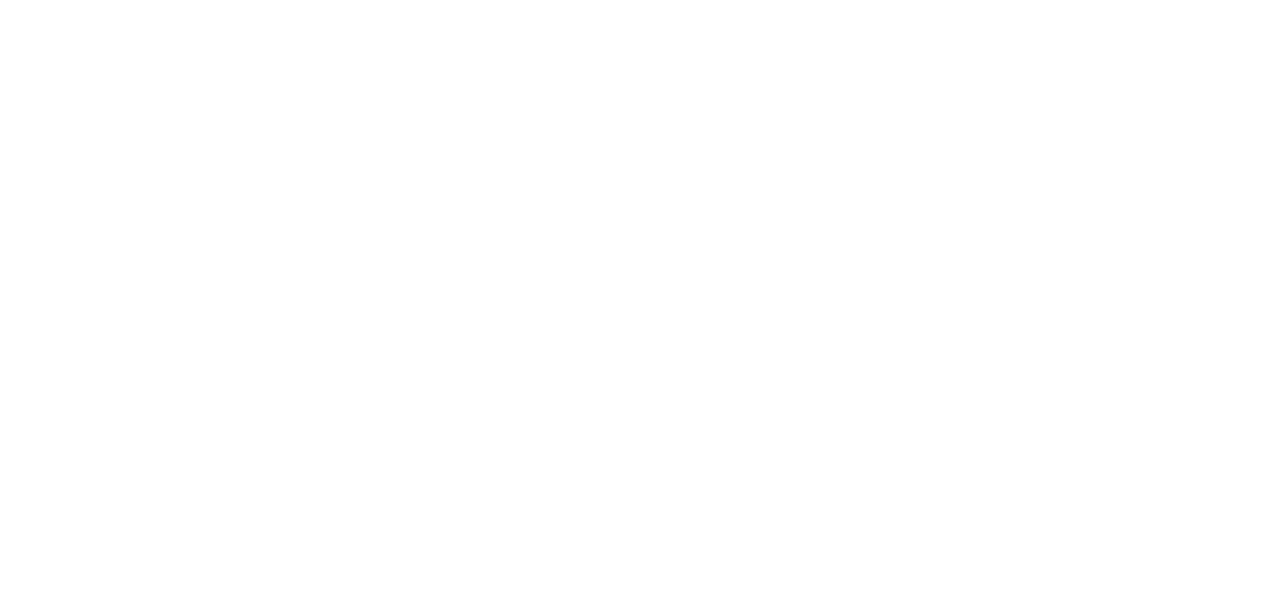 scroll, scrollTop: 0, scrollLeft: 0, axis: both 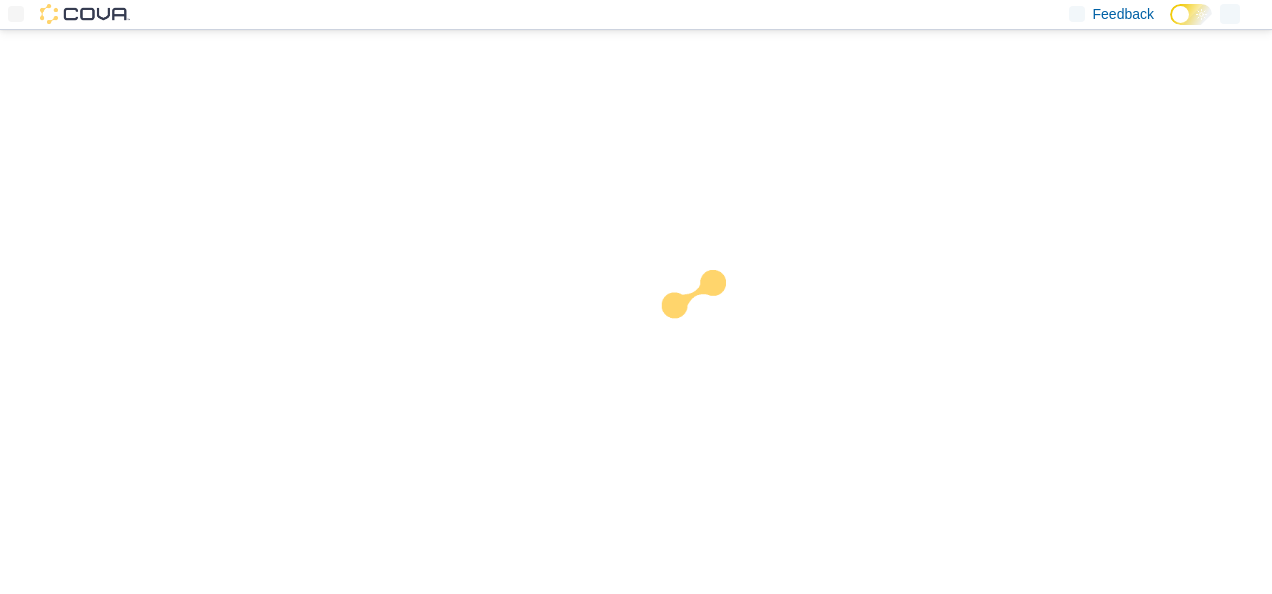 click on "Feedback Dark Mode" at bounding box center [636, 297] 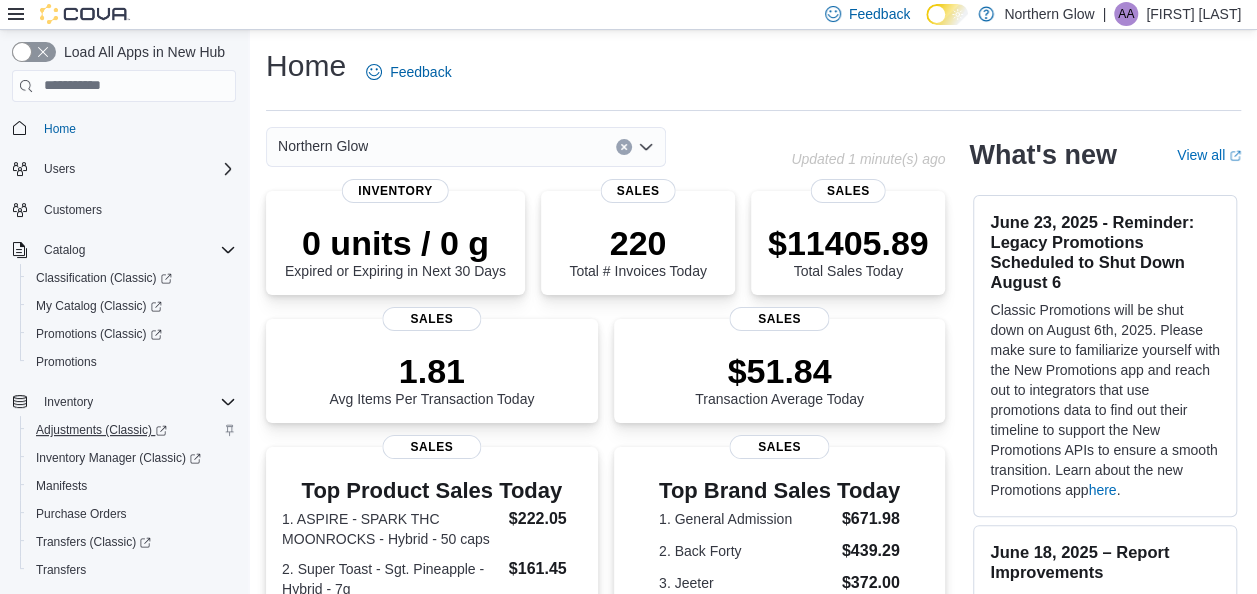 scroll, scrollTop: 262, scrollLeft: 0, axis: vertical 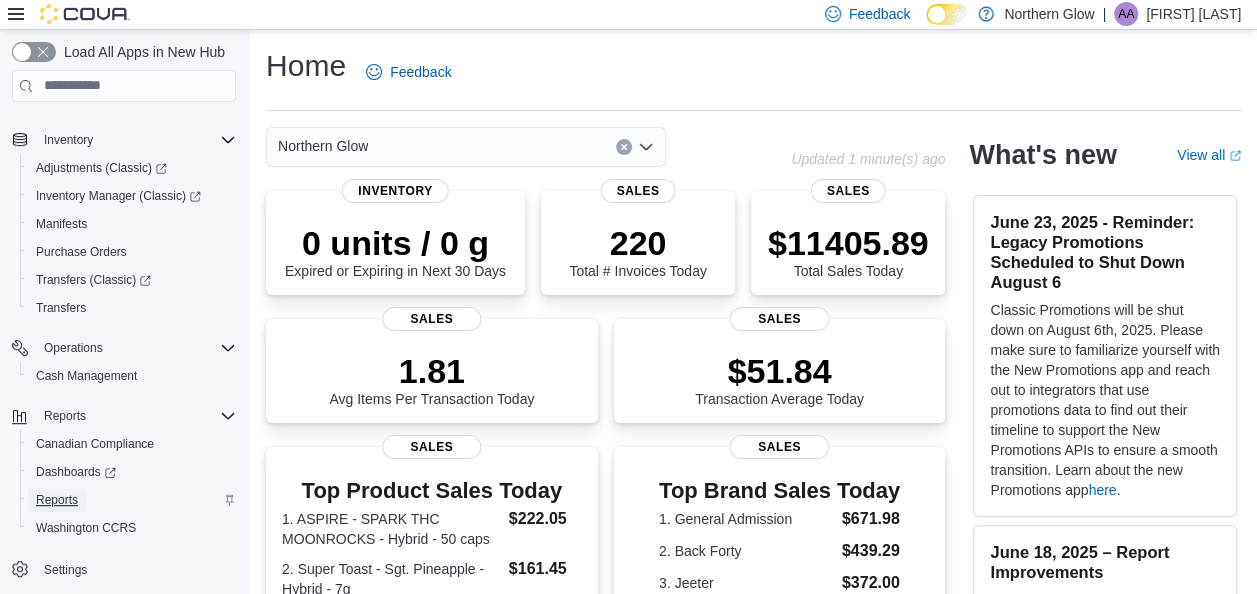 click on "Reports" at bounding box center [57, 500] 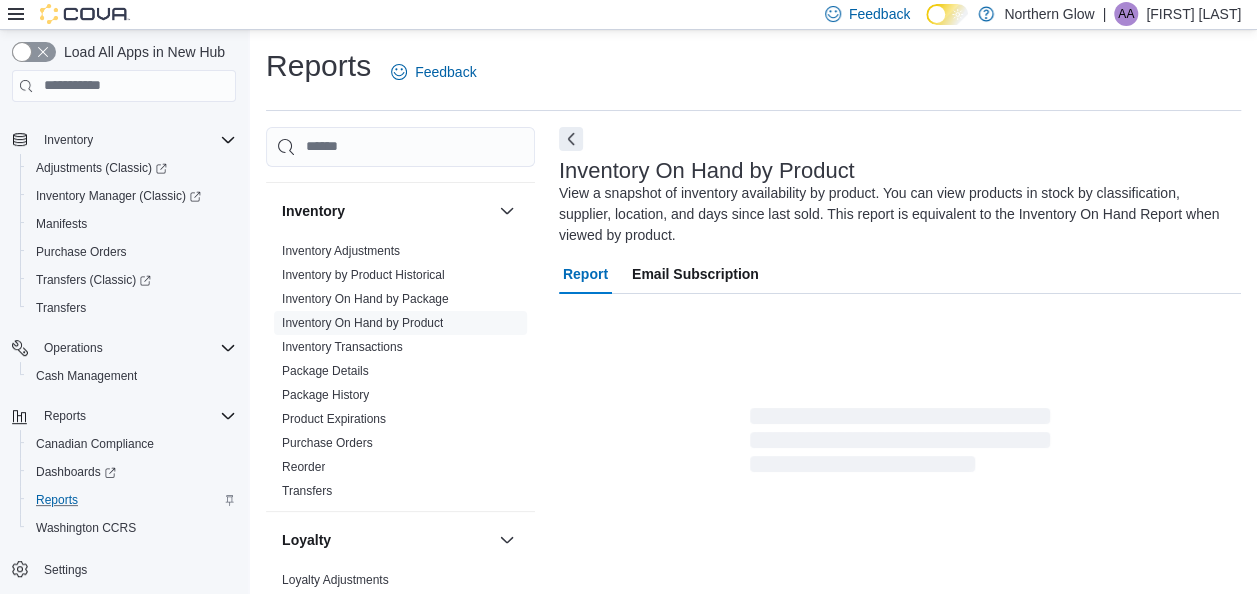 scroll, scrollTop: 562, scrollLeft: 0, axis: vertical 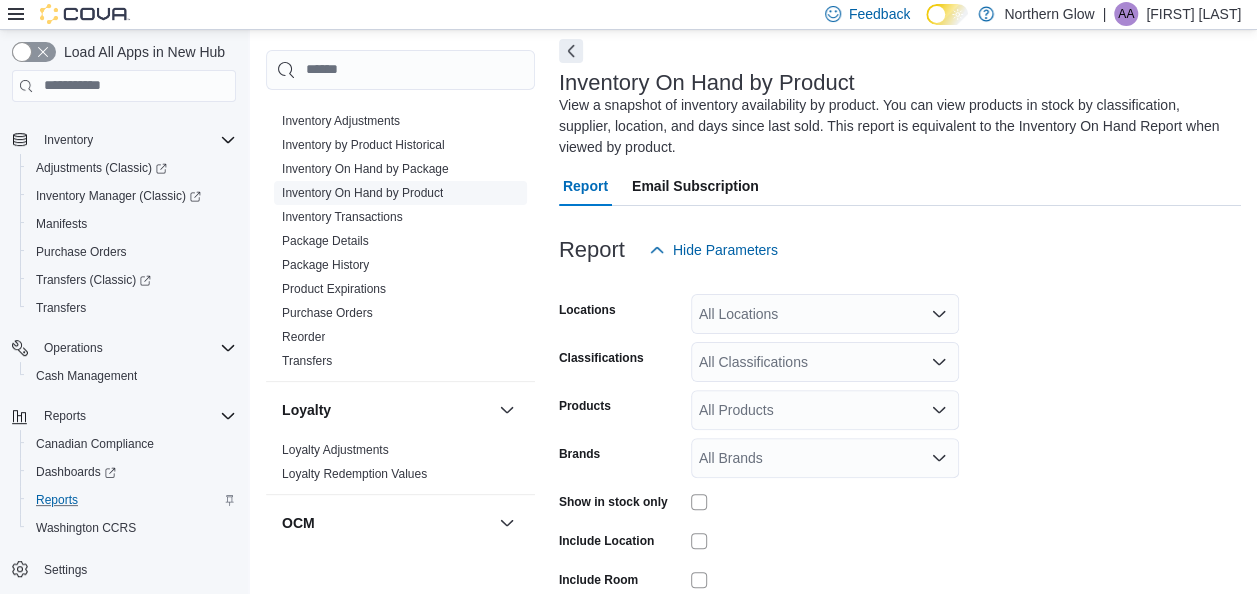 click on "Inventory On Hand by Product" at bounding box center [362, 193] 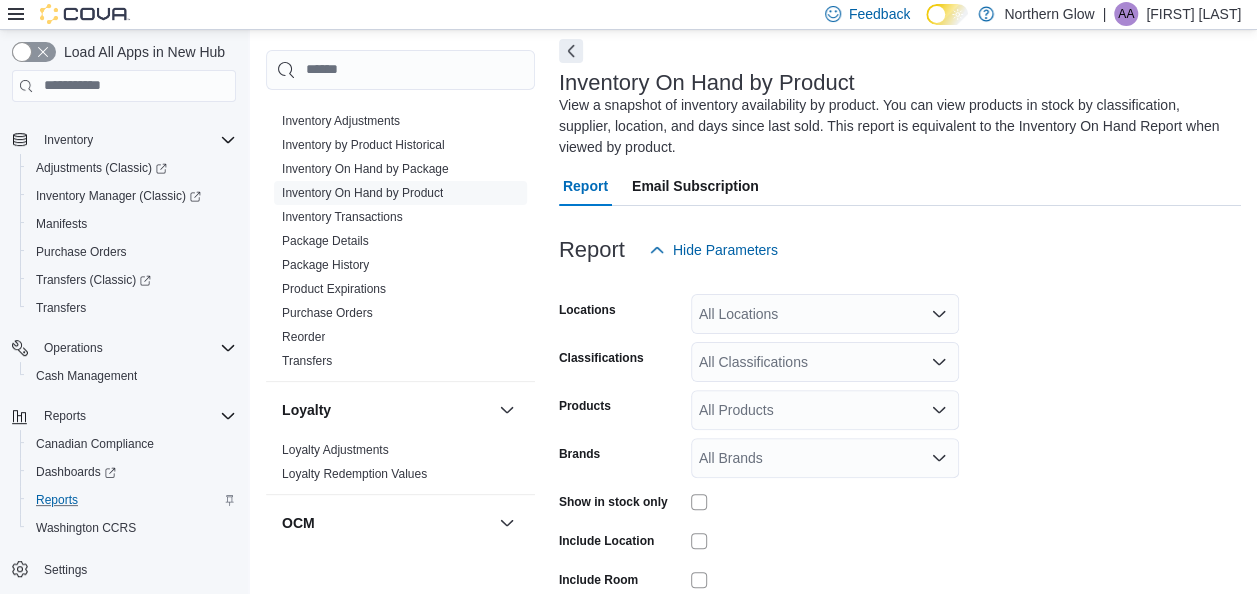 click on "All Locations" at bounding box center [825, 314] 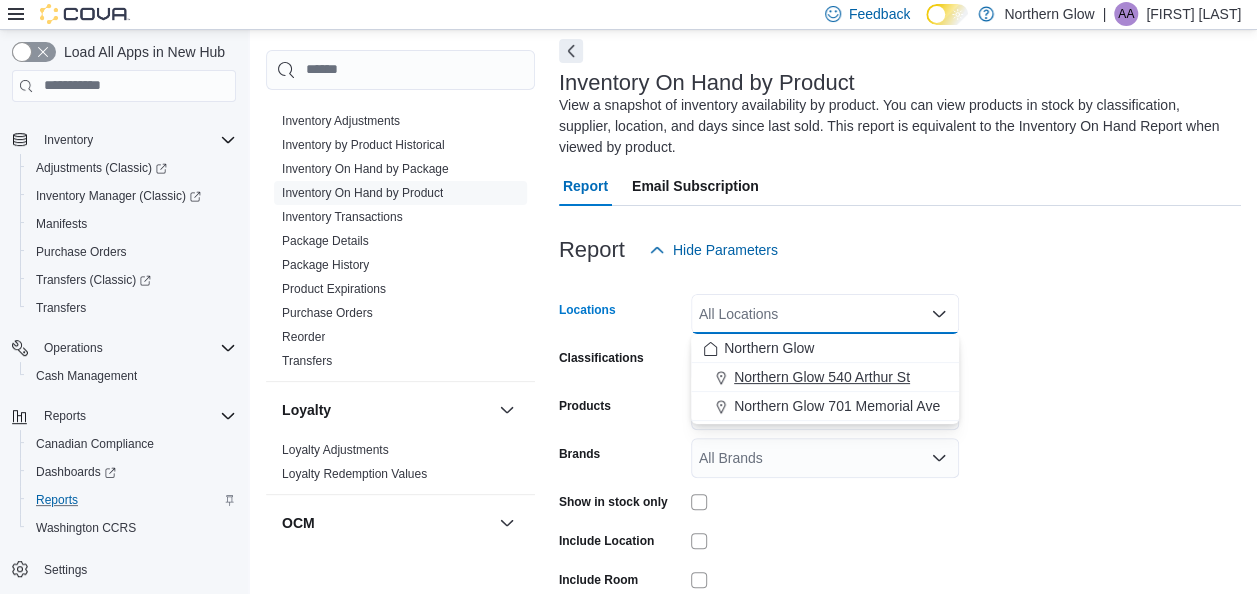 click on "Northern Glow 540 Arthur St" at bounding box center [822, 377] 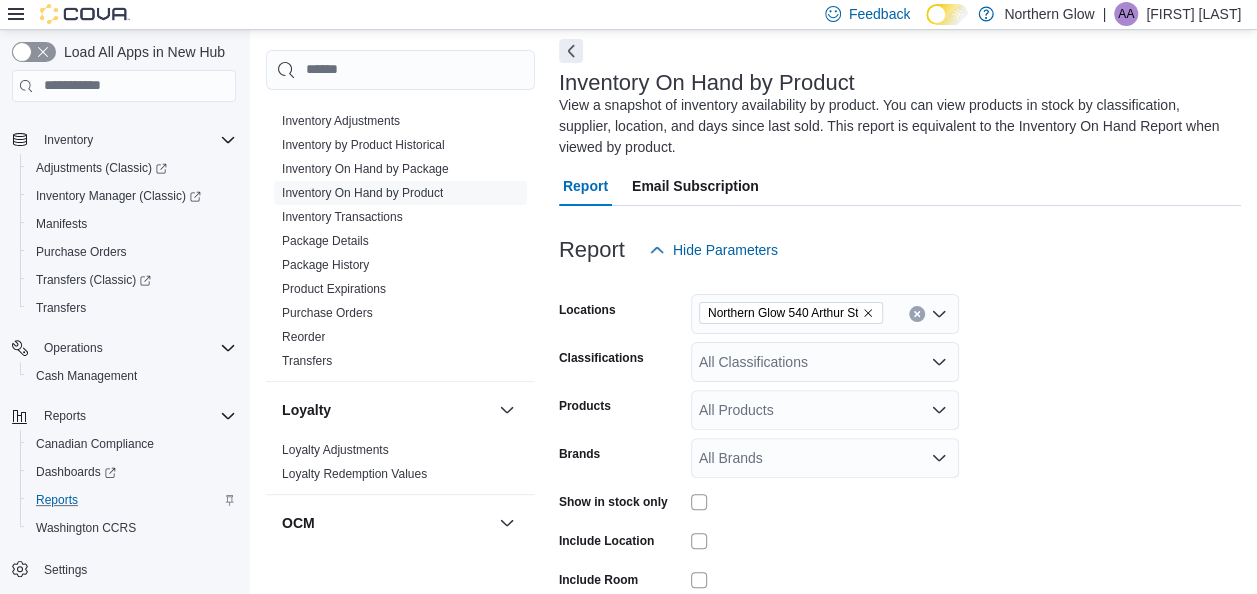 click on "Locations Northern Glow 540 Arthur St Classifications All Classifications Products All Products Brands All Brands Show in stock only Include Location Include Room Include Archived Export  Run Report" at bounding box center (900, 480) 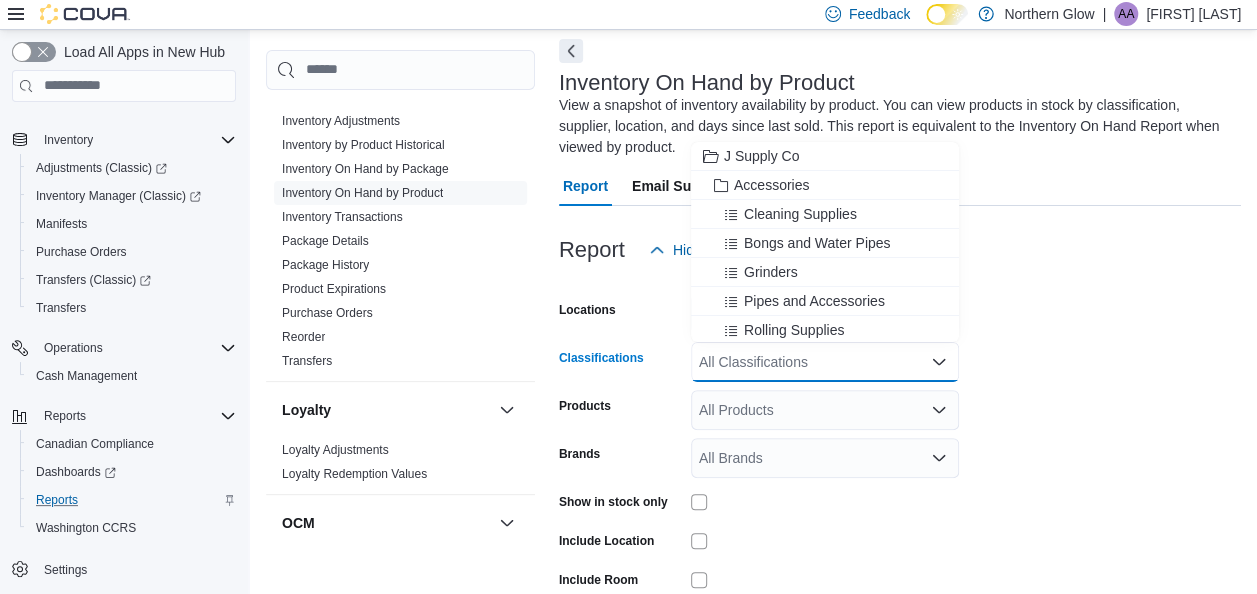 click at bounding box center (900, 282) 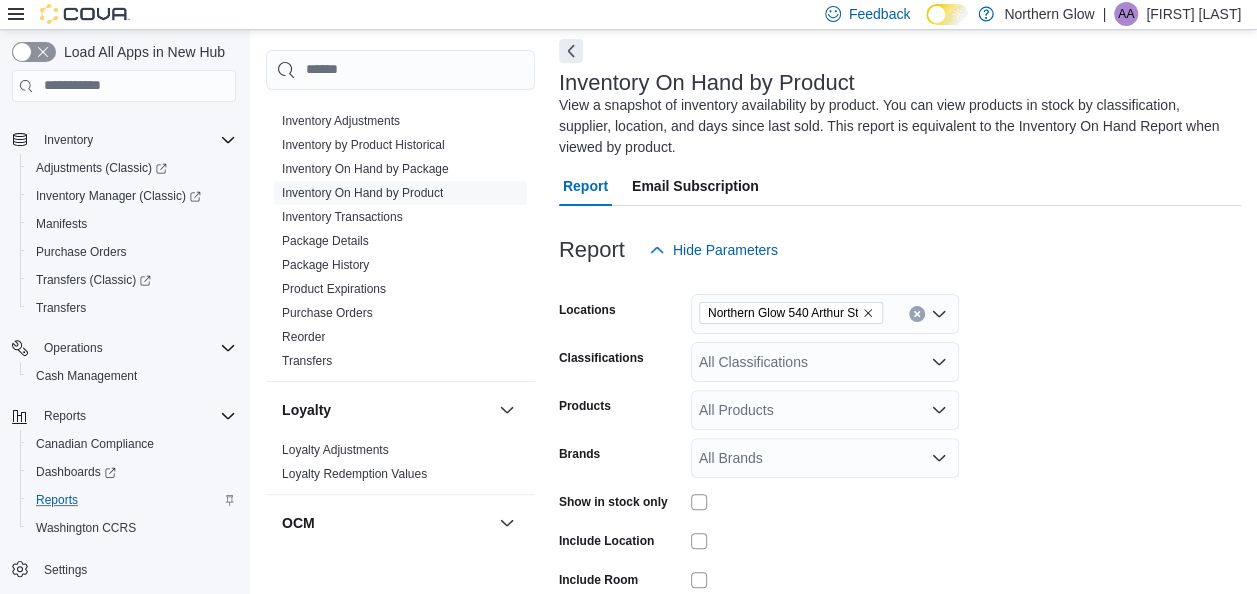 click on "All Classifications" at bounding box center [825, 362] 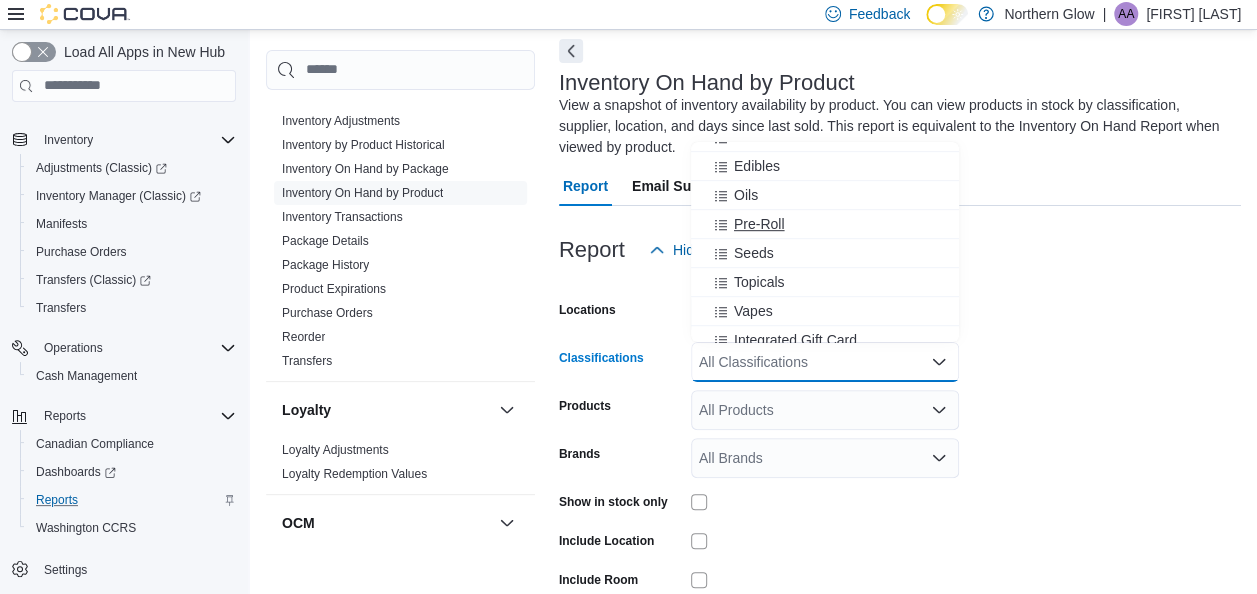 click on "Pre-Roll" at bounding box center (825, 224) 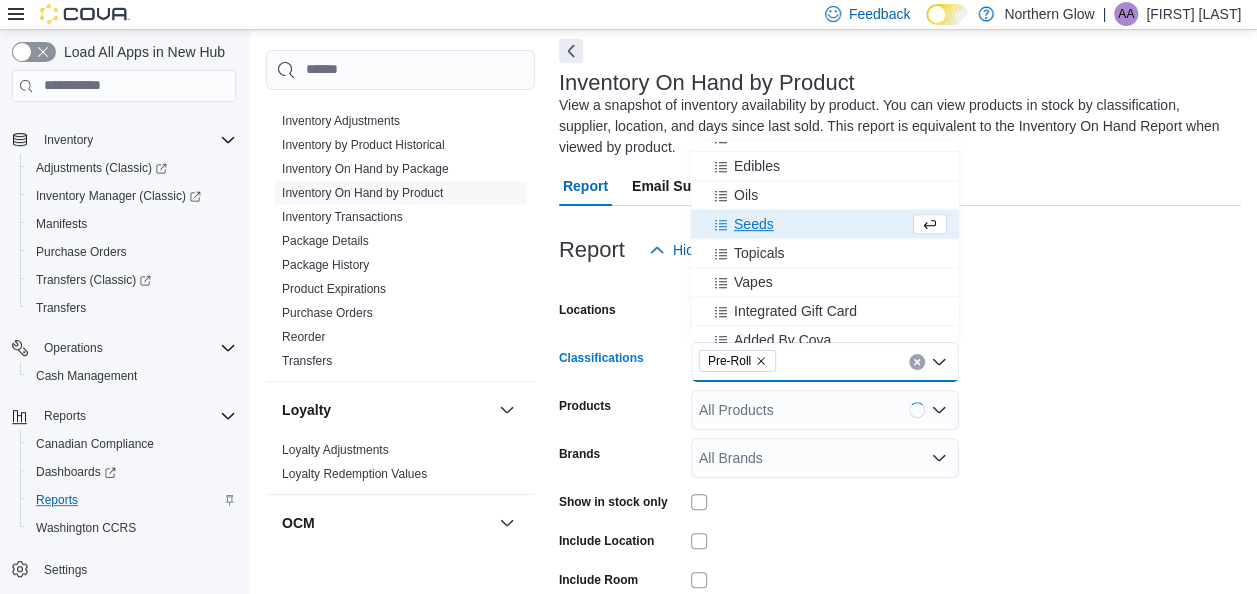 click on "Seeds" at bounding box center (825, 224) 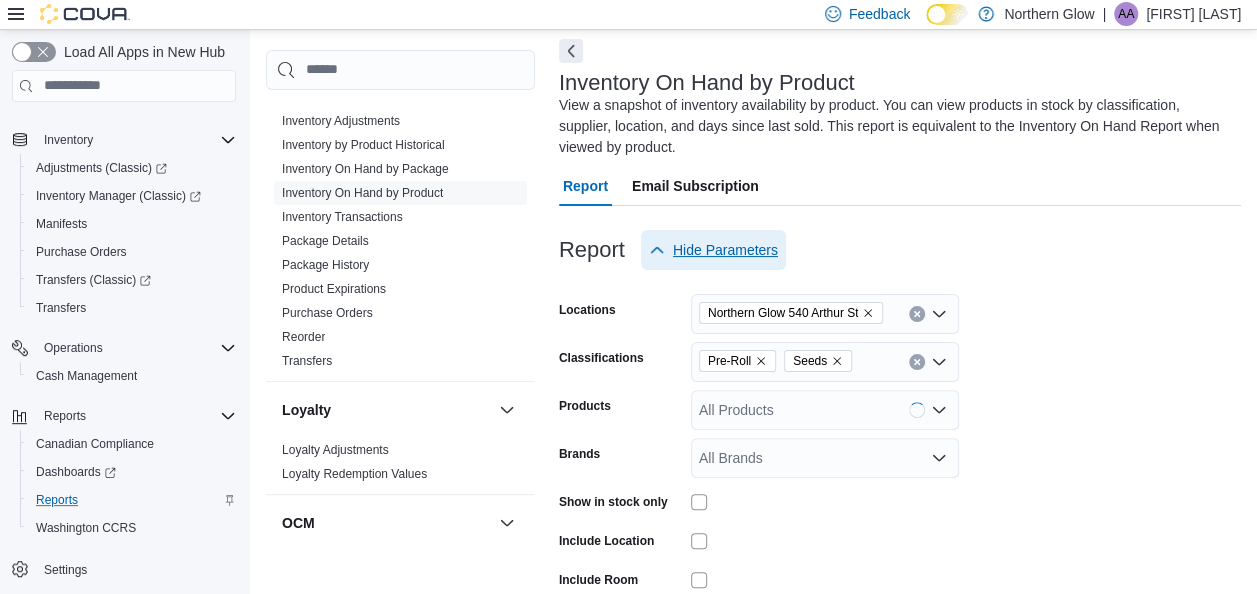 click on "Hide Parameters" at bounding box center [713, 250] 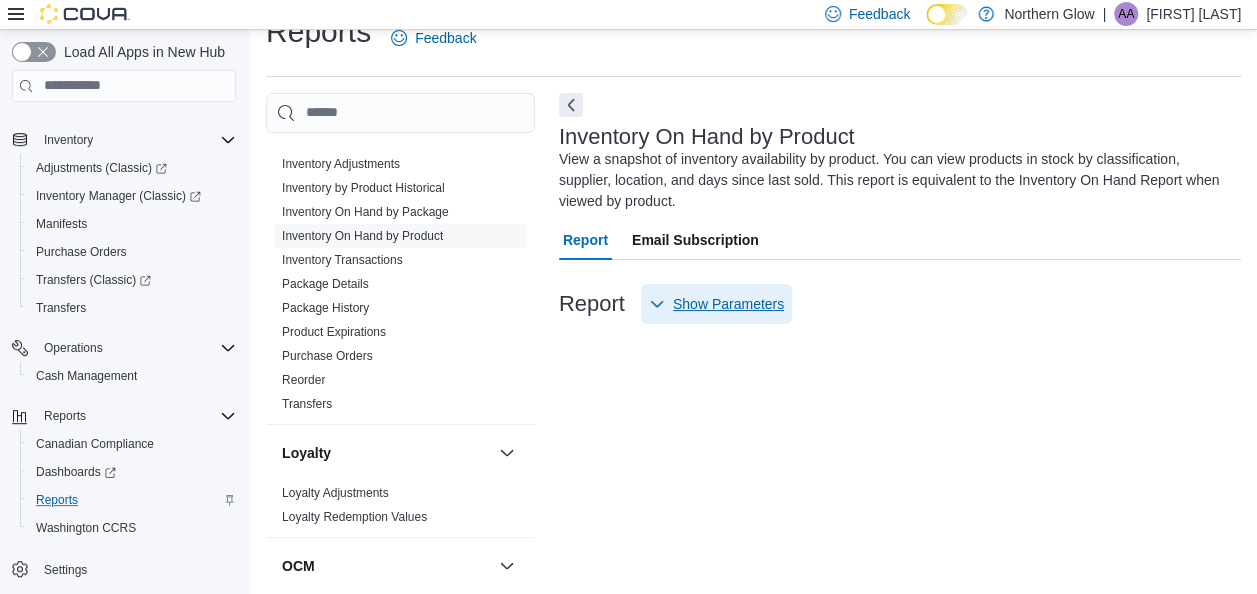 scroll, scrollTop: 34, scrollLeft: 0, axis: vertical 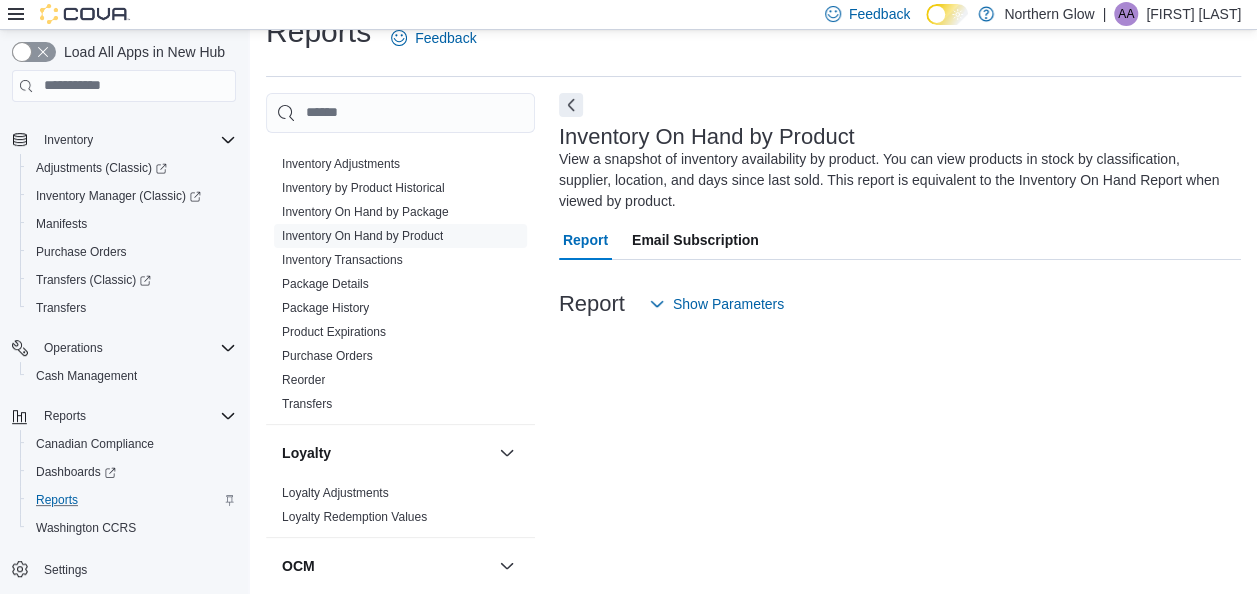click on "Report" at bounding box center (585, 240) 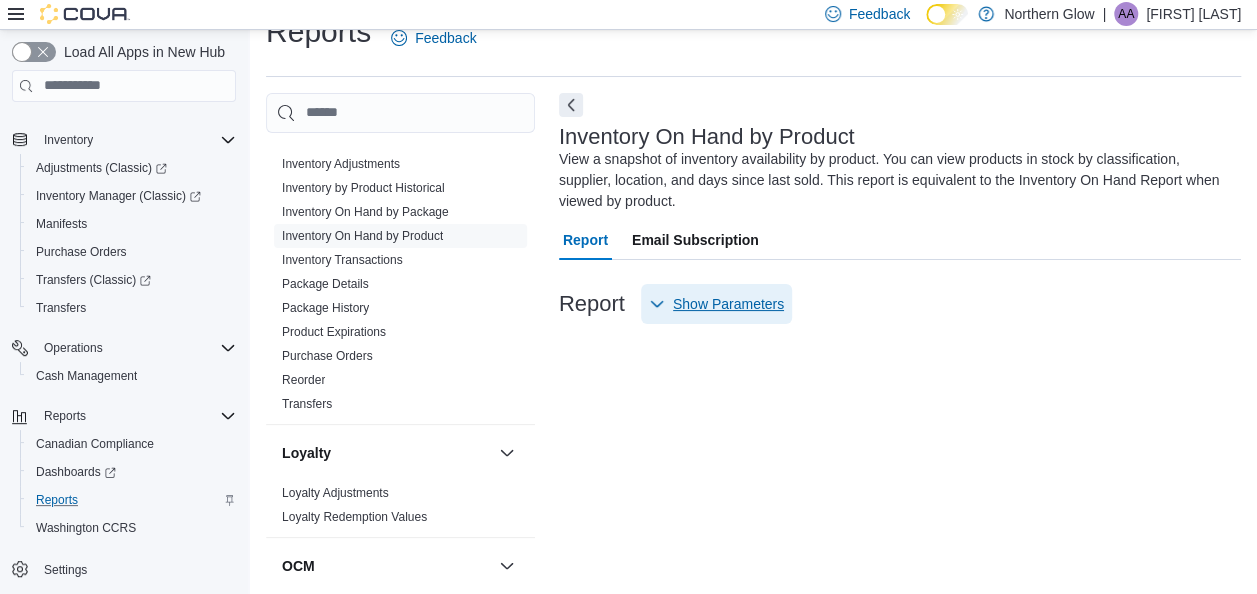 click on "Show Parameters" at bounding box center (728, 304) 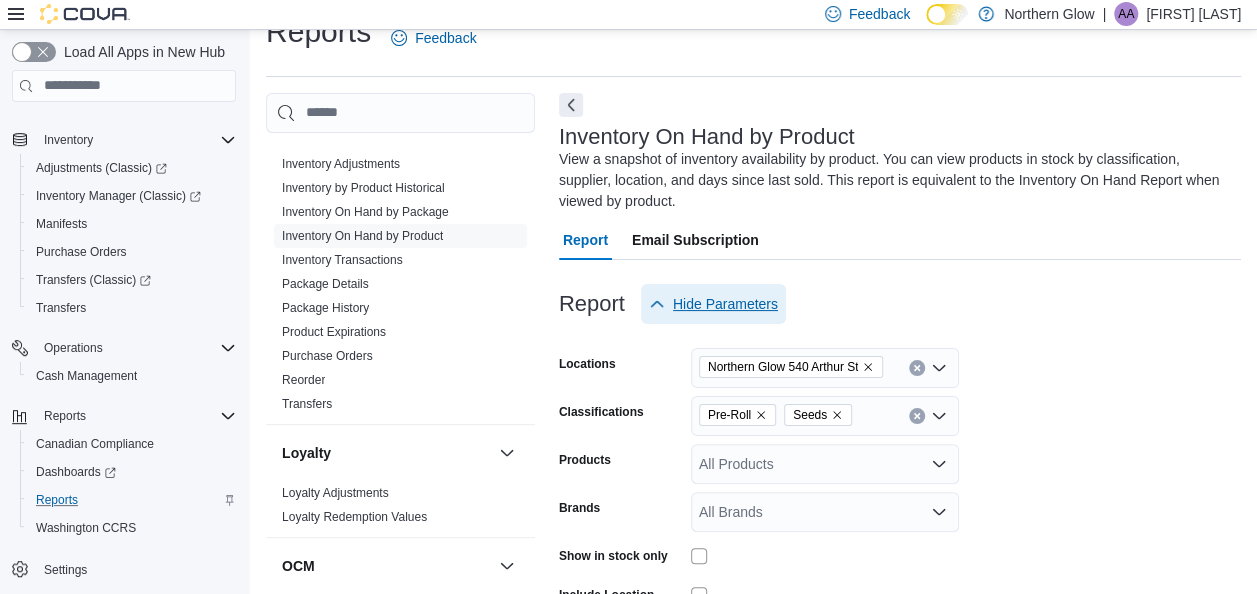 scroll, scrollTop: 224, scrollLeft: 0, axis: vertical 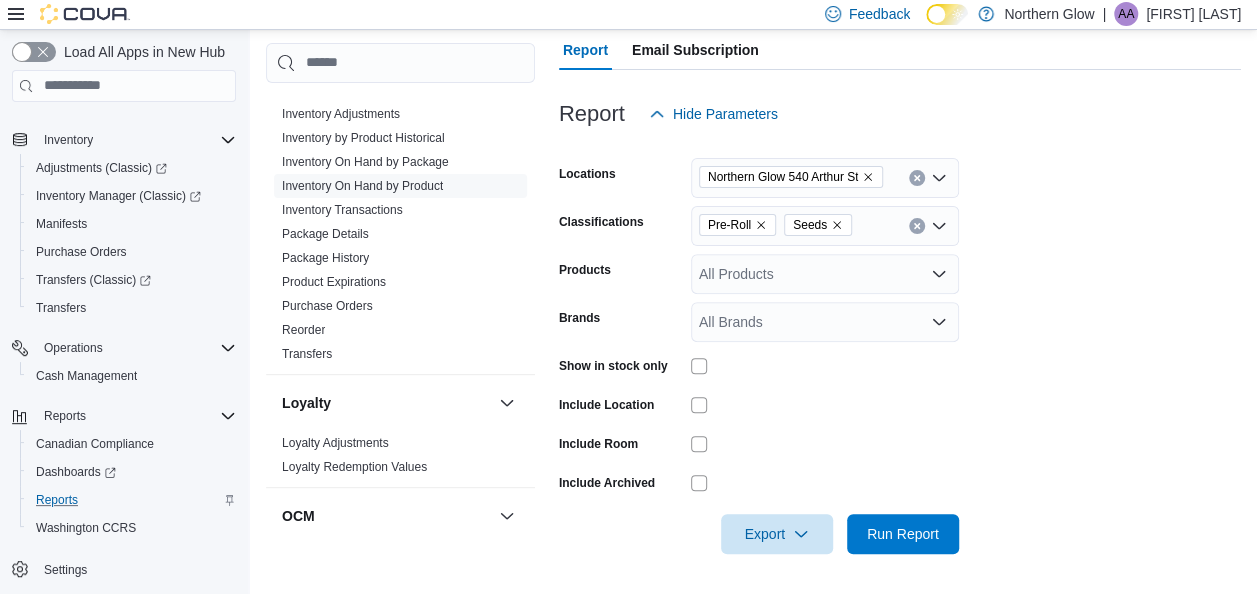 click on "Pre-Roll Seeds" at bounding box center (825, 226) 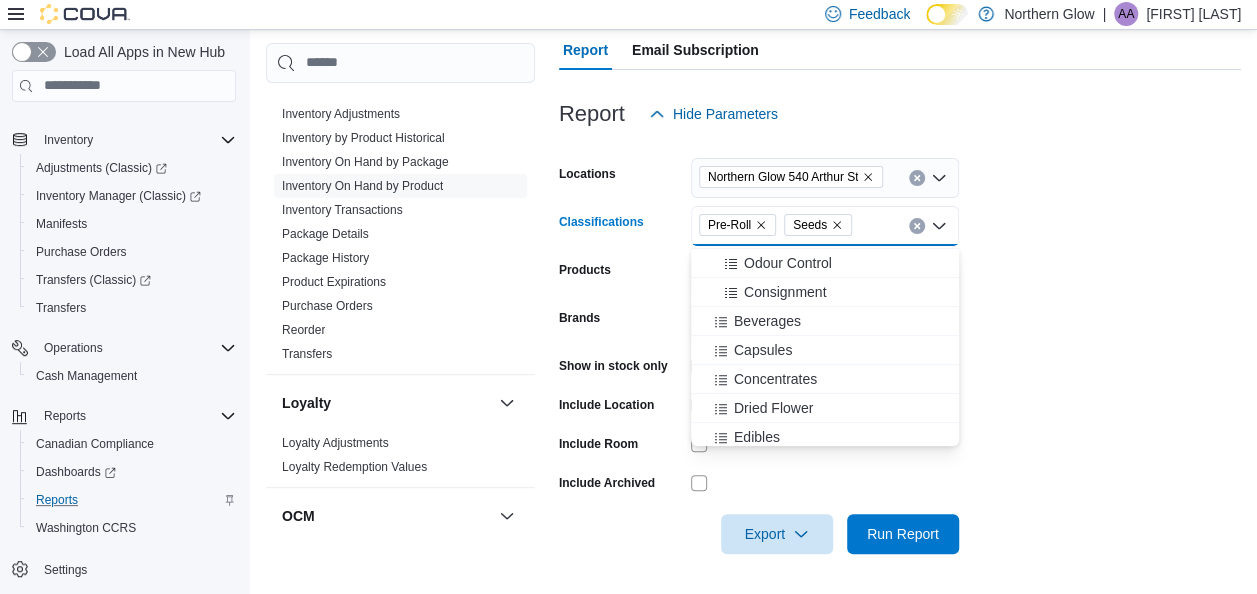 scroll, scrollTop: 405, scrollLeft: 0, axis: vertical 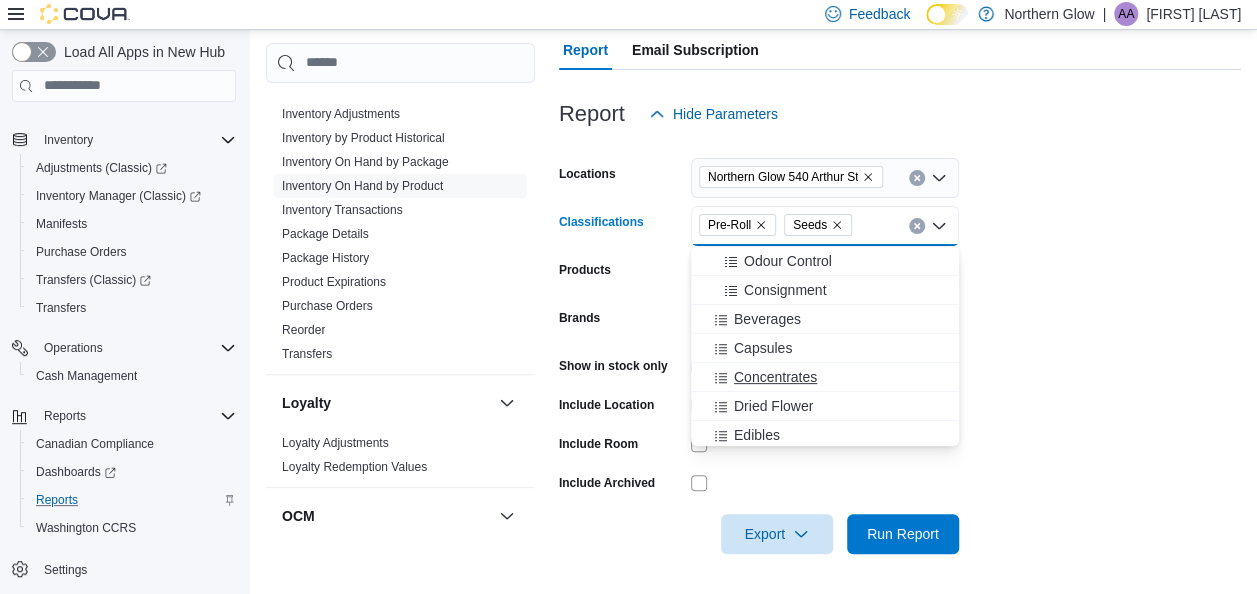 click on "Concentrates" at bounding box center [775, 377] 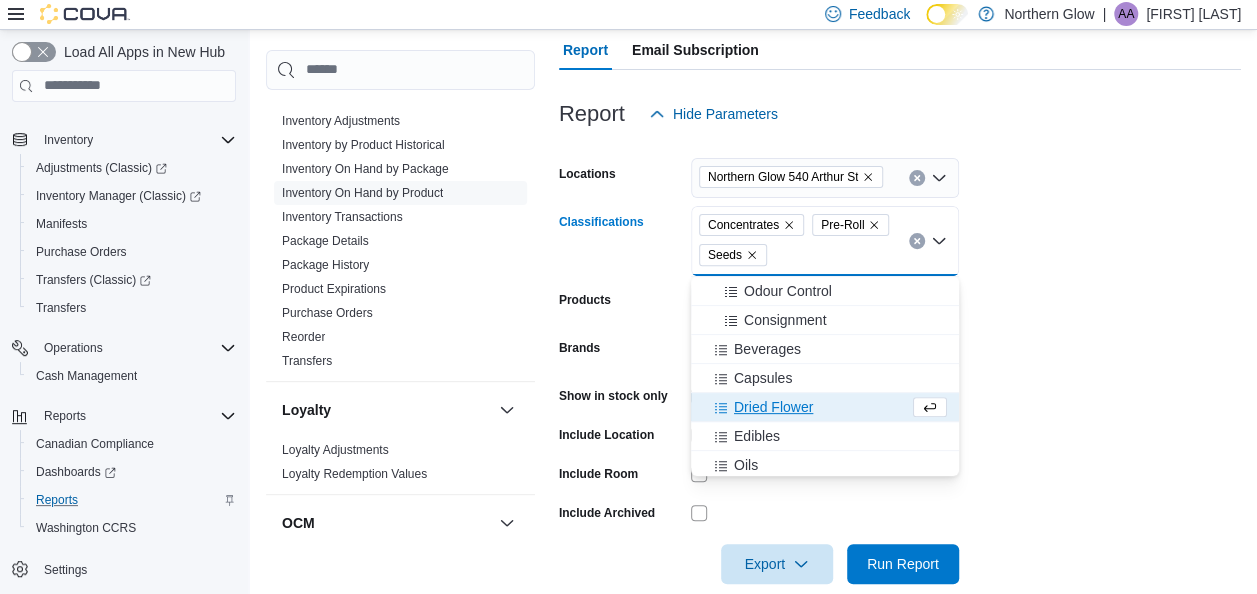 click on "Dried Flower" at bounding box center (773, 407) 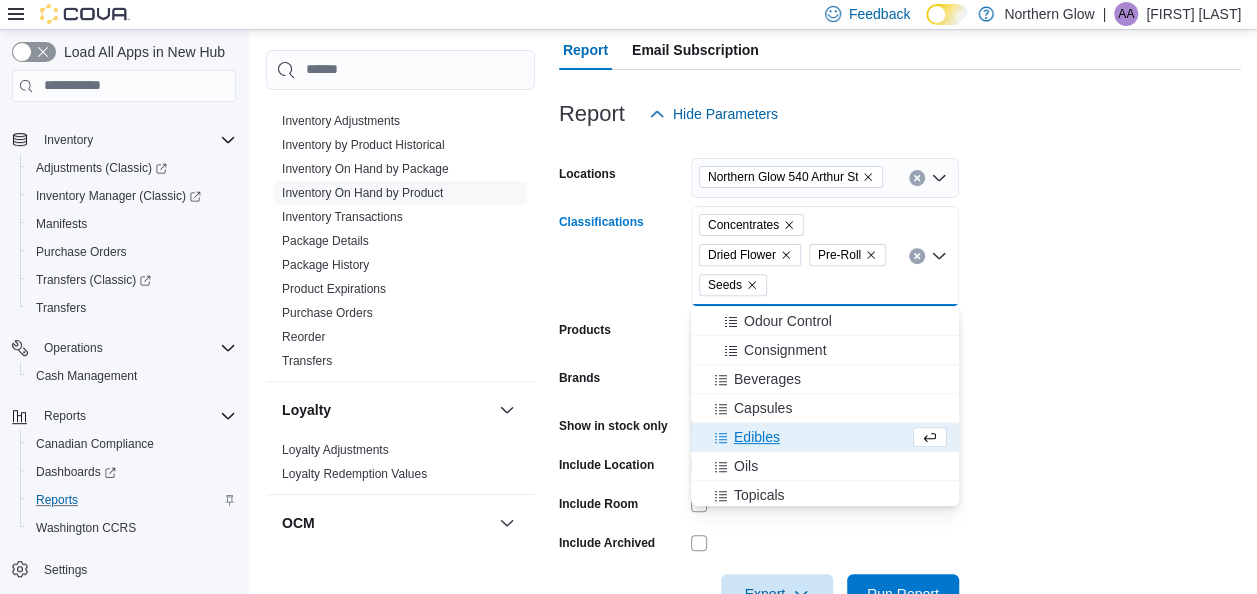 click on "Edibles" at bounding box center [757, 437] 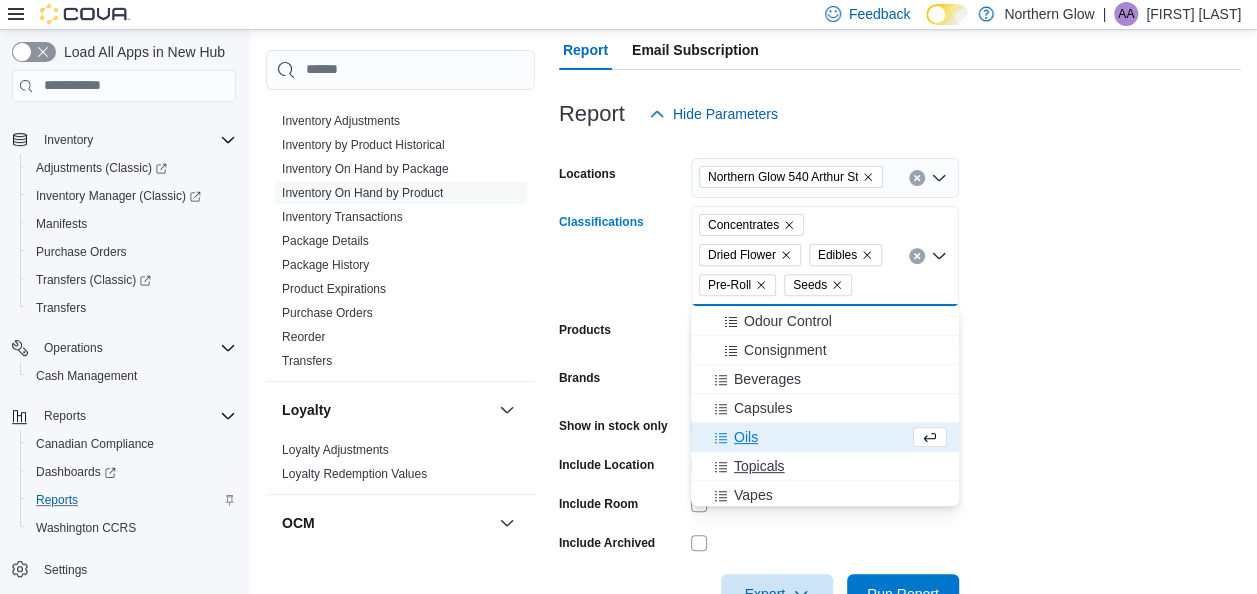 click on "Topicals" at bounding box center (825, 466) 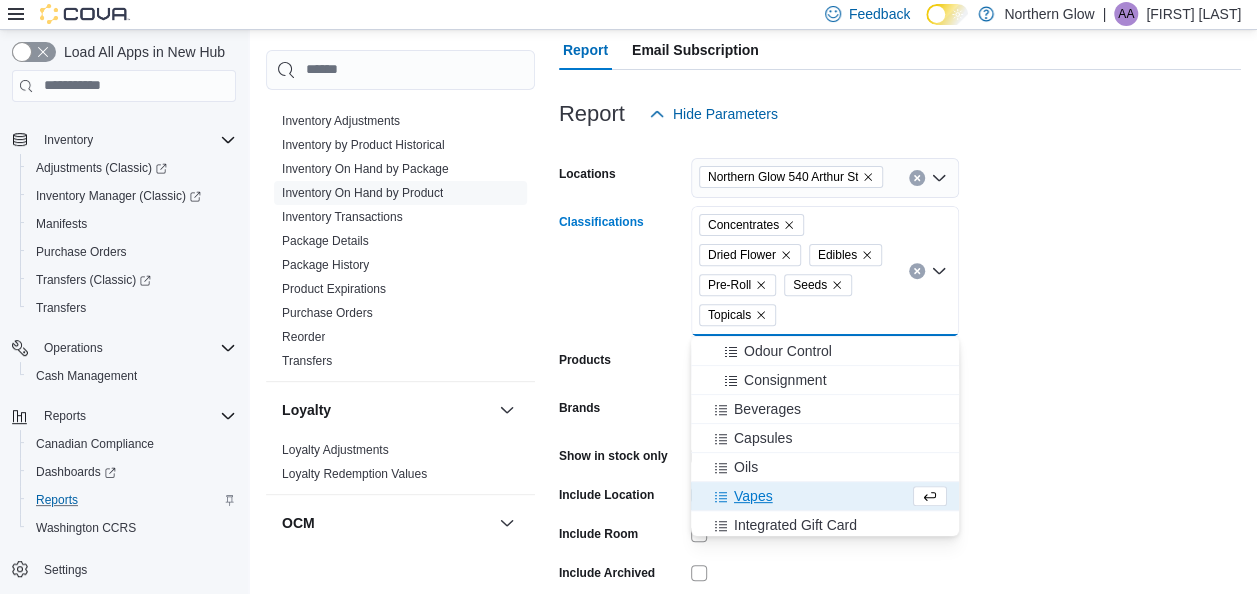 click on "Vapes" at bounding box center [753, 496] 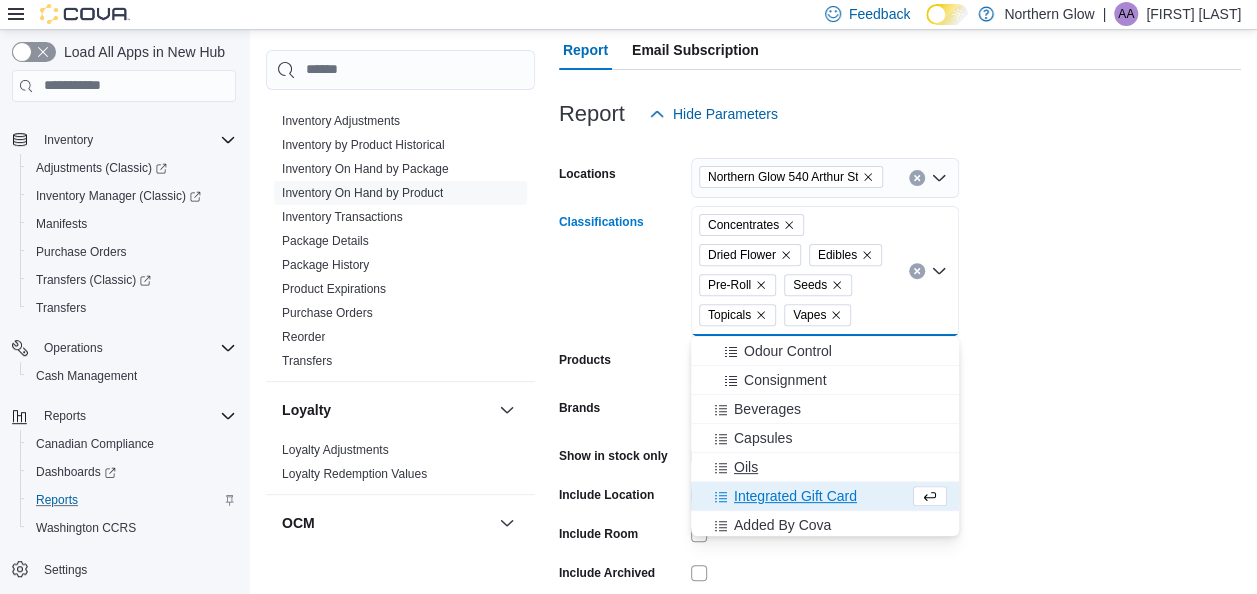 click on "Oils" at bounding box center (746, 467) 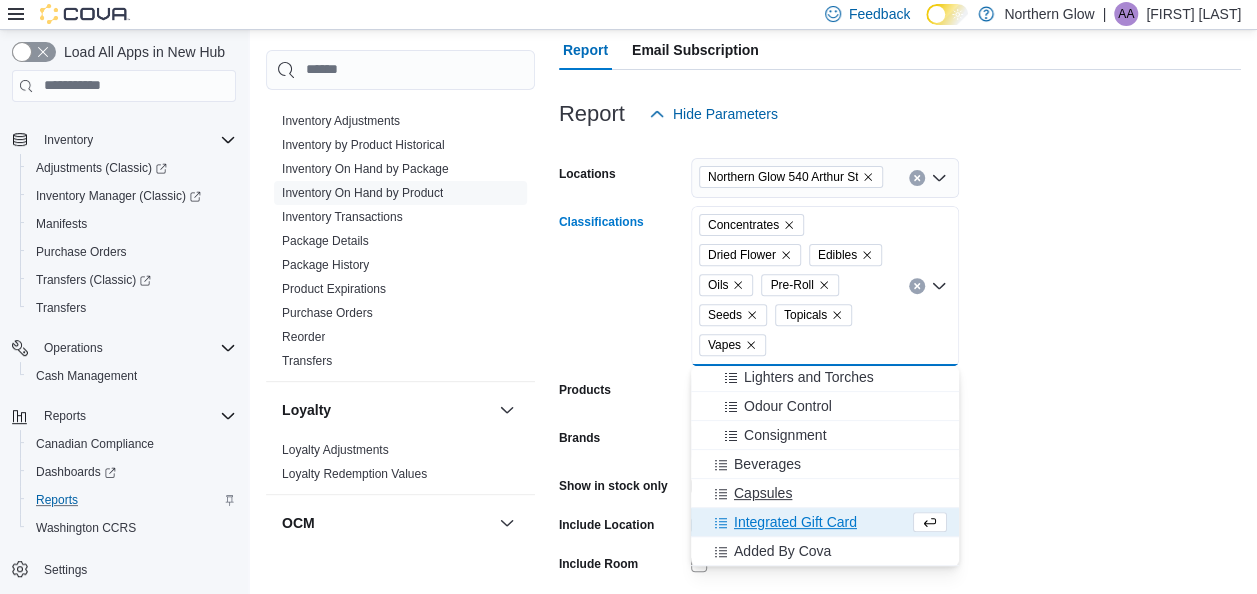 click on "Capsules" at bounding box center [763, 493] 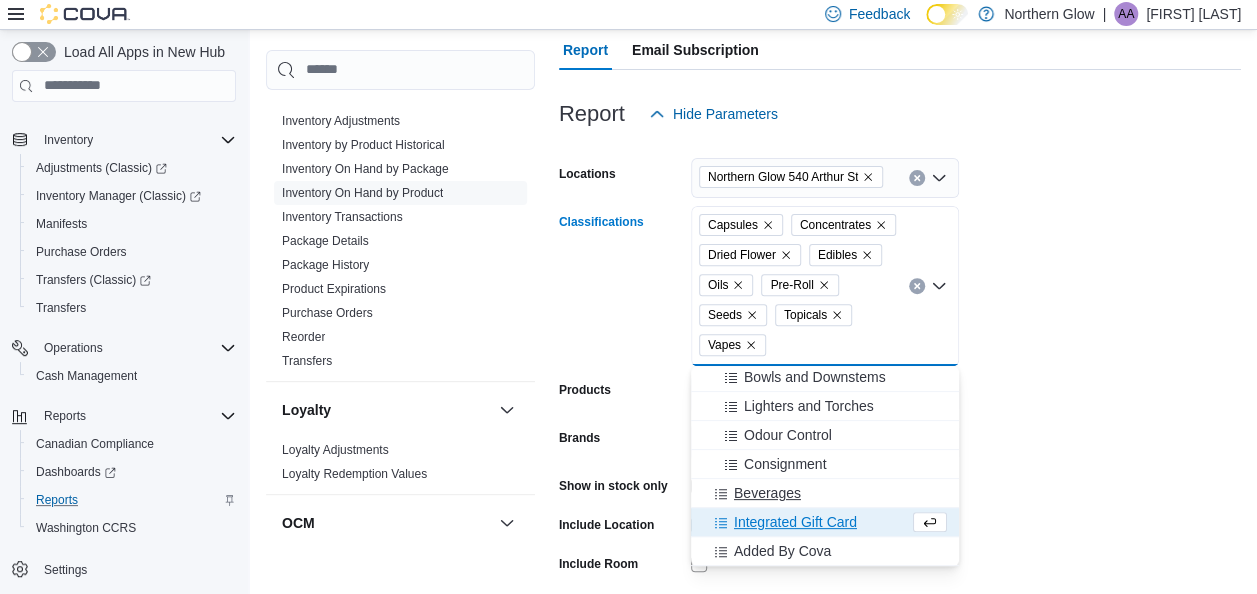 click on "Beverages" at bounding box center [767, 493] 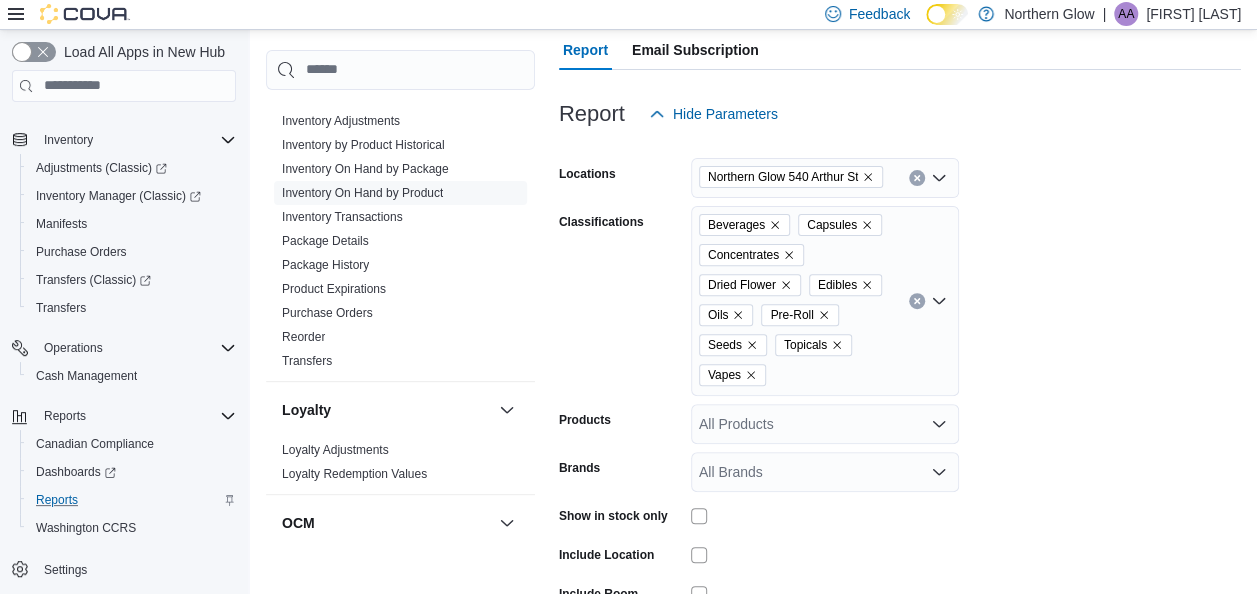 click on "Locations Northern Glow 540 Arthur St Classifications Beverages Capsules Concentrates Dried Flower Edibles Oils Pre-Roll Seeds Topicals Vapes Products All Products Brands All Brands Show in stock only Include Location Include Room Include Archived Export  Run Report" at bounding box center [900, 419] 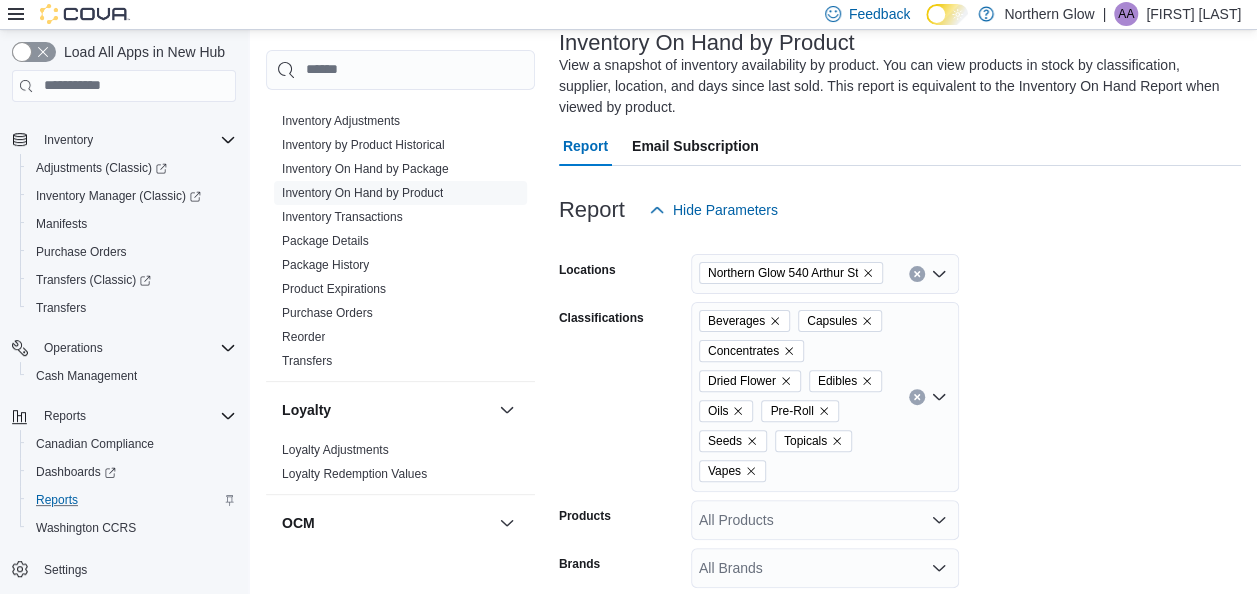 scroll, scrollTop: 374, scrollLeft: 0, axis: vertical 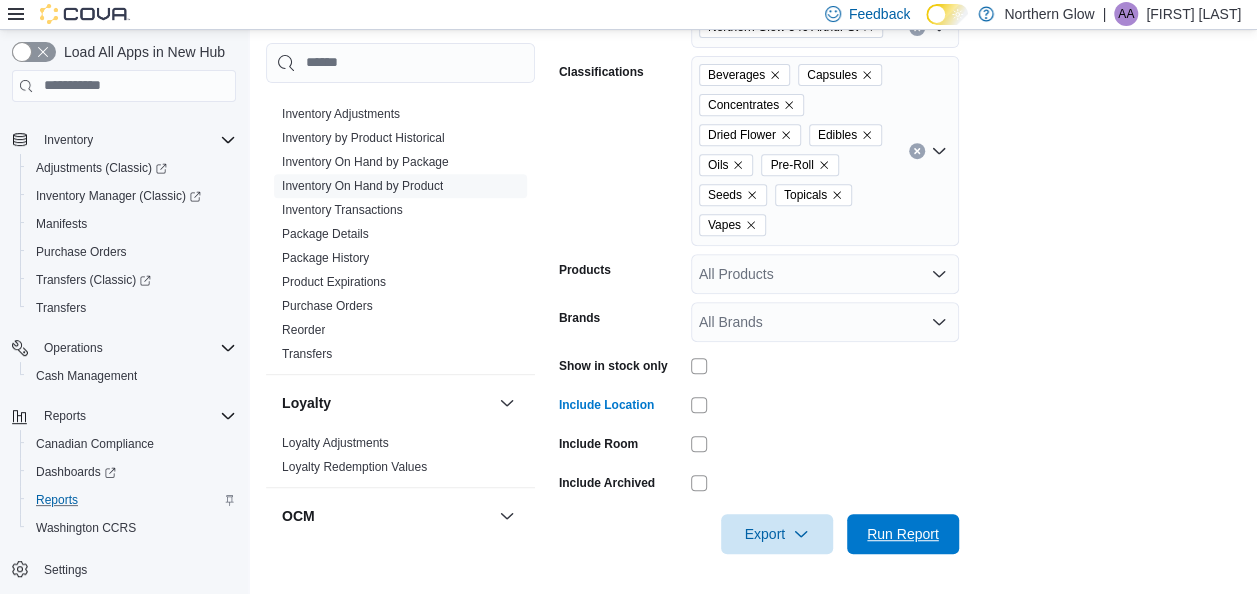 click on "Export  Run Report" at bounding box center [759, 534] 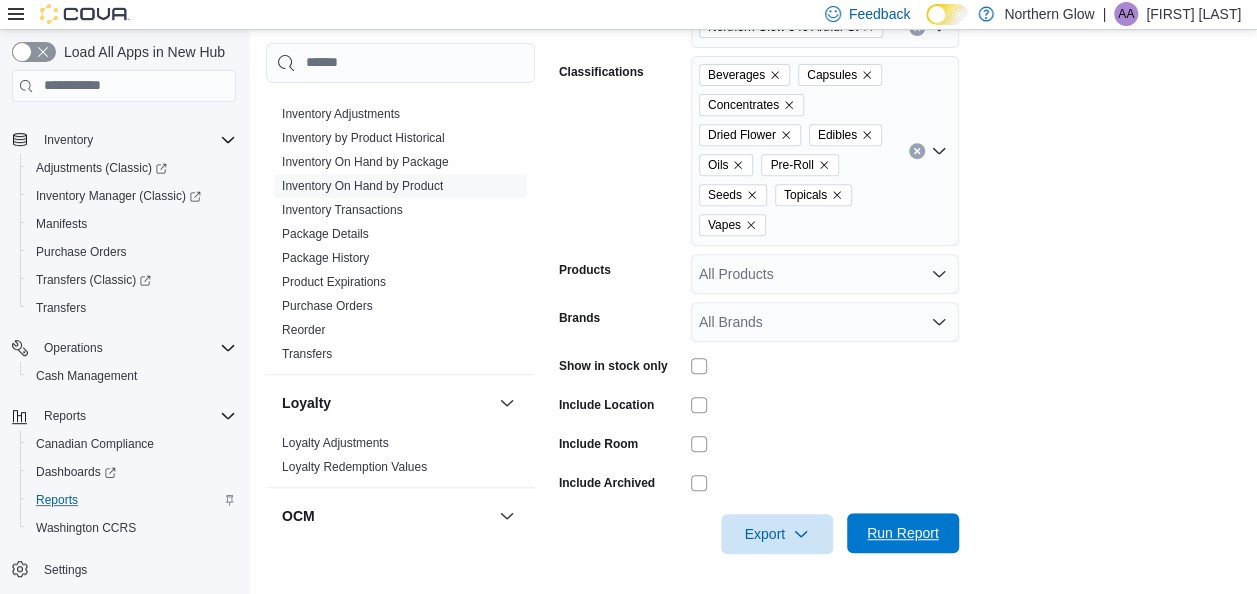 click on "Run Report" at bounding box center [903, 533] 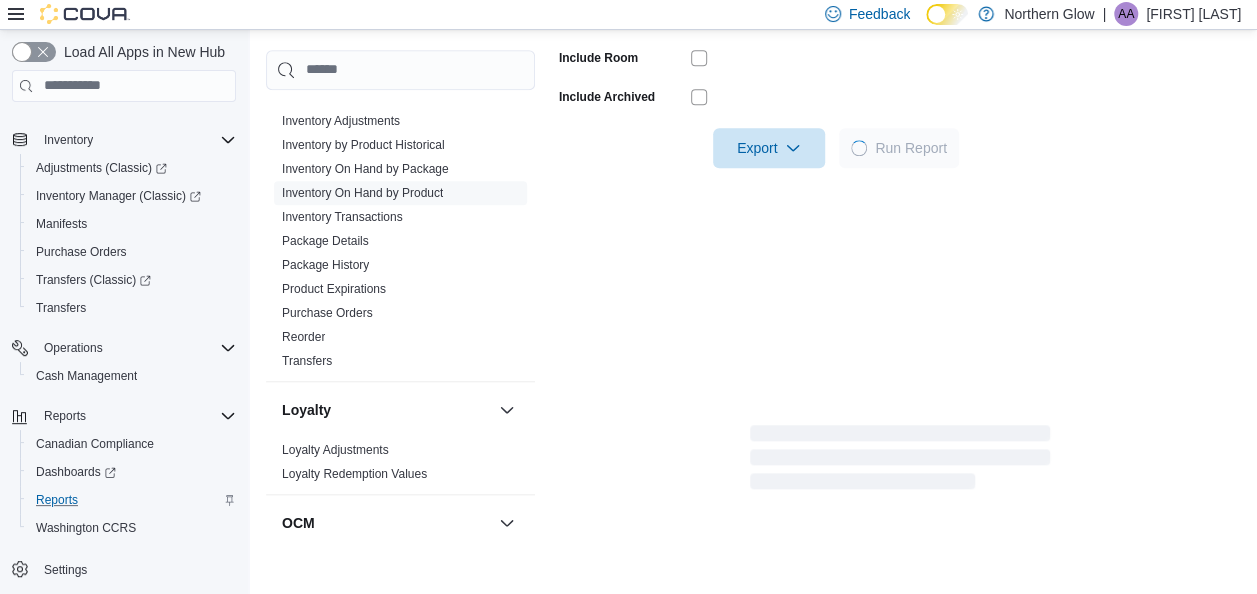 scroll, scrollTop: 762, scrollLeft: 0, axis: vertical 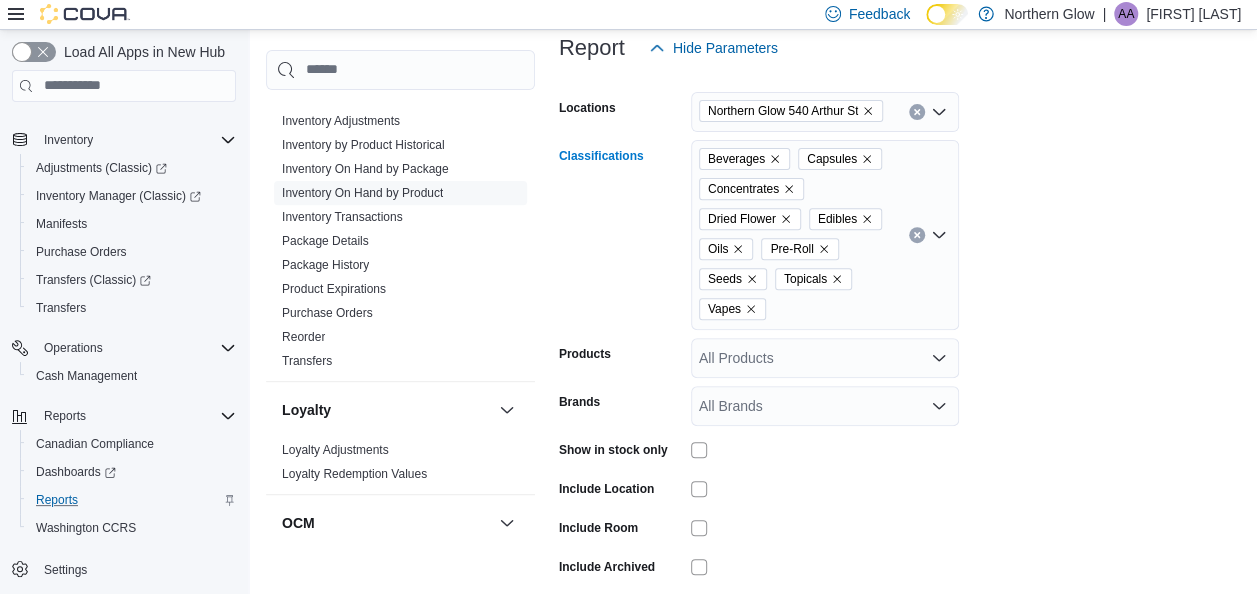 click 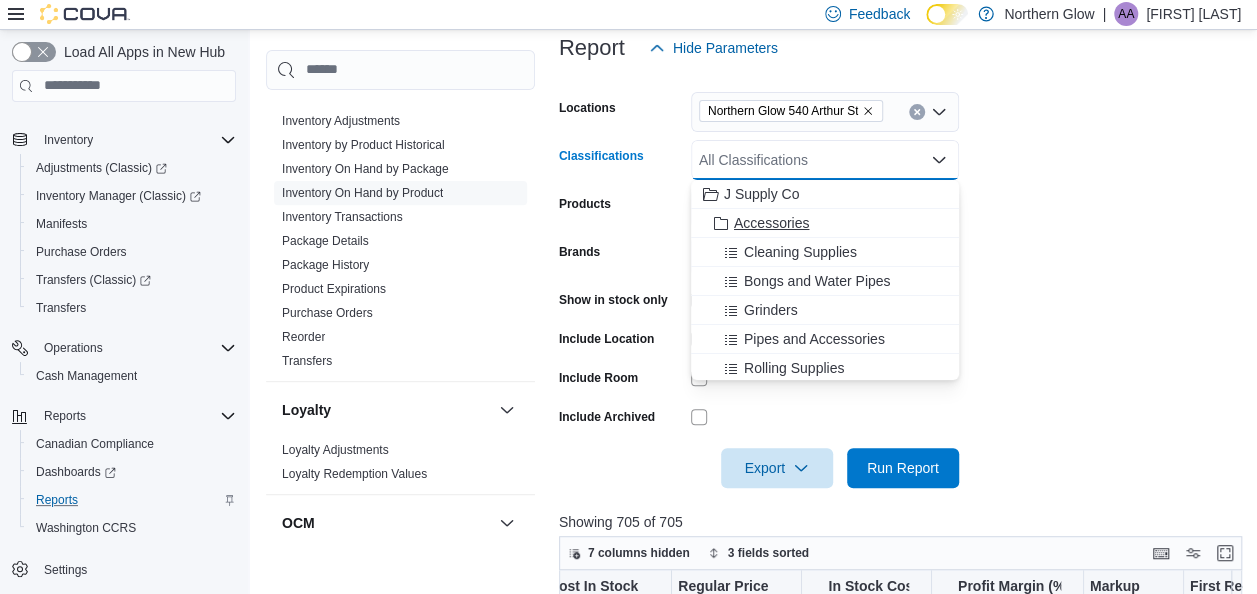 click on "Accessories" at bounding box center [825, 223] 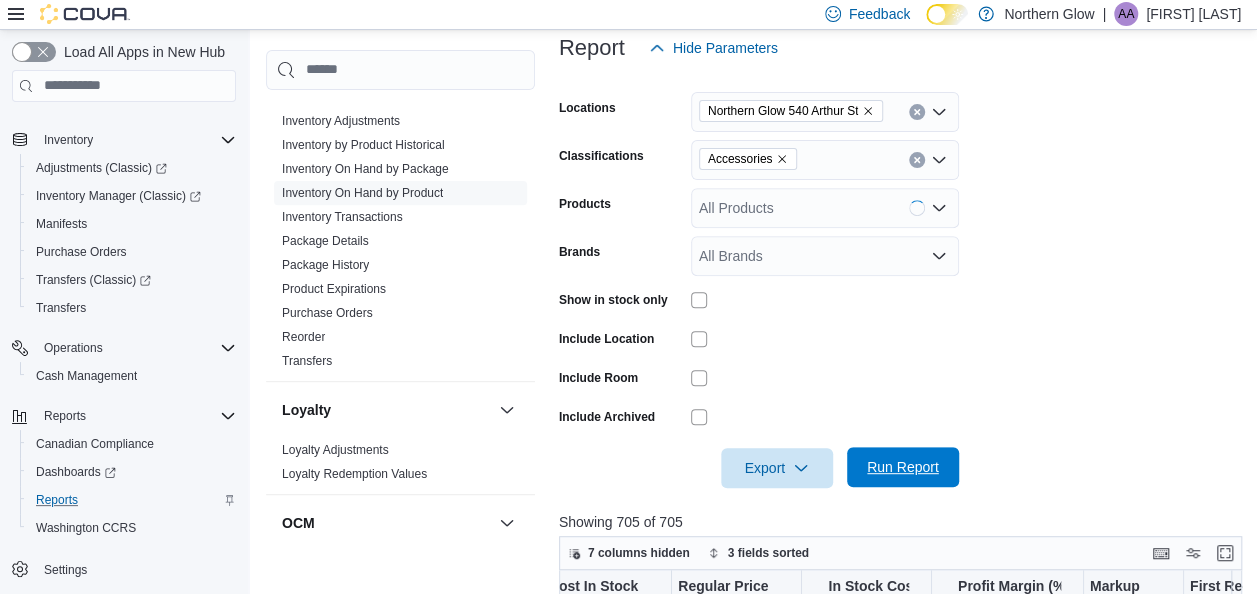 click on "Run Report" at bounding box center (903, 467) 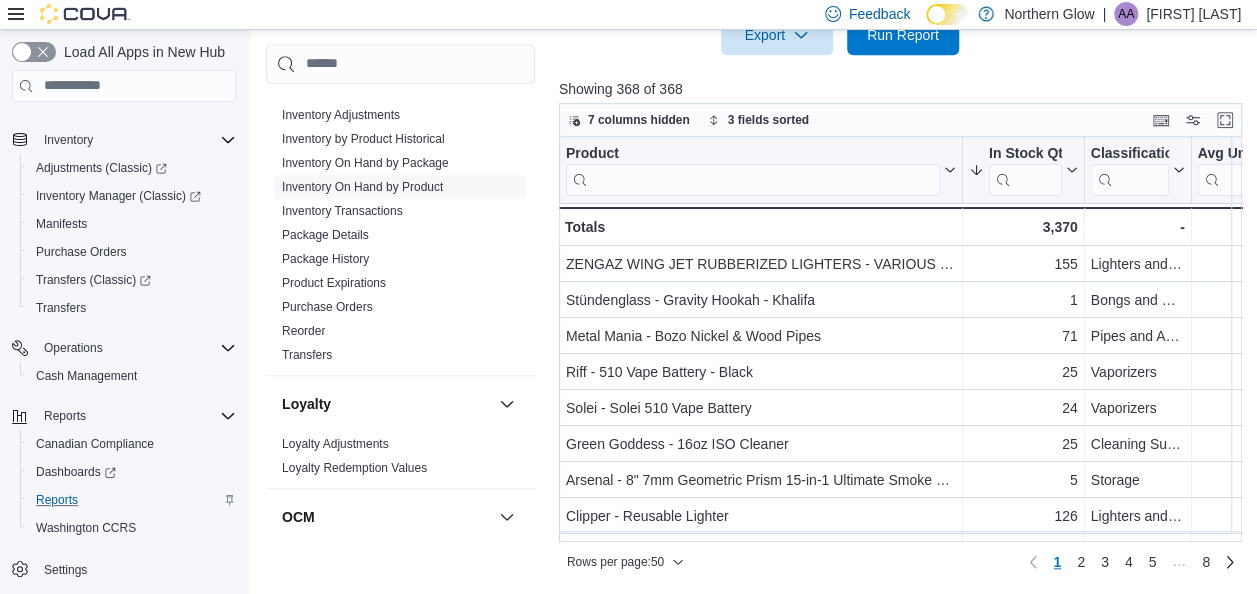 scroll, scrollTop: 719, scrollLeft: 0, axis: vertical 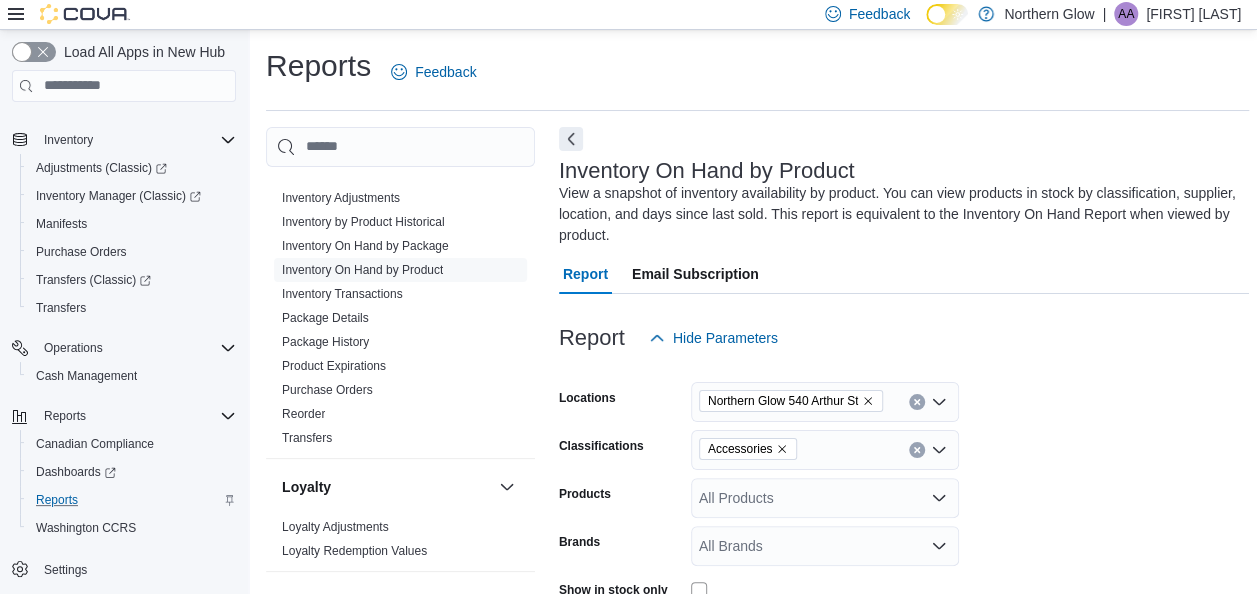 click 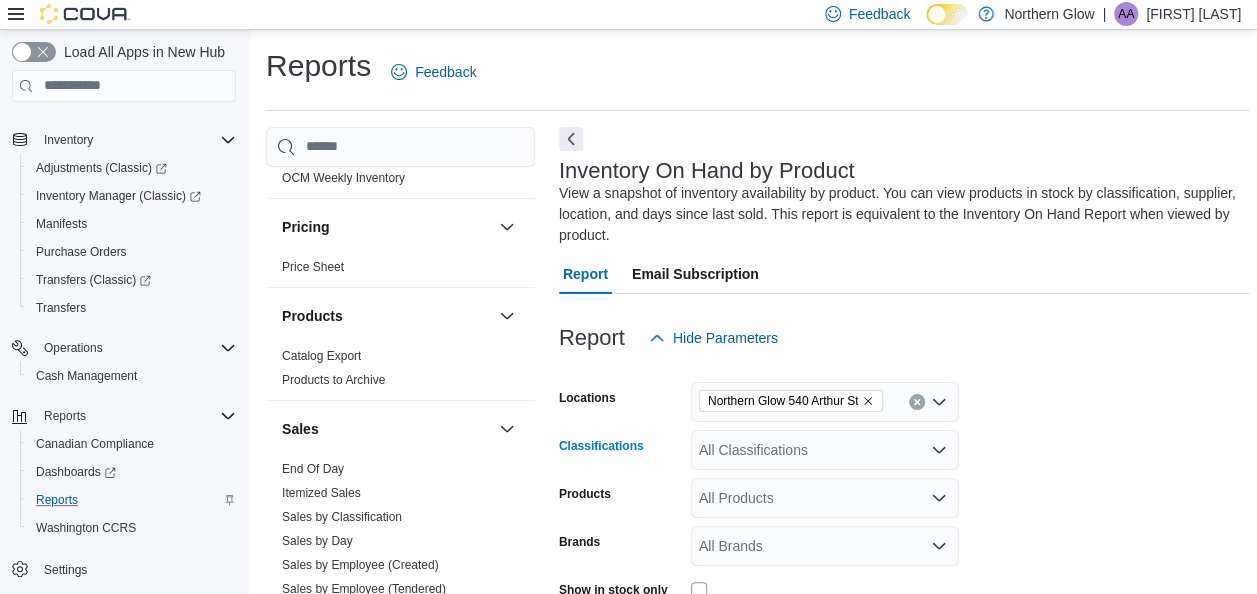 scroll, scrollTop: 1358, scrollLeft: 0, axis: vertical 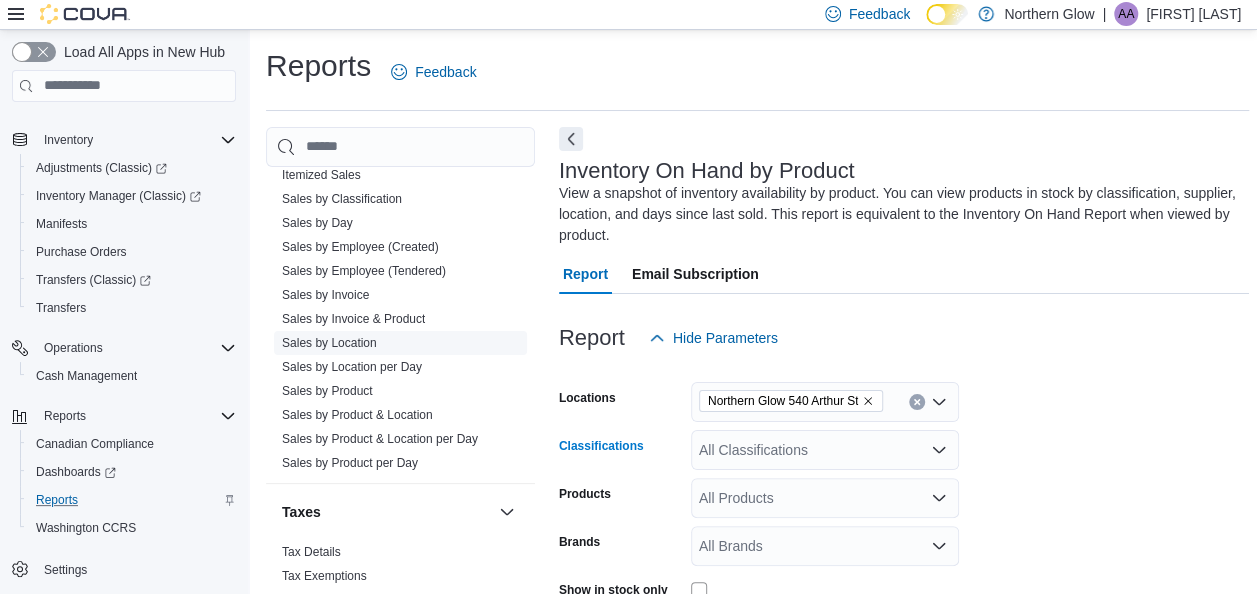 click on "Sales by Location" at bounding box center [400, 343] 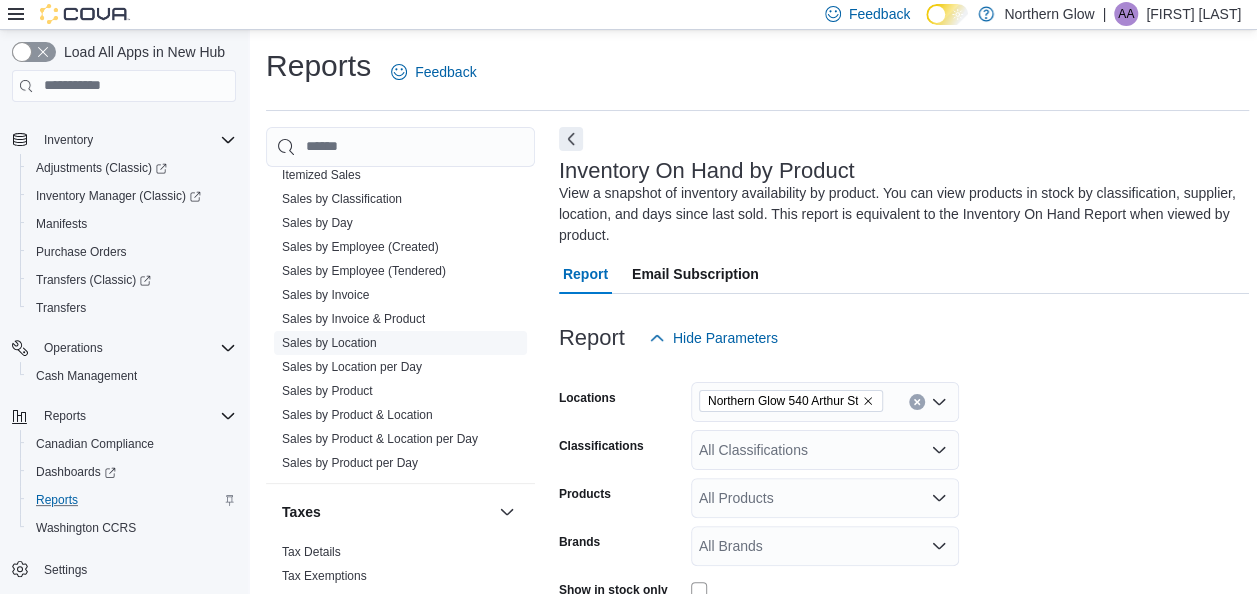 click on "Sales by Location" at bounding box center [329, 343] 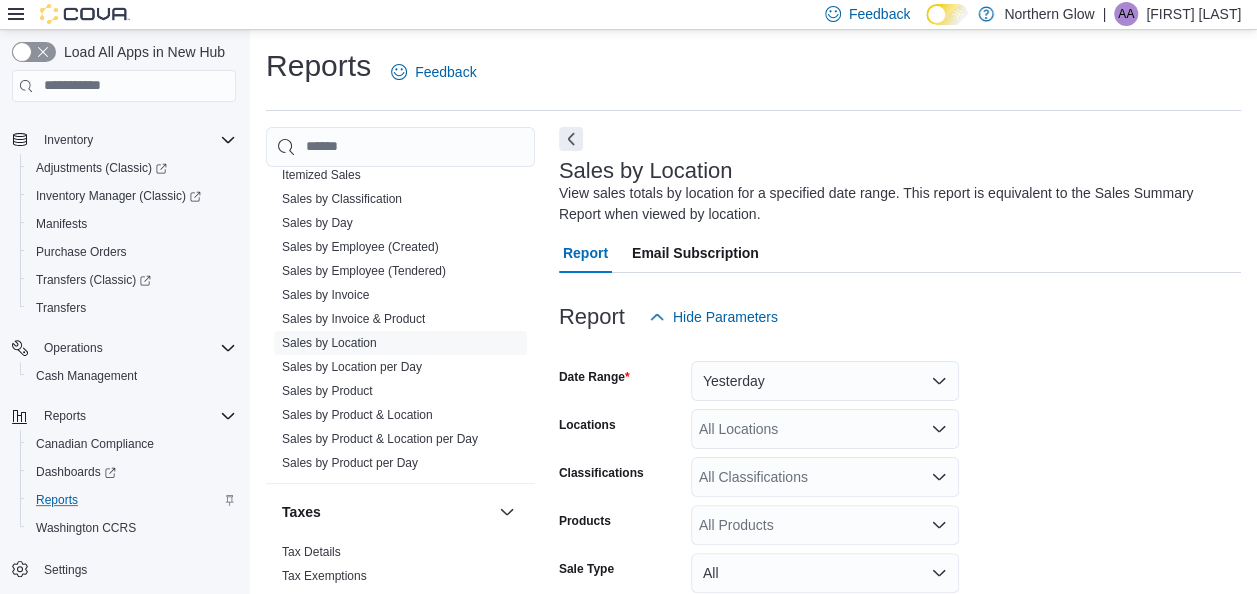 scroll, scrollTop: 67, scrollLeft: 0, axis: vertical 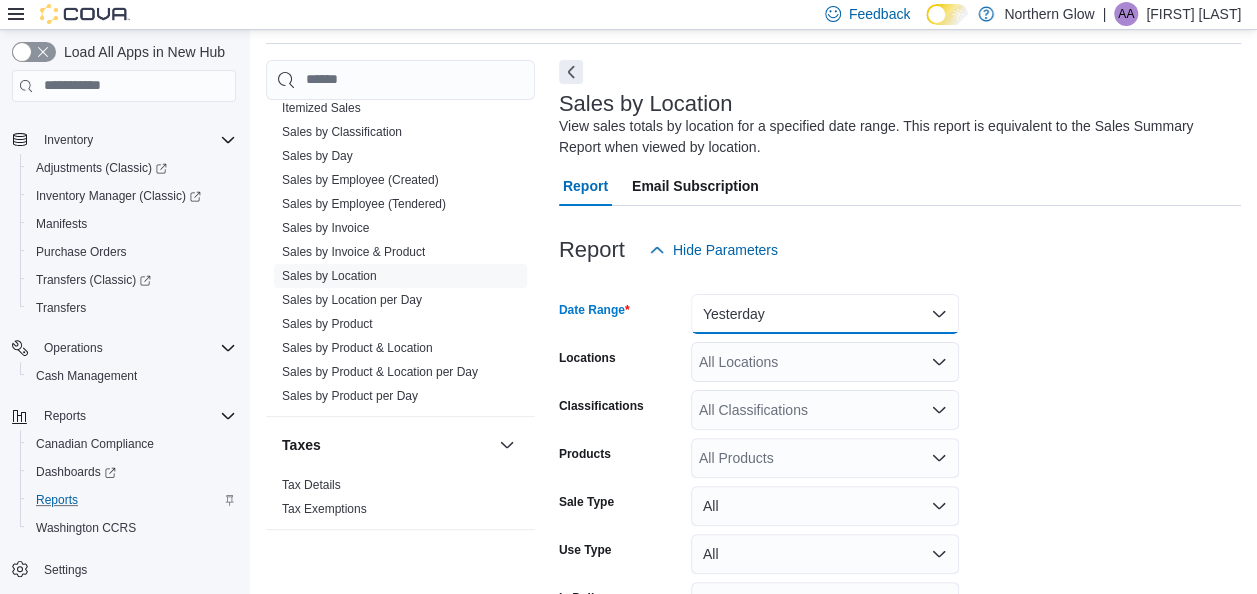 click on "Yesterday" at bounding box center (825, 314) 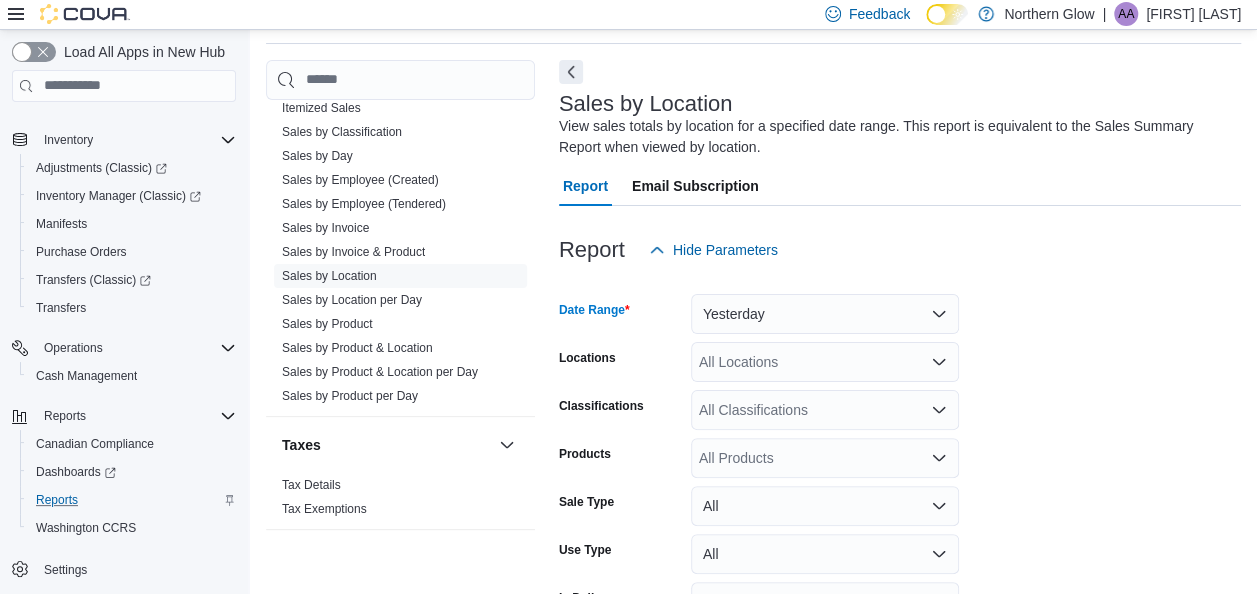 scroll, scrollTop: 60, scrollLeft: 0, axis: vertical 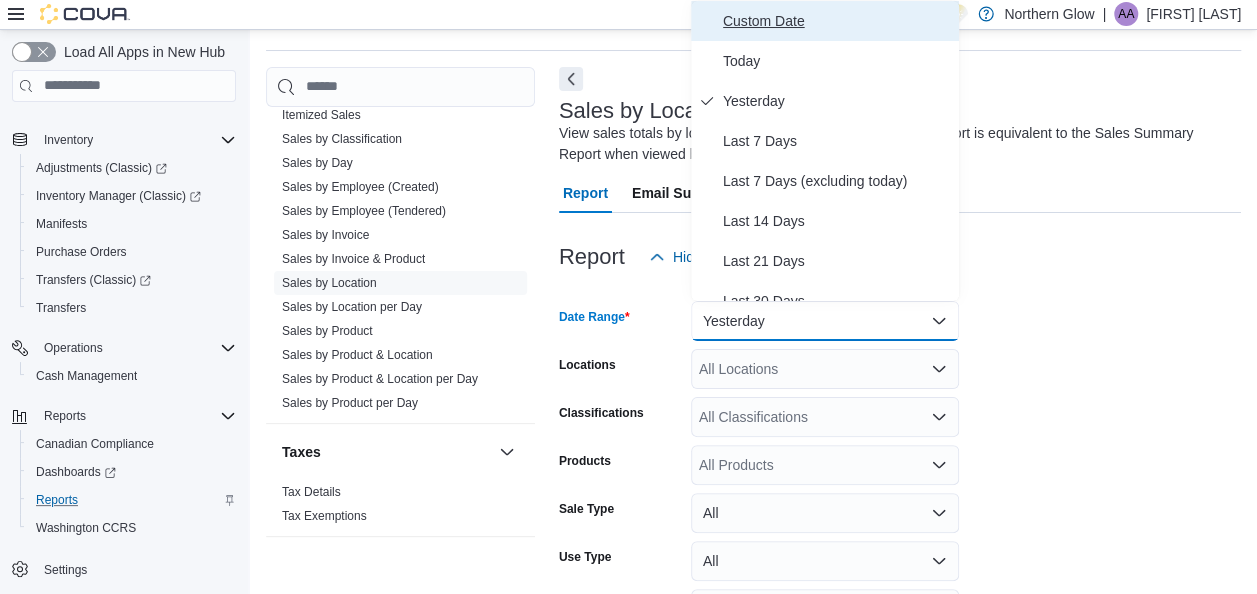 click on "Custom Date" at bounding box center [837, 21] 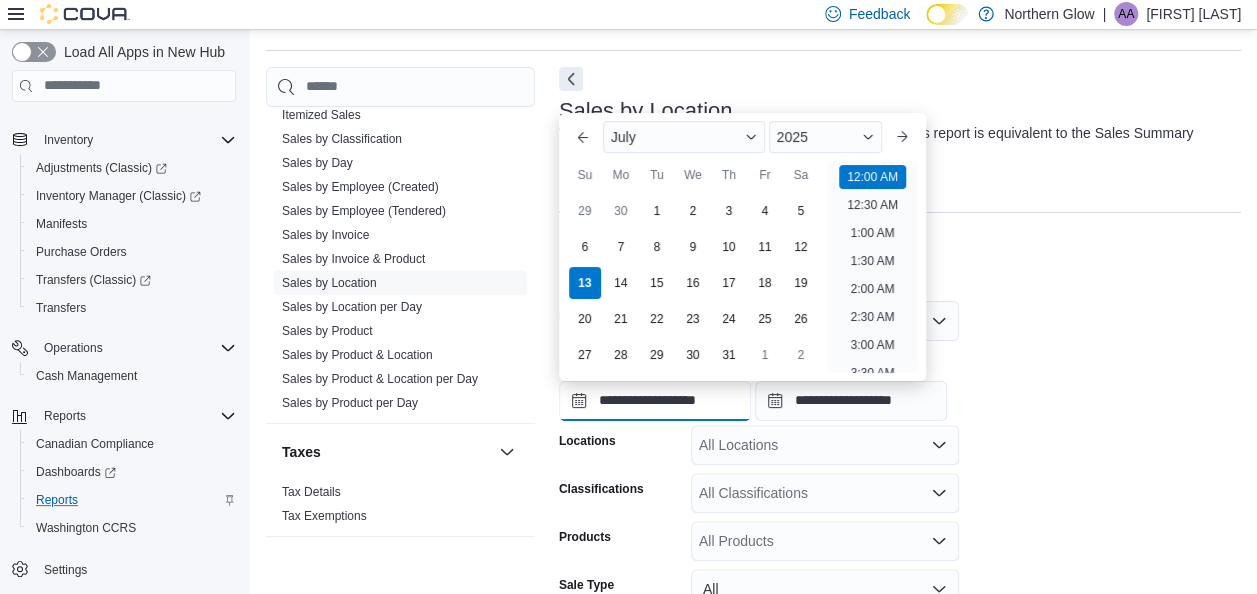 click on "**********" at bounding box center (655, 401) 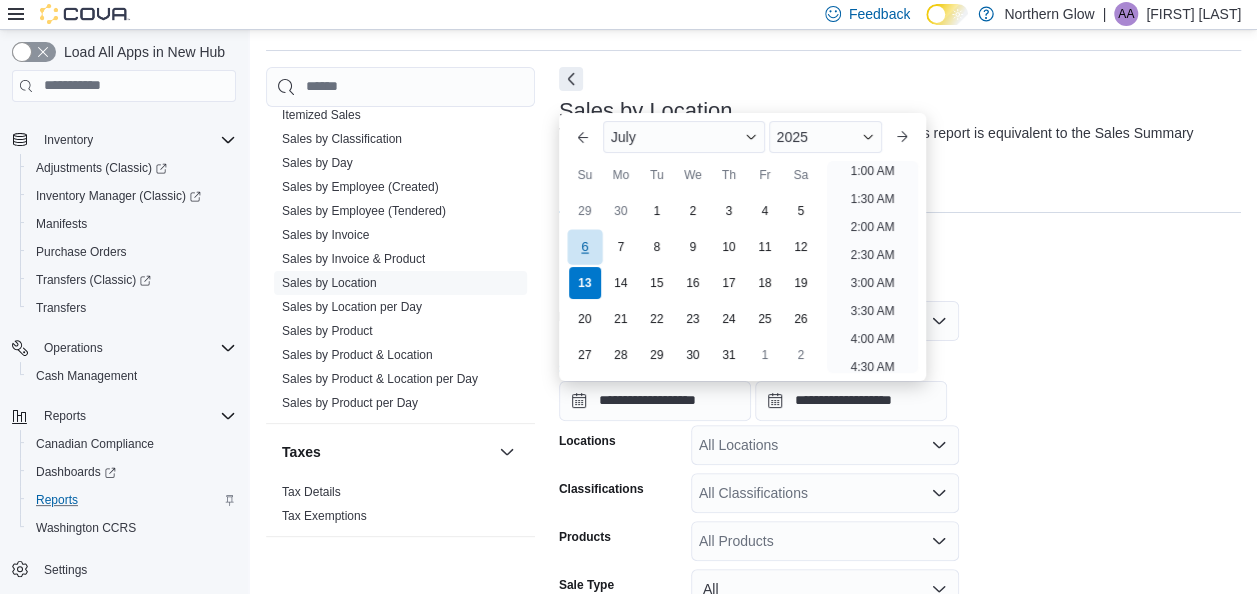 click on "6" at bounding box center (584, 246) 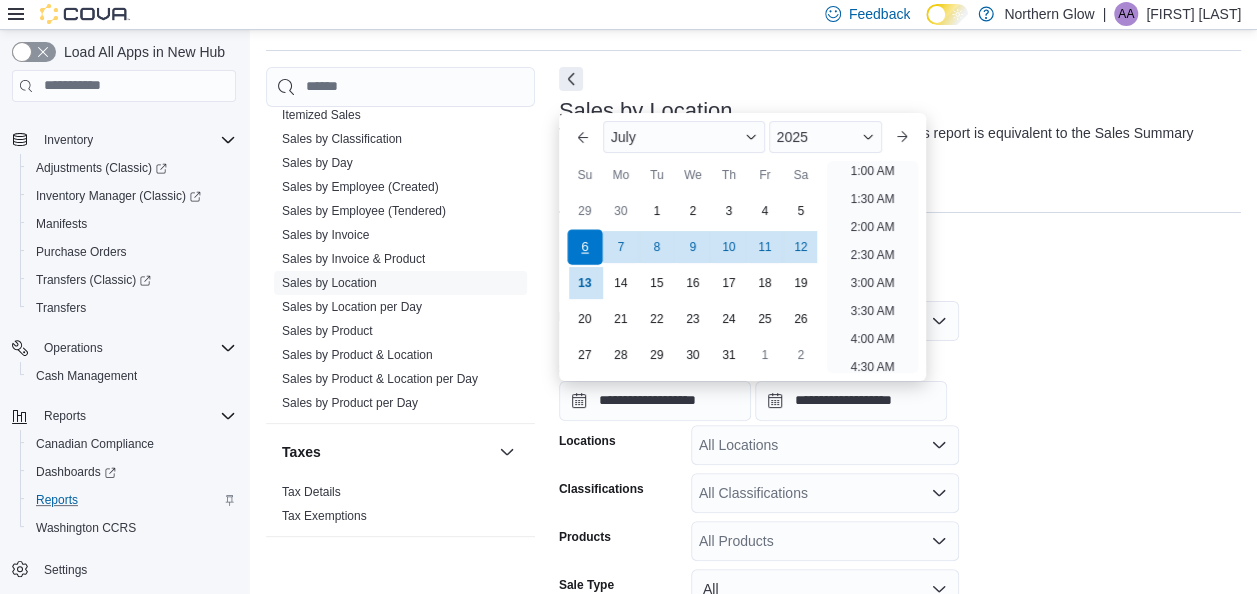 scroll, scrollTop: 4, scrollLeft: 0, axis: vertical 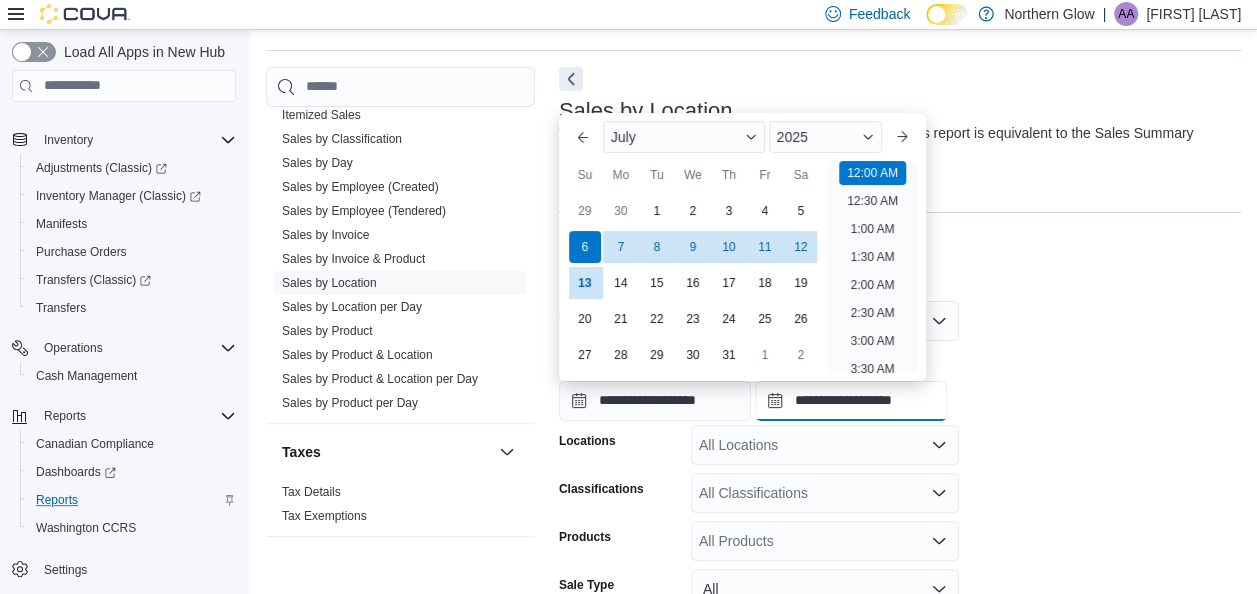 click on "**********" at bounding box center (851, 401) 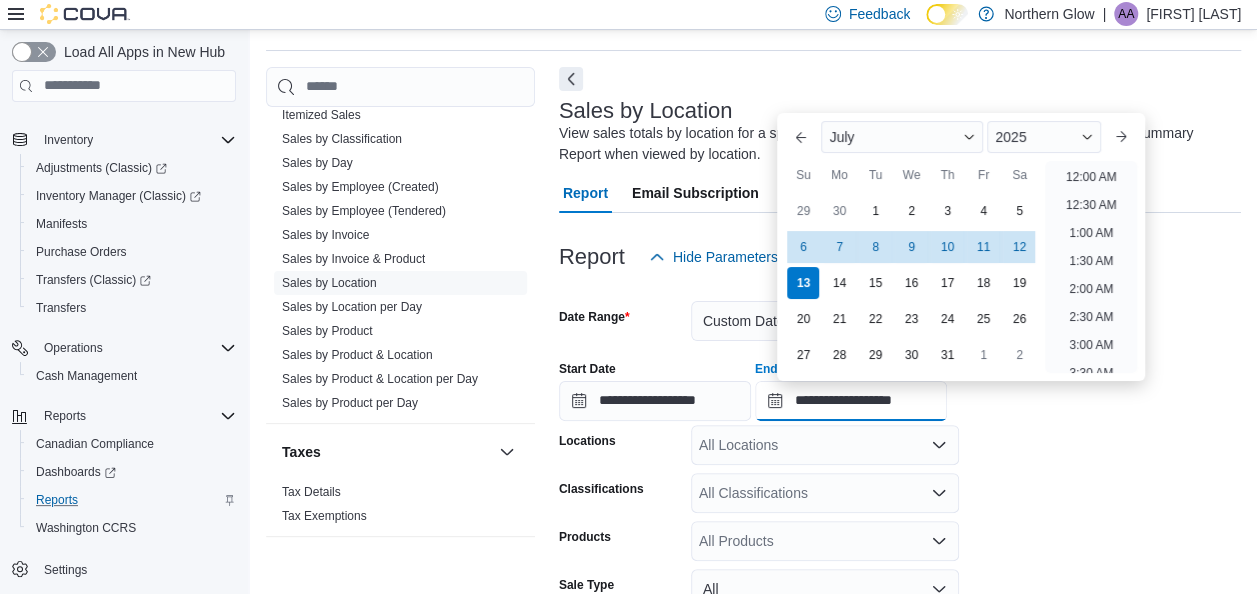scroll, scrollTop: 1136, scrollLeft: 0, axis: vertical 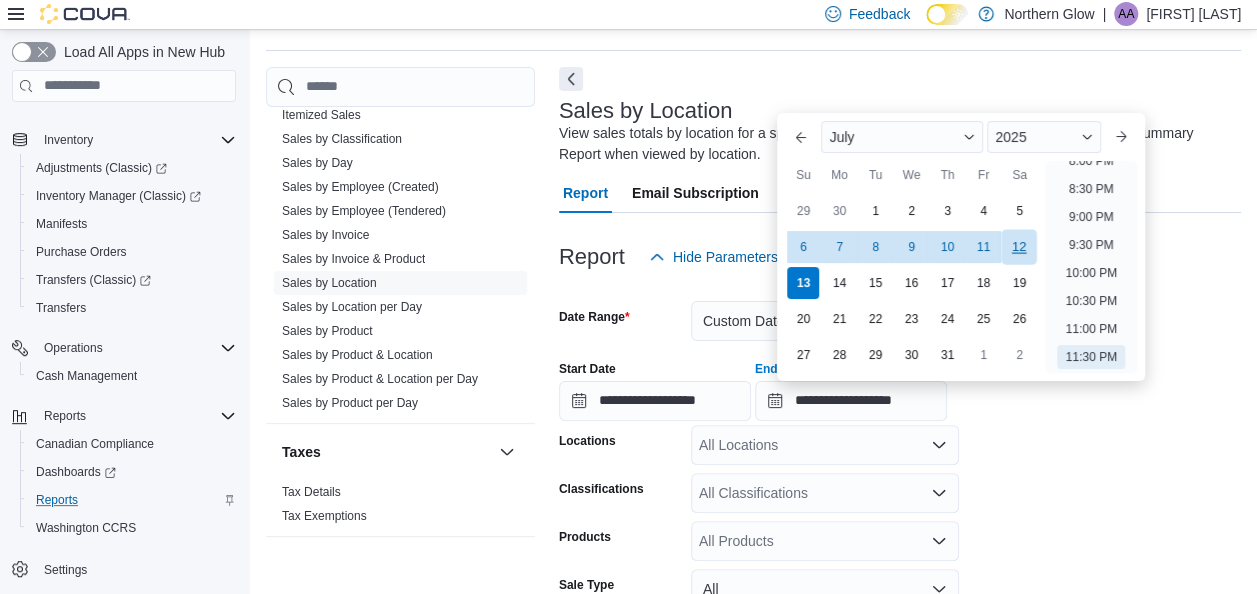click on "12" at bounding box center [1019, 246] 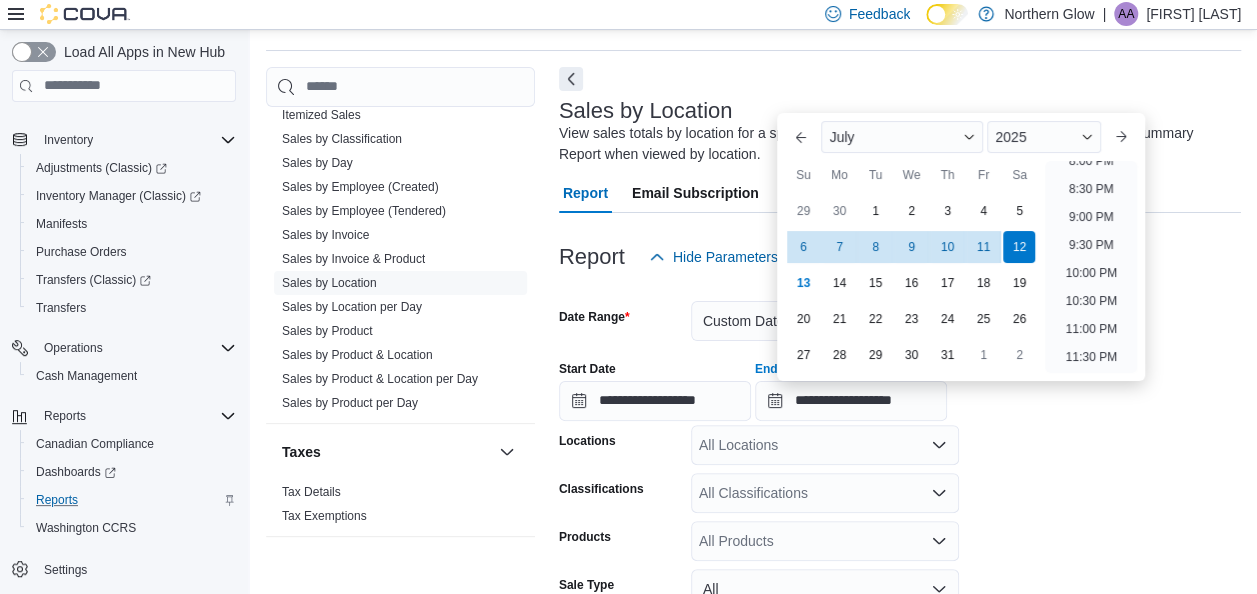 click on "**********" at bounding box center (900, 519) 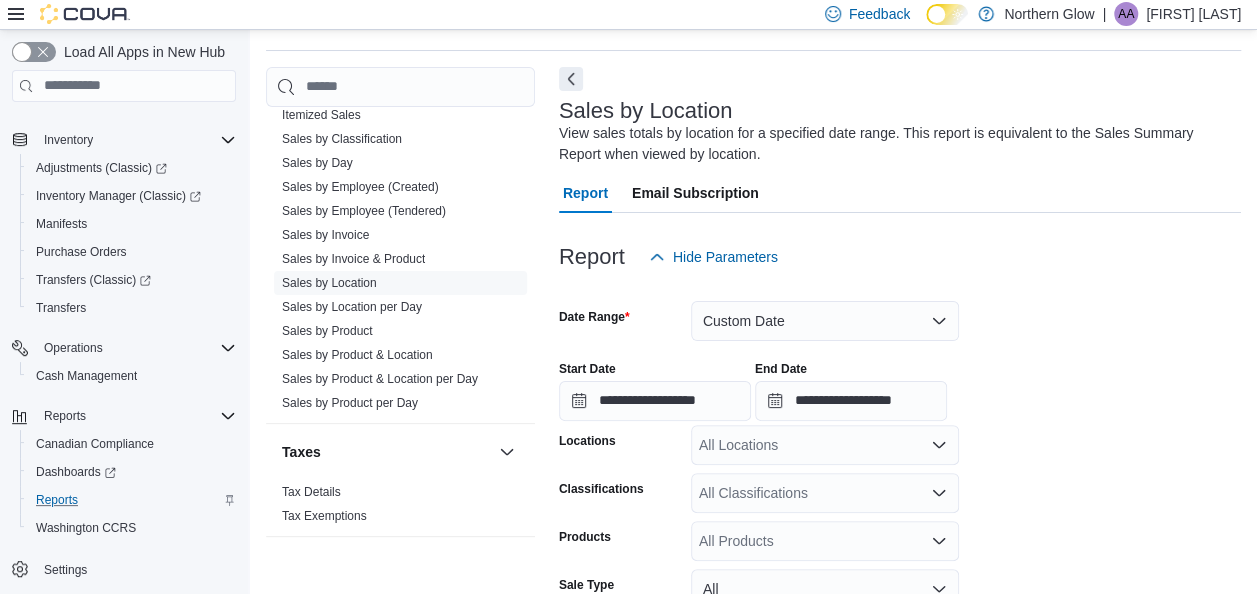scroll, scrollTop: 266, scrollLeft: 0, axis: vertical 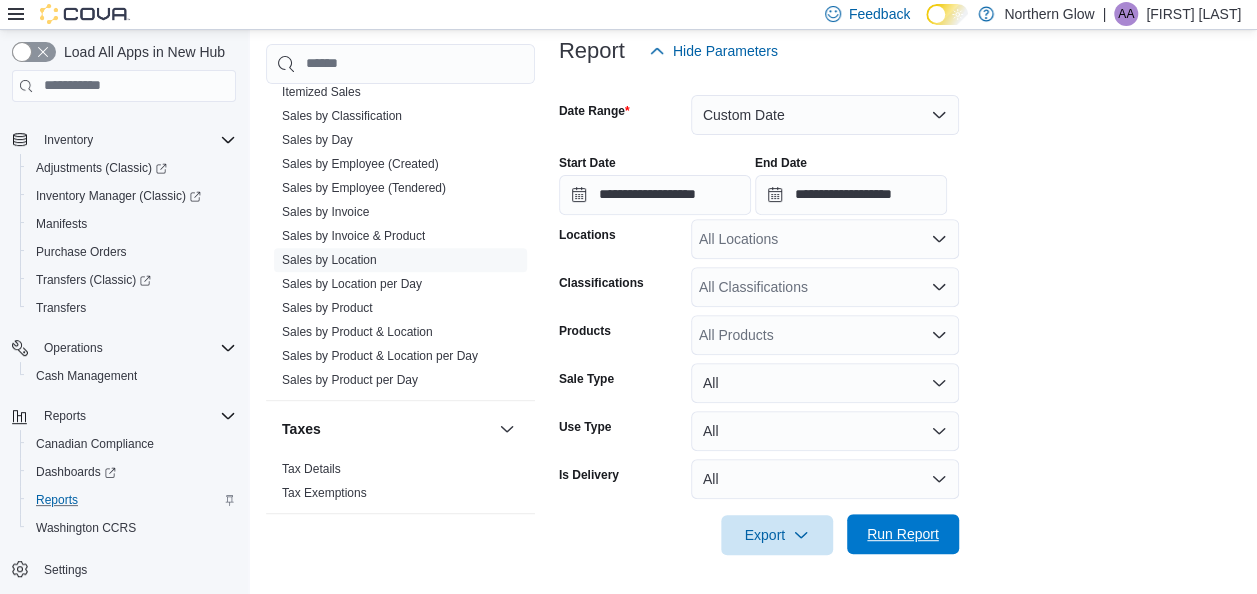 click on "Run Report" at bounding box center (903, 534) 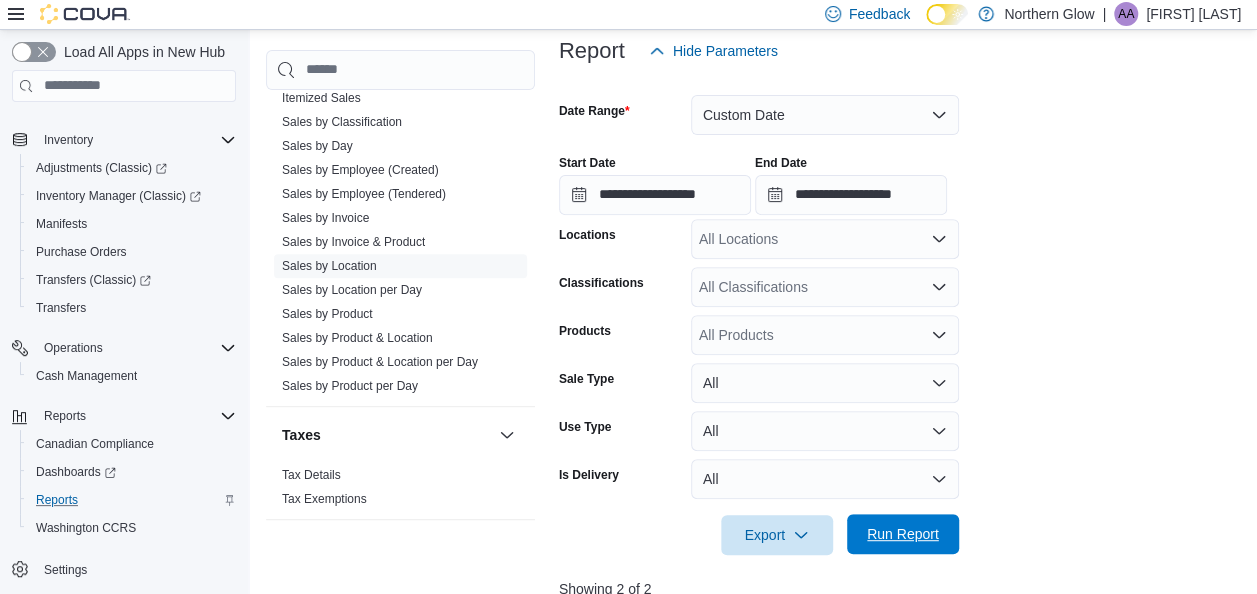 click on "Run Report" at bounding box center (903, 534) 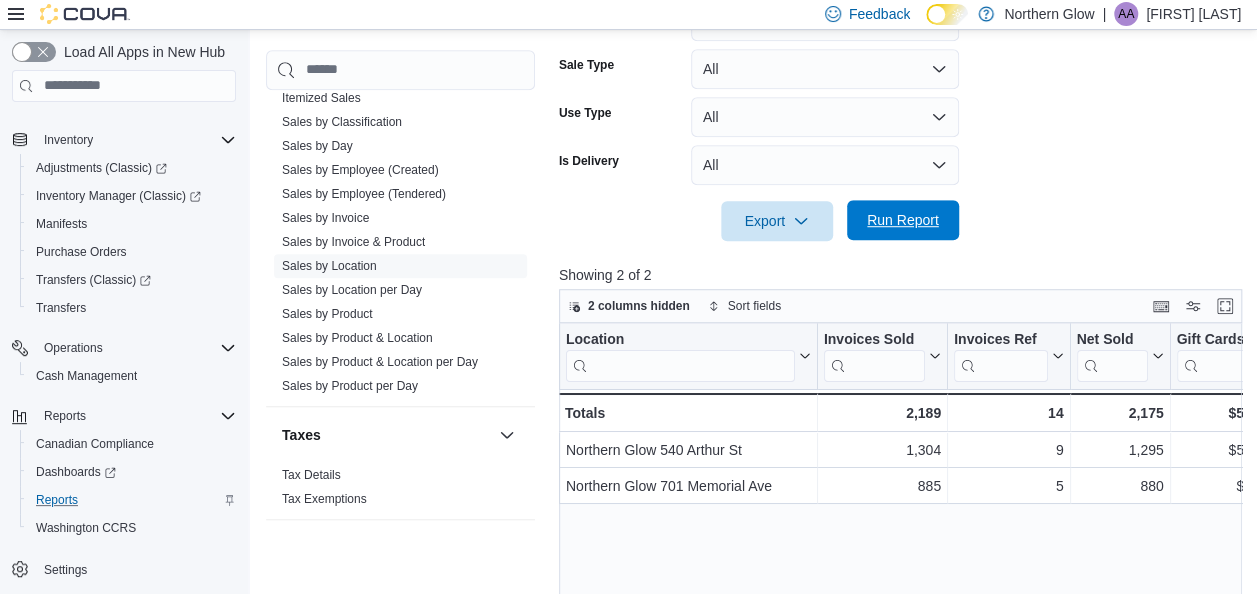 scroll, scrollTop: 582, scrollLeft: 0, axis: vertical 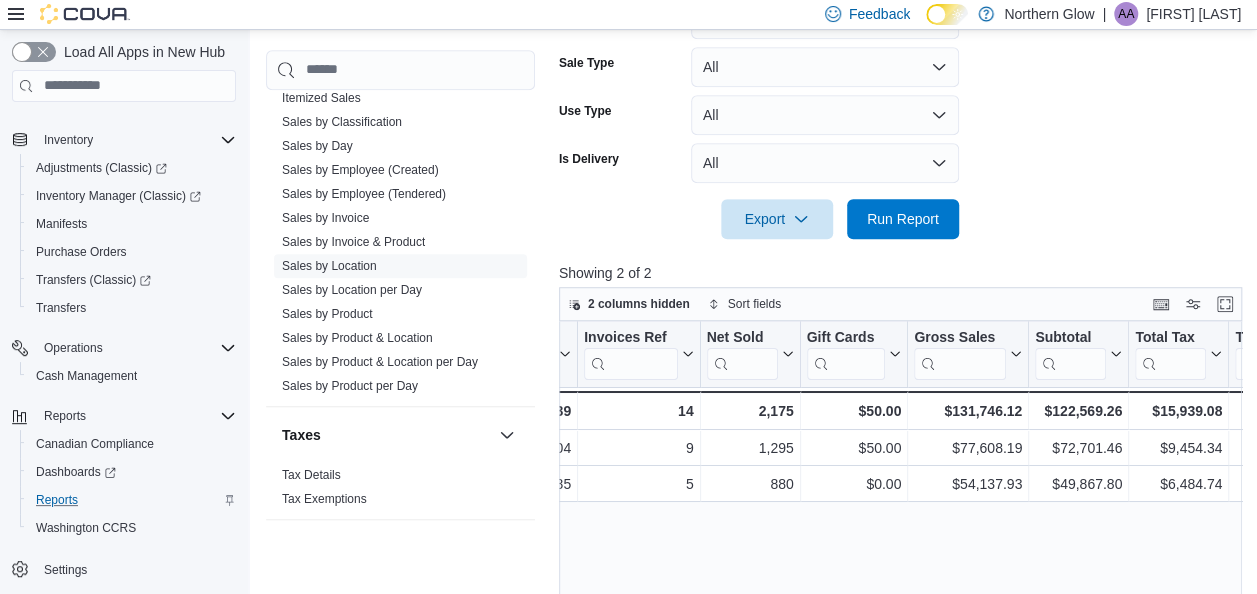 click on "2 columns hidden Sort fields" at bounding box center (900, 304) 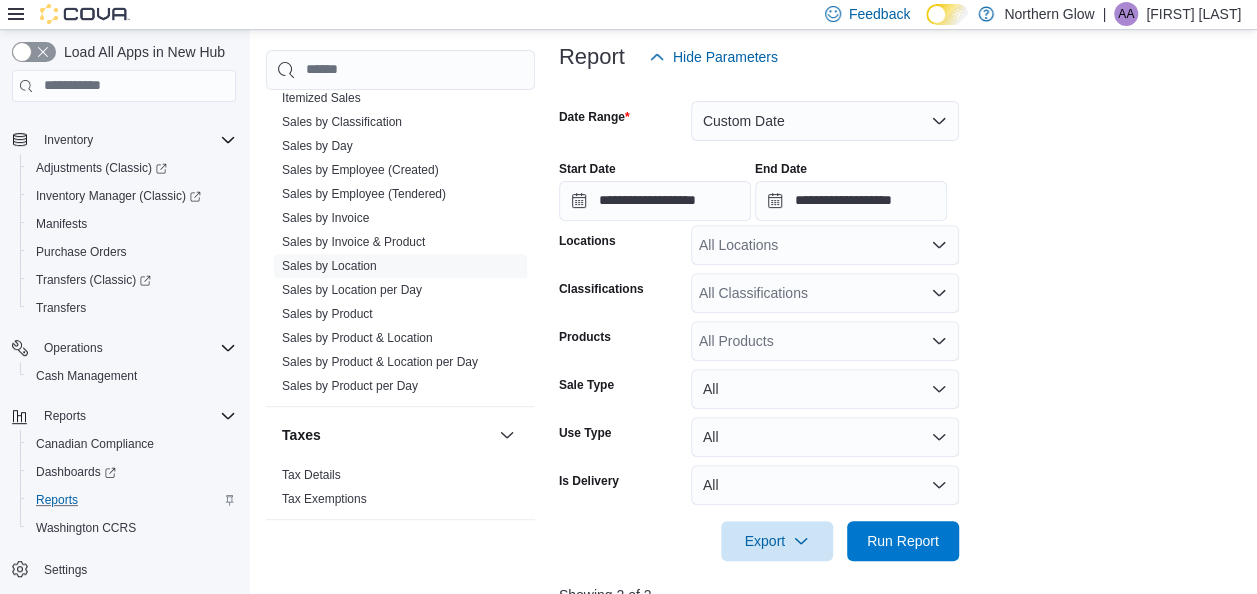 scroll, scrollTop: 258, scrollLeft: 0, axis: vertical 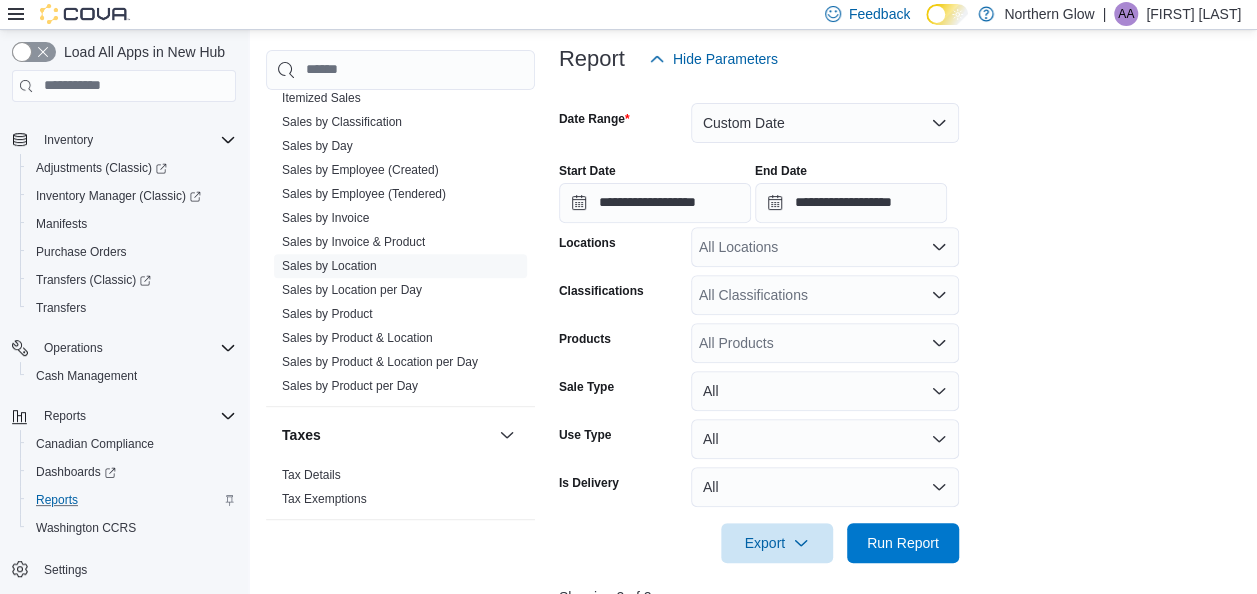 click on "All Locations" at bounding box center [825, 247] 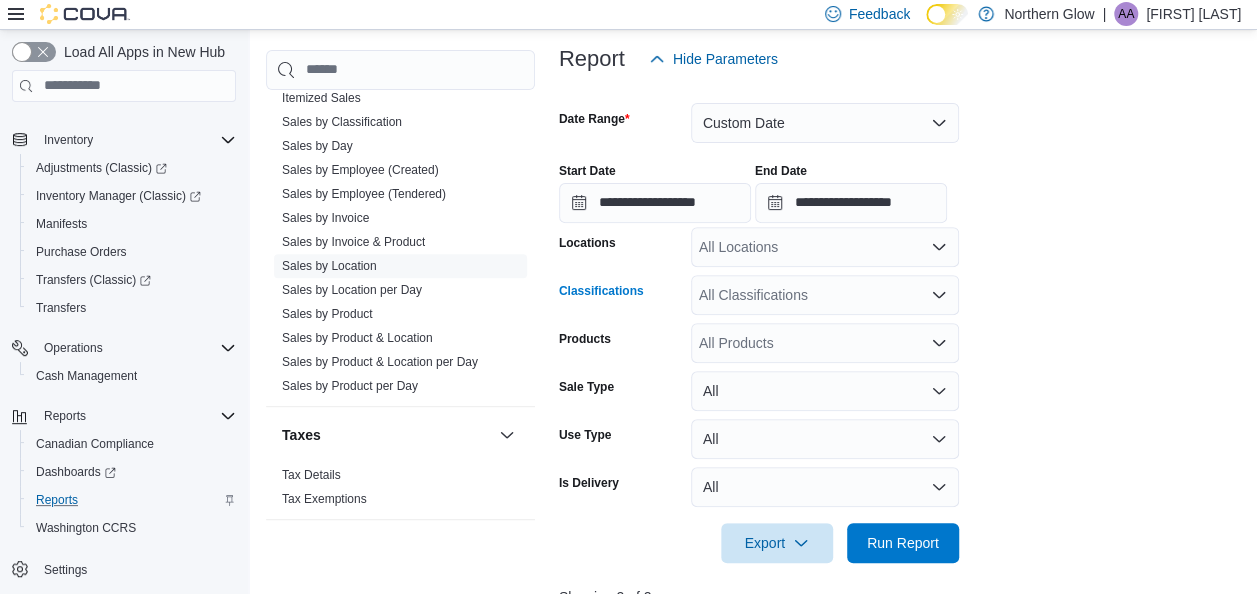 click on "All Classifications" at bounding box center [825, 295] 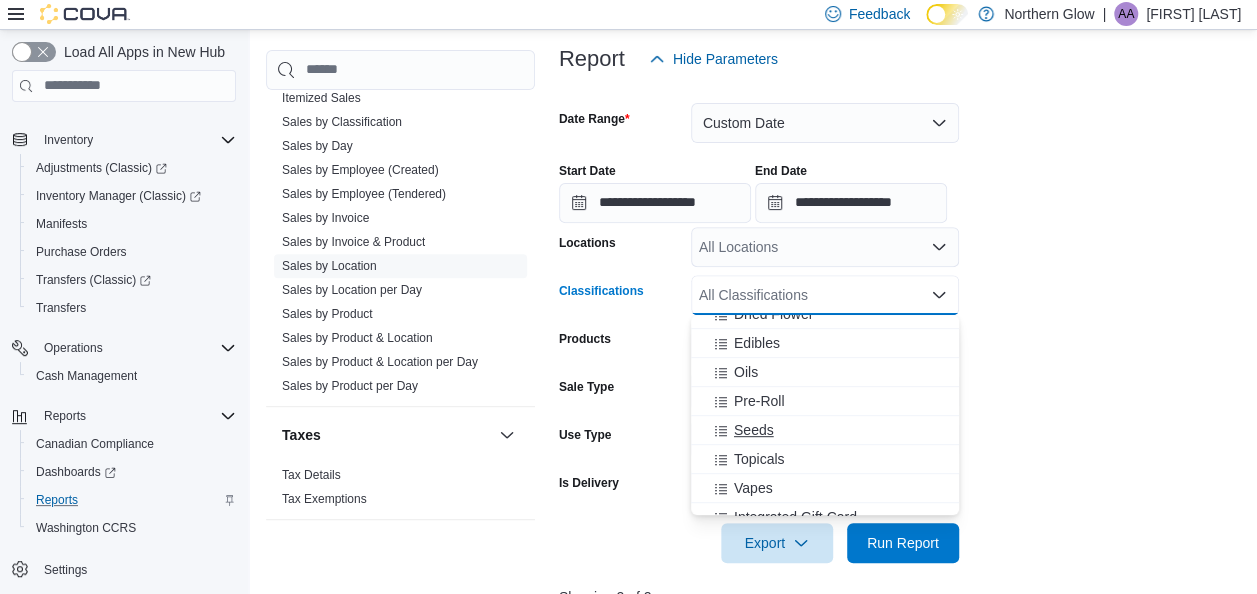 click on "Seeds" at bounding box center [754, 430] 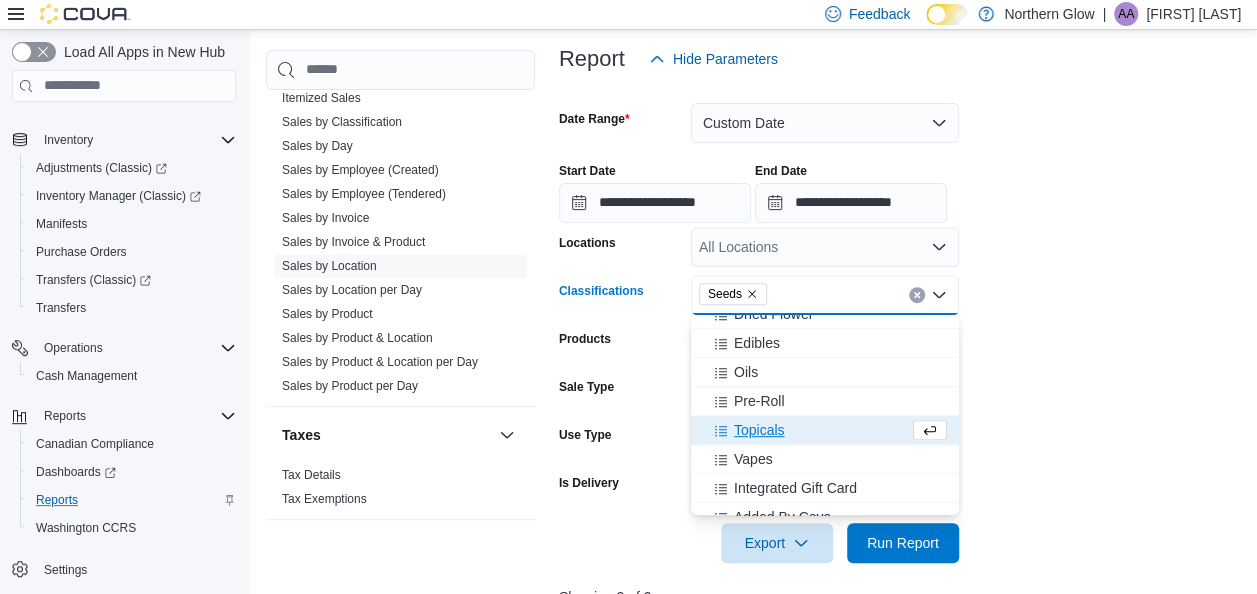 click on "Topicals" at bounding box center [759, 430] 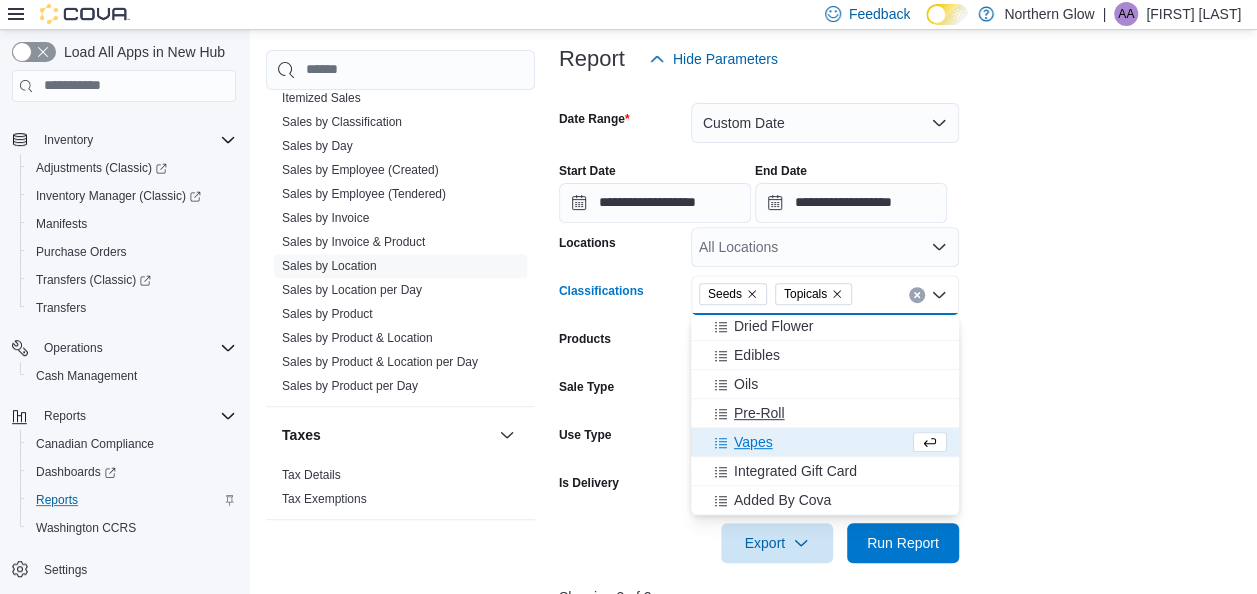 click on "Pre-Roll" at bounding box center [759, 413] 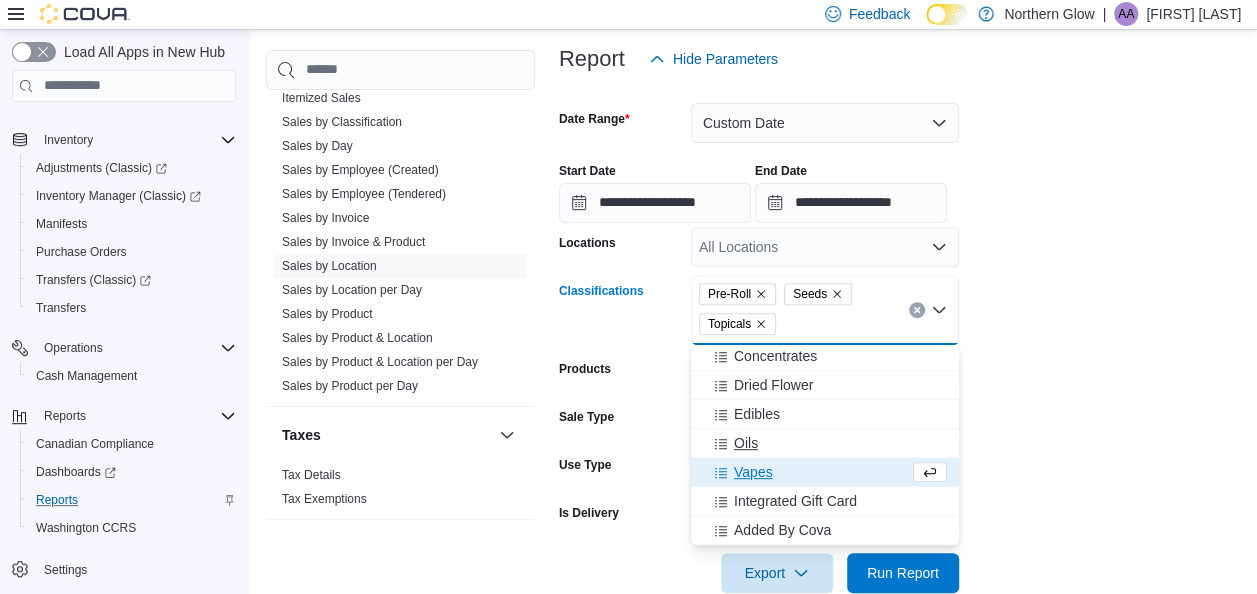 click on "Oils" at bounding box center [825, 443] 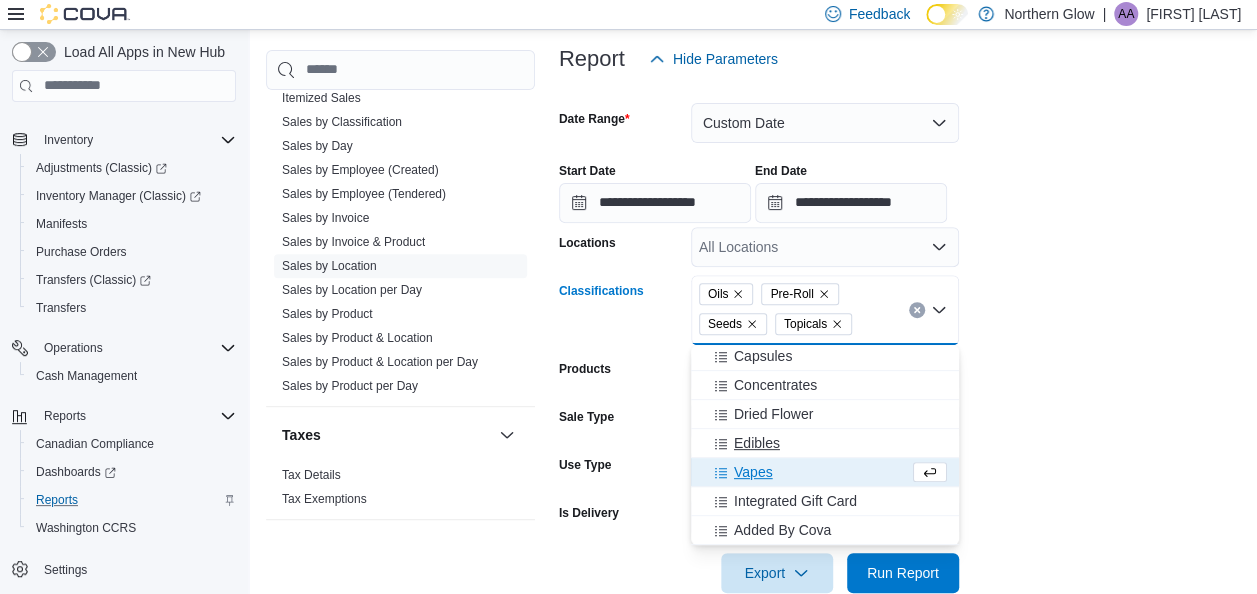 click on "Edibles" at bounding box center (825, 443) 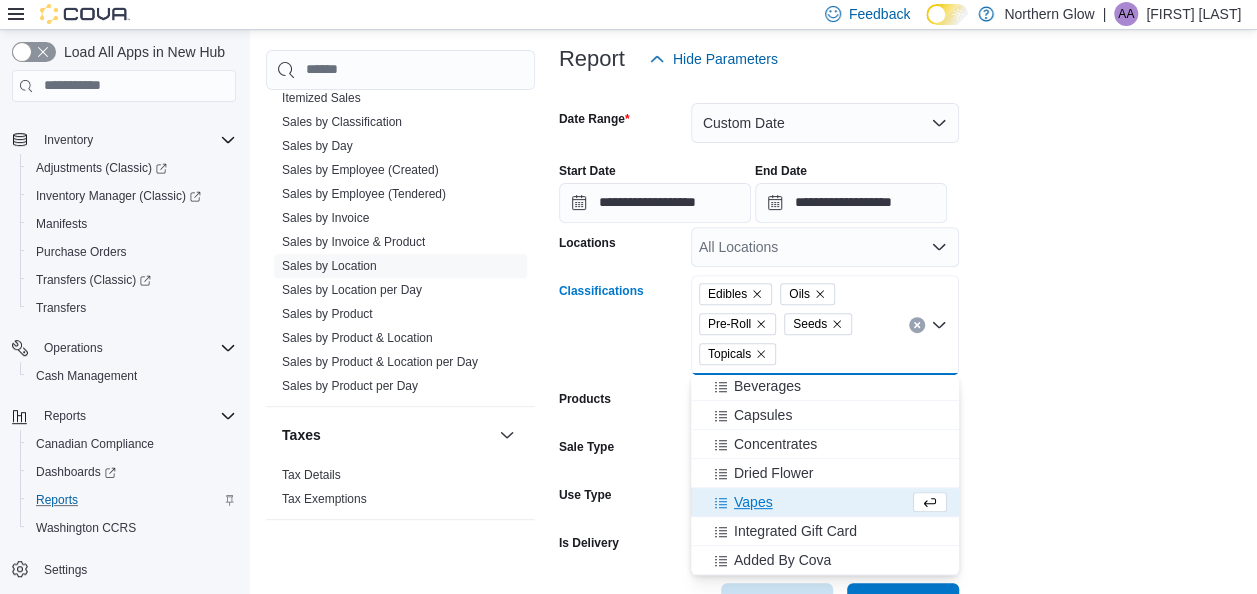 click on "Vapes" at bounding box center [753, 502] 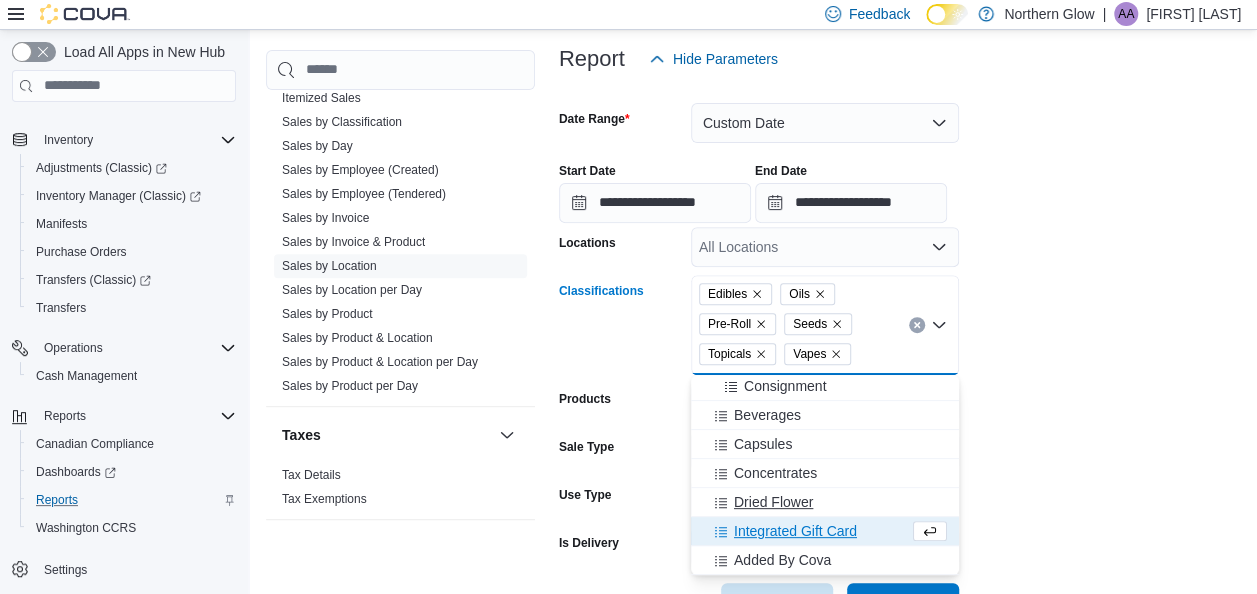 click on "Dried Flower" at bounding box center (773, 502) 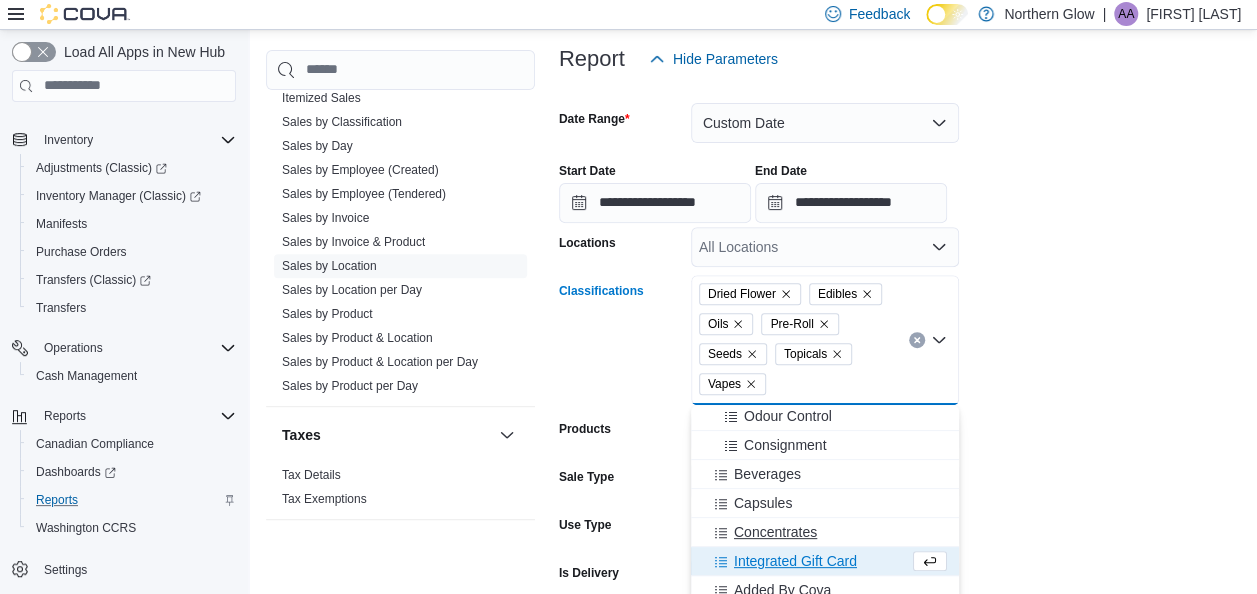 click on "Concentrates" at bounding box center (775, 532) 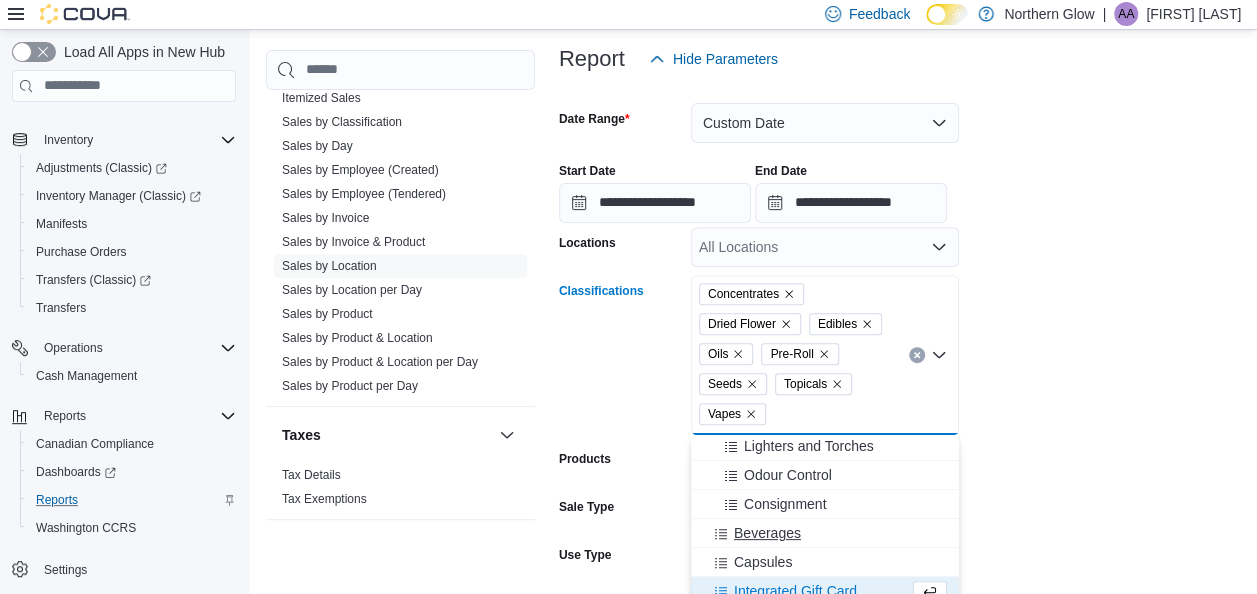 click on "Beverages" at bounding box center [825, 533] 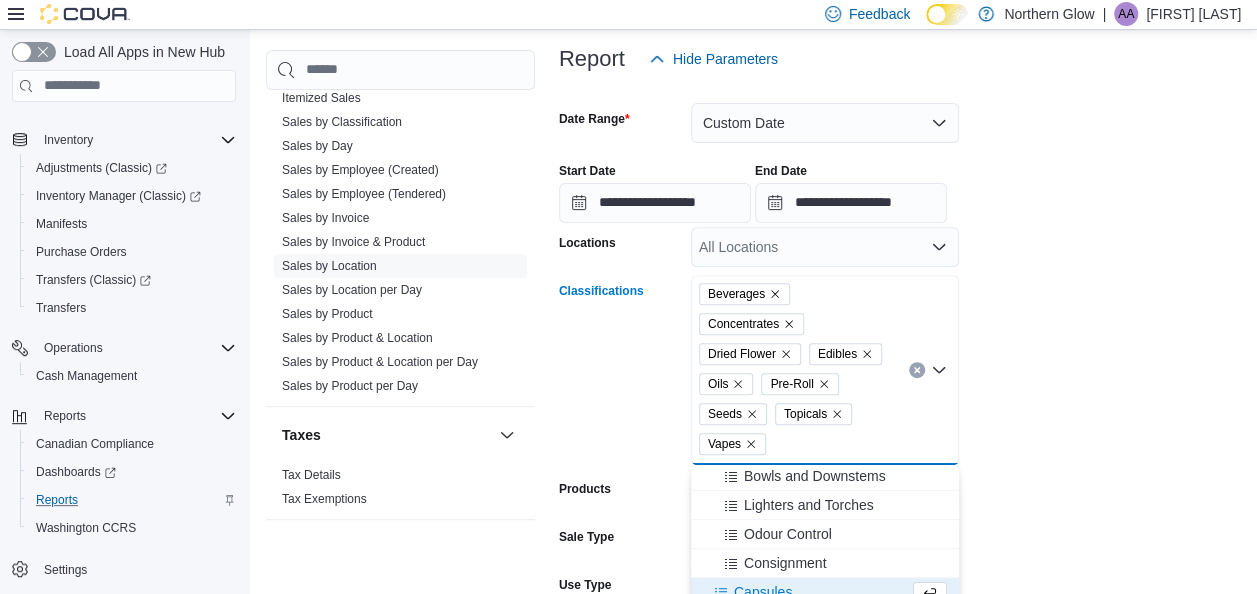 scroll, scrollTop: 351, scrollLeft: 0, axis: vertical 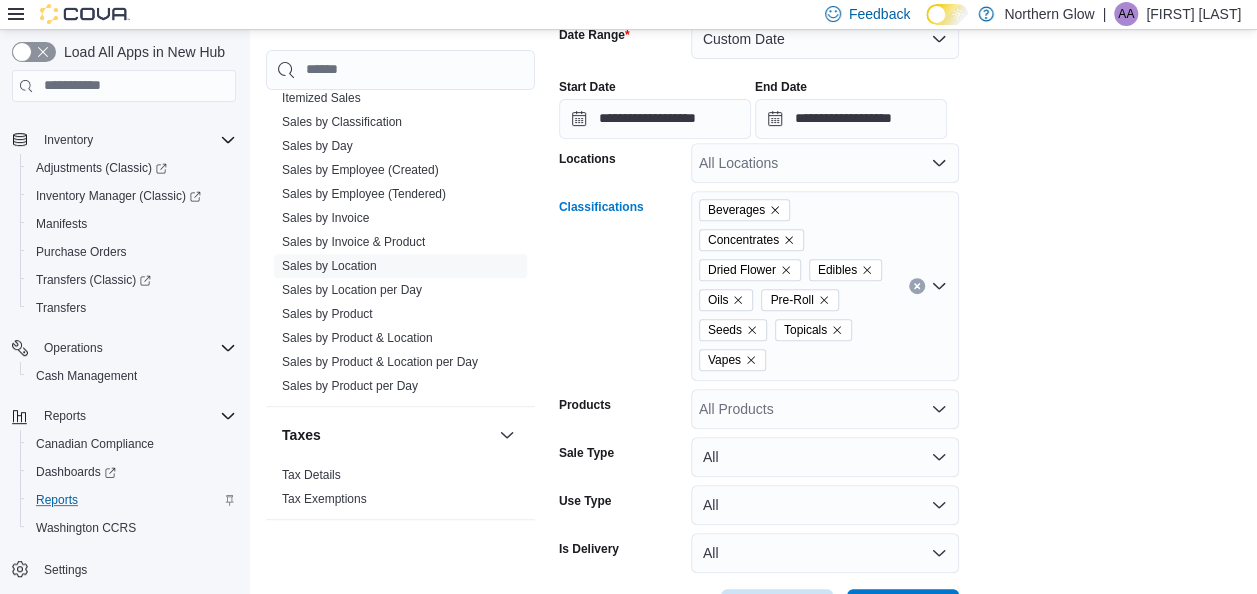 click on "Beverages Concentrates Dried Flower Edibles Oils Pre-Roll Seeds Topicals Vapes Combo box. Selected. Beverages, Concentrates, Dried Flower, Edibles, Oils, Pre-Roll, Seeds, Topicals, Vapes. Press Backspace to delete Vapes. Combo box input. All Classifications. Type some text or, to display a list of choices, press Down Arrow. To exit the list of choices, press Escape." at bounding box center [825, 286] 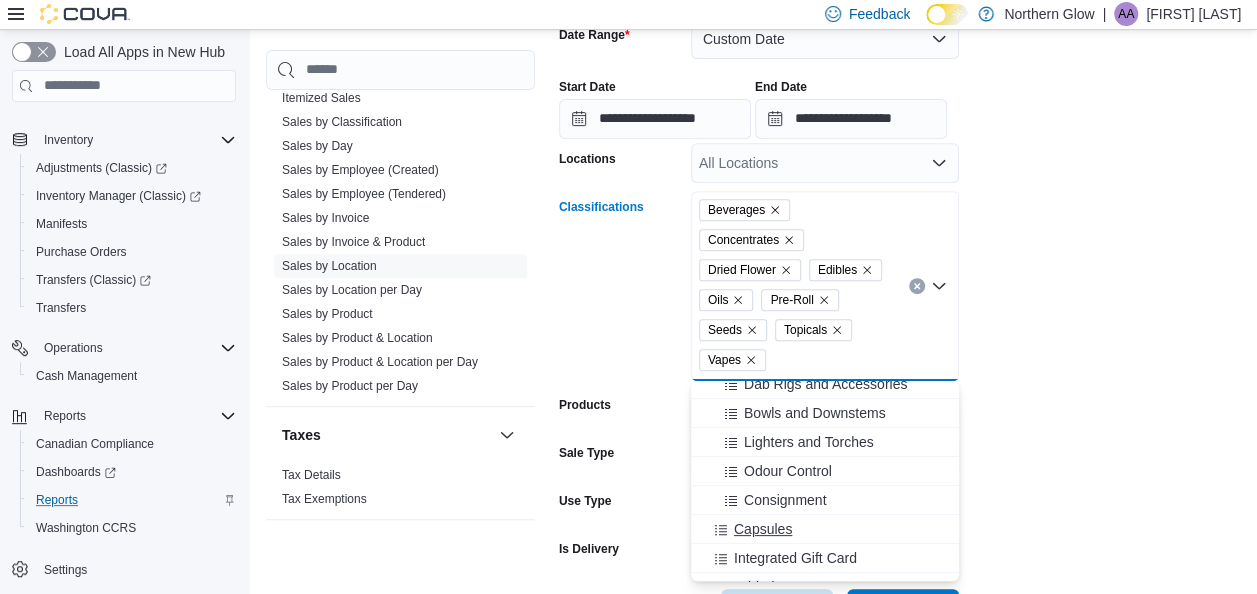 click on "Capsules" at bounding box center (763, 529) 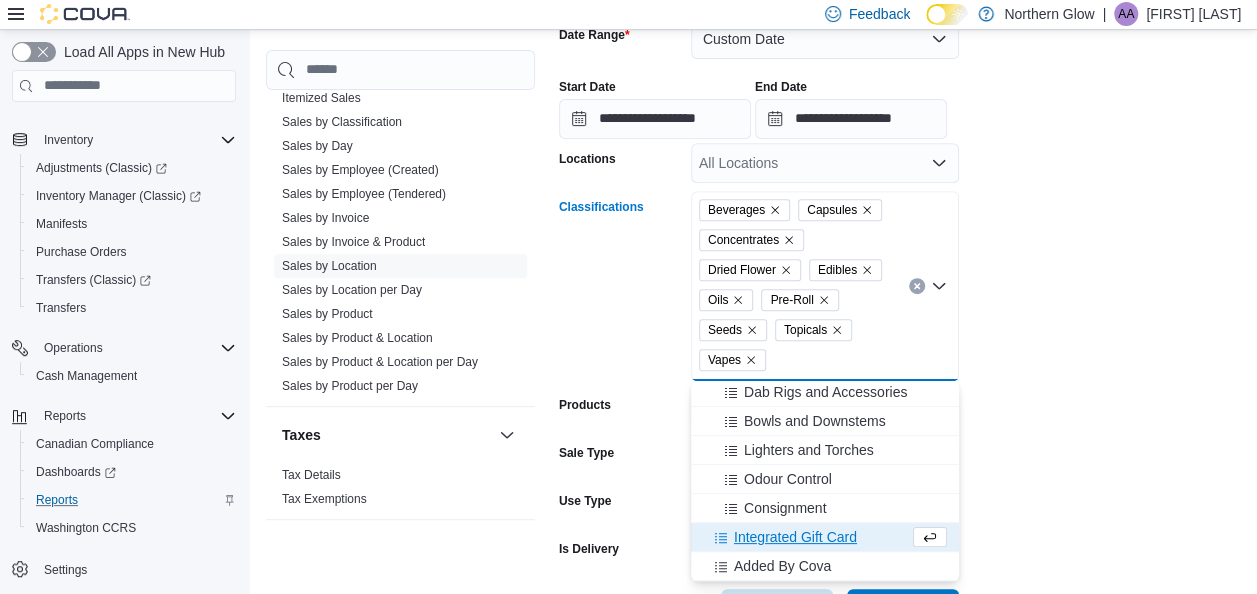 click on "**********" at bounding box center [904, 312] 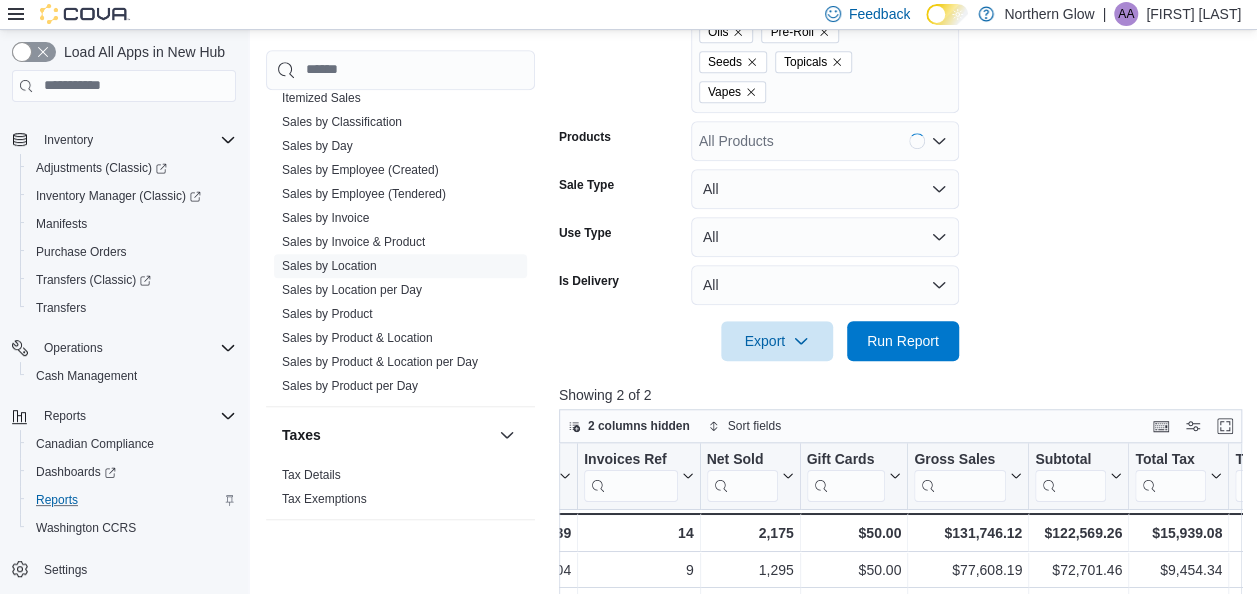 scroll, scrollTop: 620, scrollLeft: 0, axis: vertical 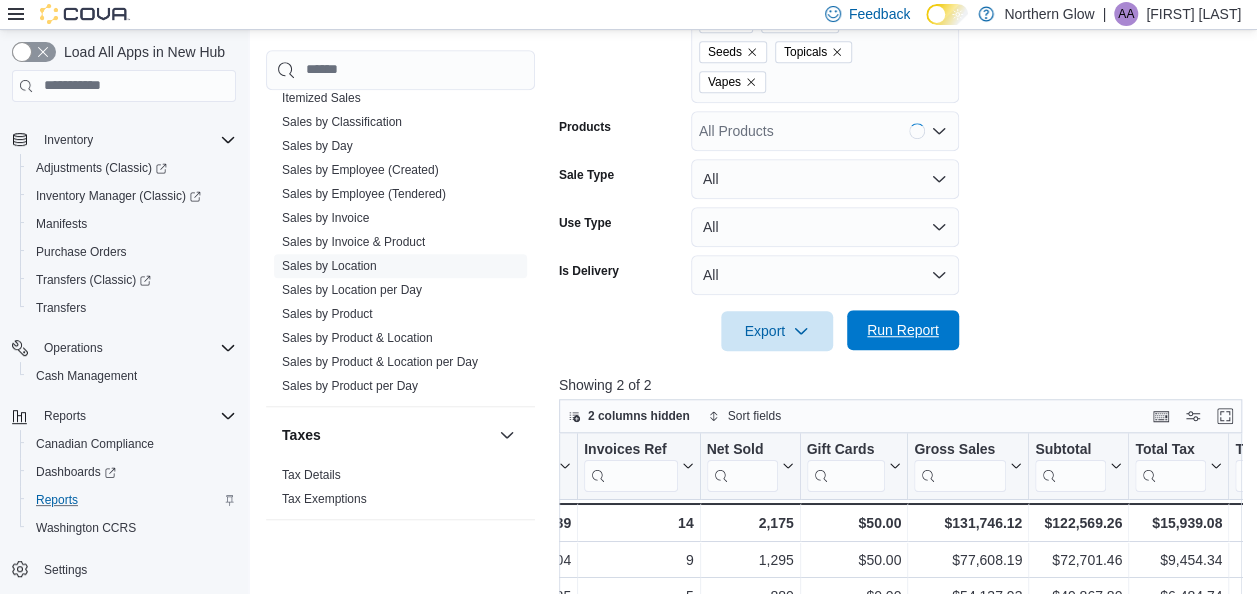 click on "Run Report" at bounding box center [903, 330] 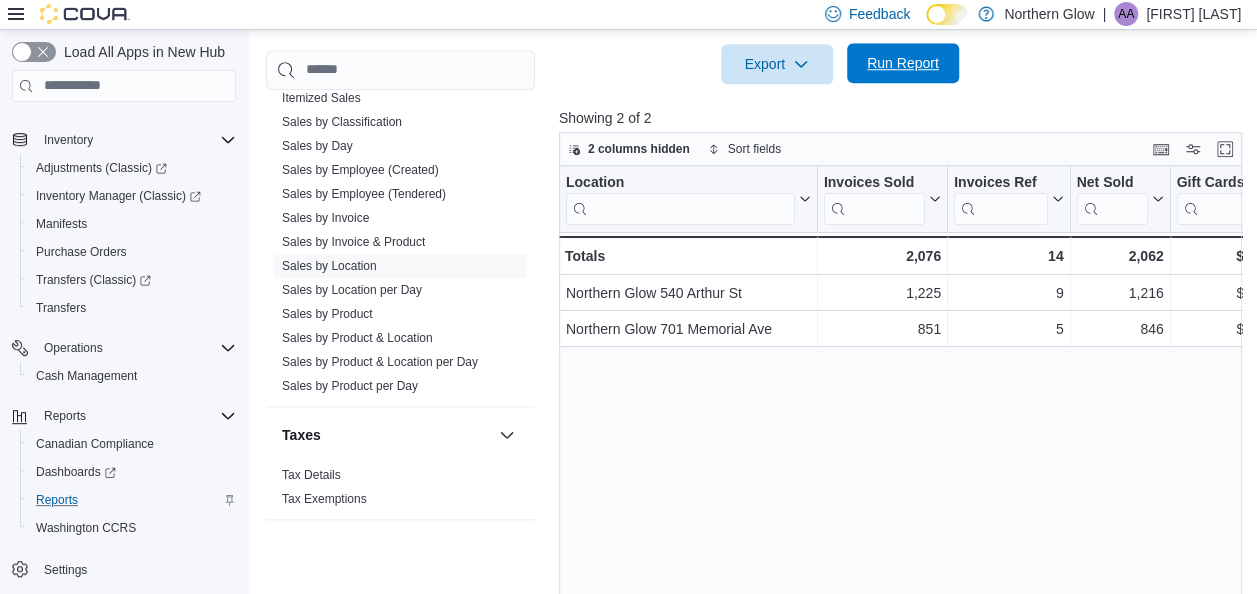 scroll, scrollTop: 886, scrollLeft: 0, axis: vertical 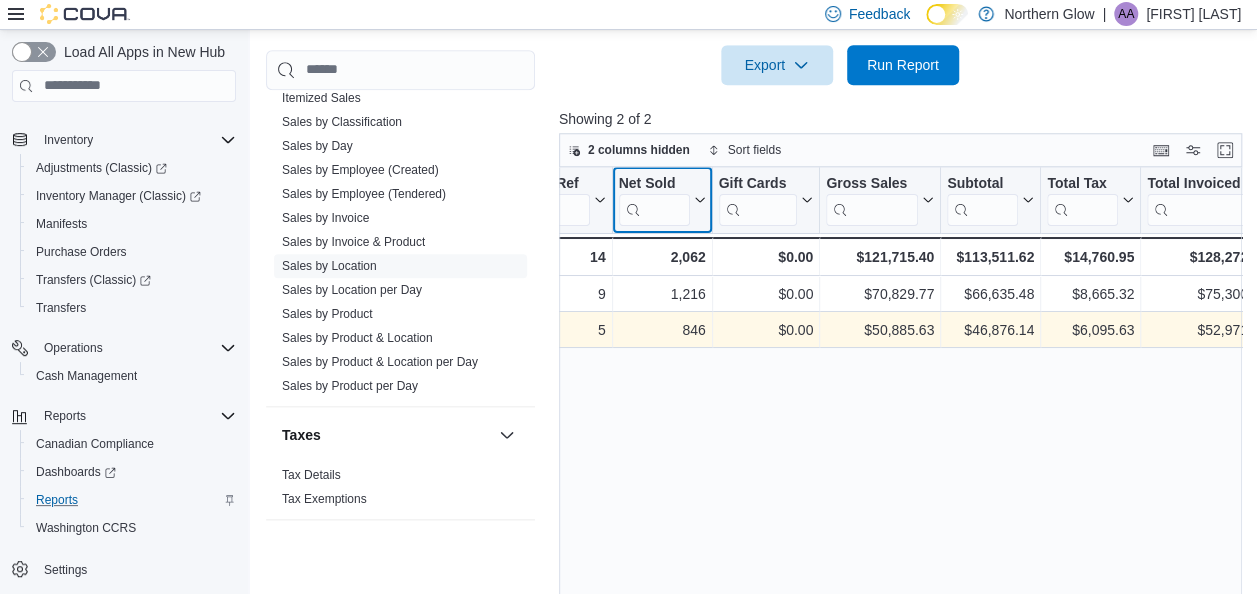 drag, startPoint x: 640, startPoint y: 188, endPoint x: 825, endPoint y: 340, distance: 239.43475 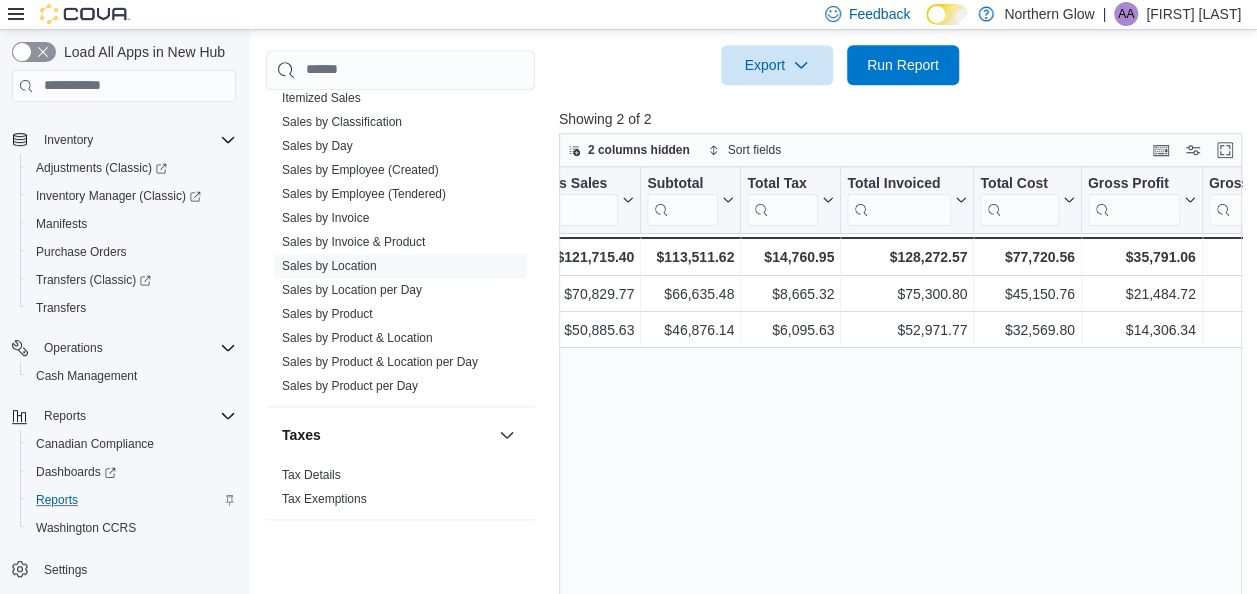 scroll, scrollTop: 0, scrollLeft: 759, axis: horizontal 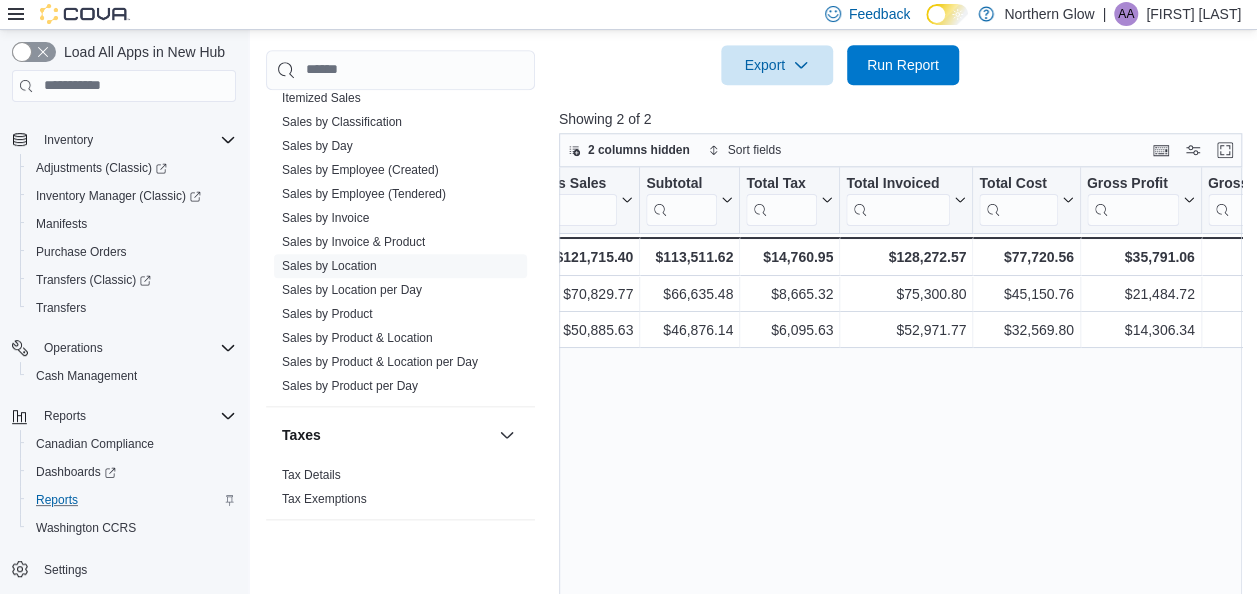 click on "Location Click to view column header actions Invoices Sold Click to view column header actions Invoices Ref Click to view column header actions Net Sold Click to view column header actions Gift Cards Click to view column header actions Gross Sales Click to view column header actions Subtotal Click to view column header actions Total Tax Click to view column header actions Total Invoiced Click to view column header actions Total Cost Click to view column header actions Gross Profit Click to view column header actions Gross Margin Click to view column header actions Total Discount Click to view column header actions Markdown Percent Click to view column header actions Items Per Transaction Click to view column header actions Qty Per Transaction Click to view column header actions Transaction Average Click to view column header actions Cashback Click to view column header actions Loyalty Redemptions Click to view column header actions Cash Click to view column header actions Debit MasterCard Online Payment Visa" at bounding box center [1509, 221] 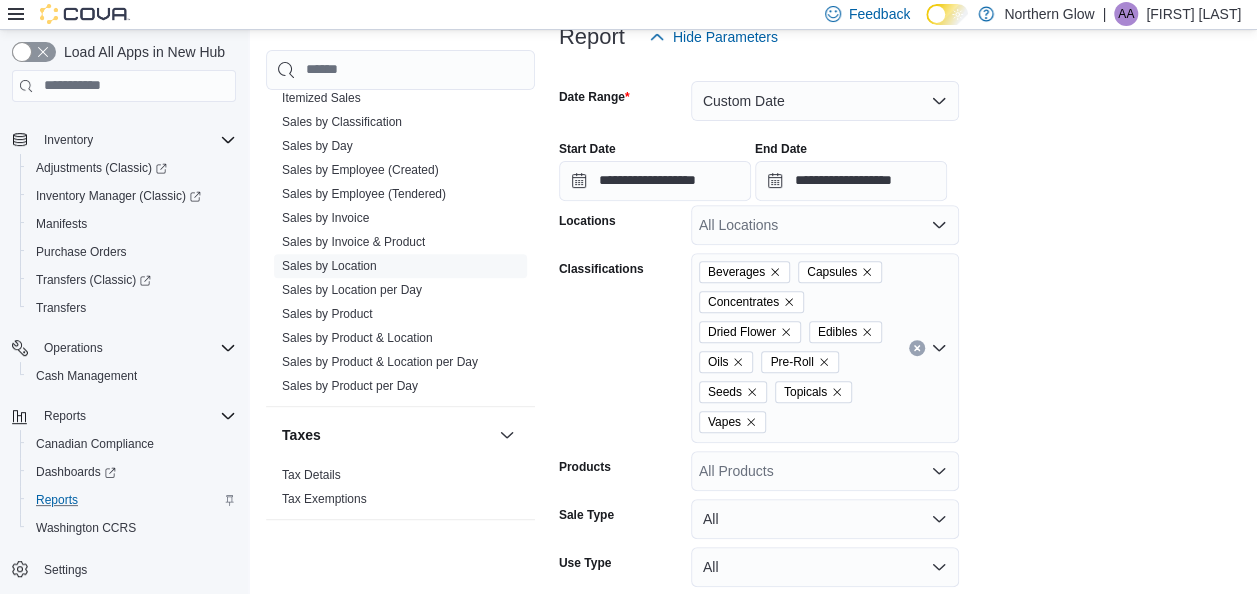 scroll, scrollTop: 253, scrollLeft: 0, axis: vertical 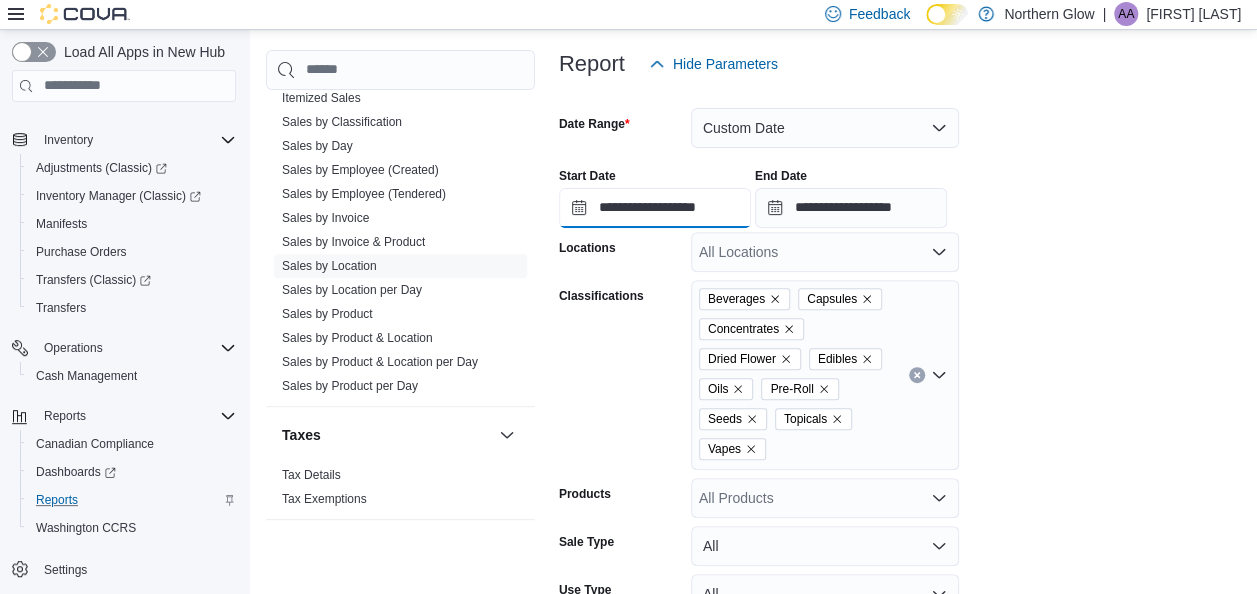 click on "**********" at bounding box center (655, 208) 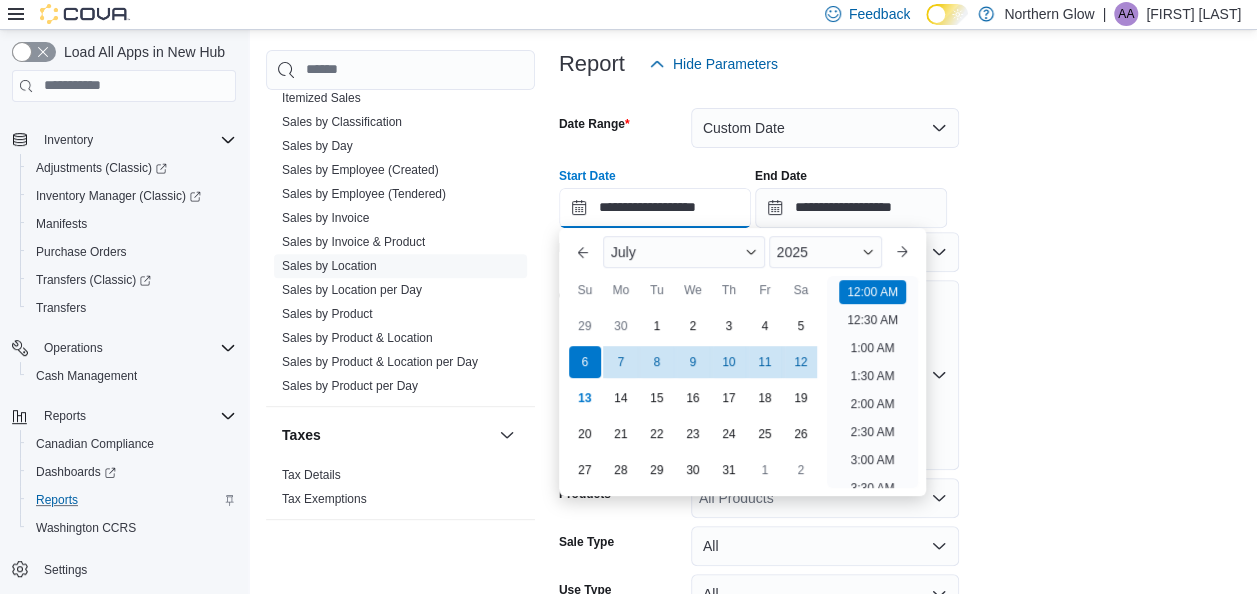scroll, scrollTop: 62, scrollLeft: 0, axis: vertical 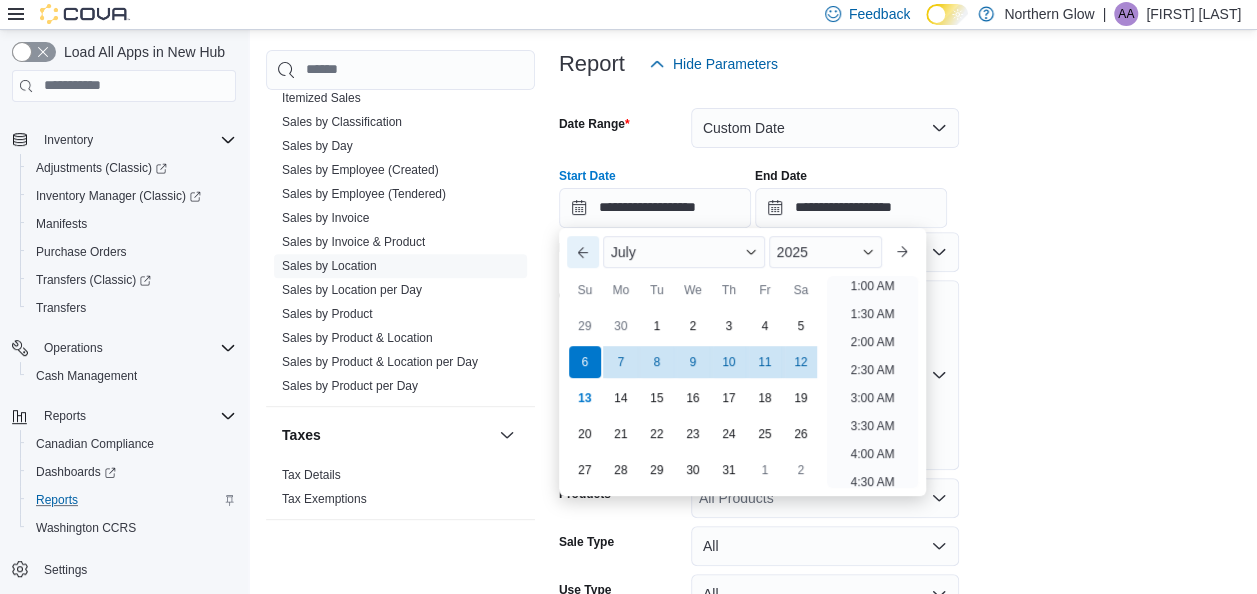 click on "Previous Month" at bounding box center [583, 252] 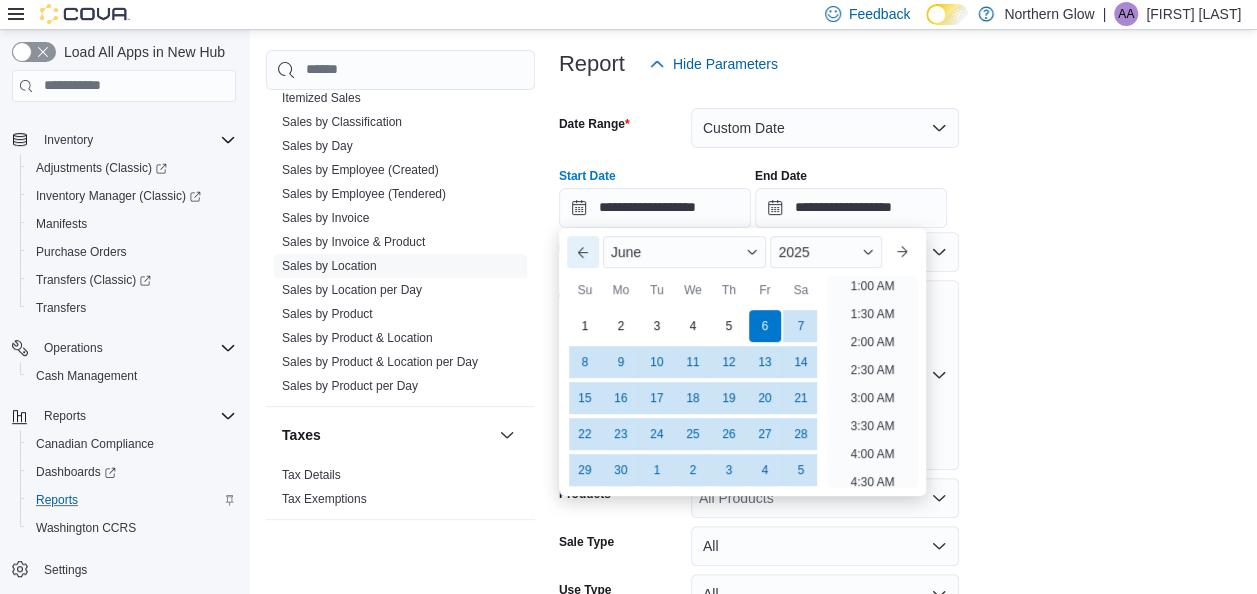 scroll, scrollTop: 4, scrollLeft: 0, axis: vertical 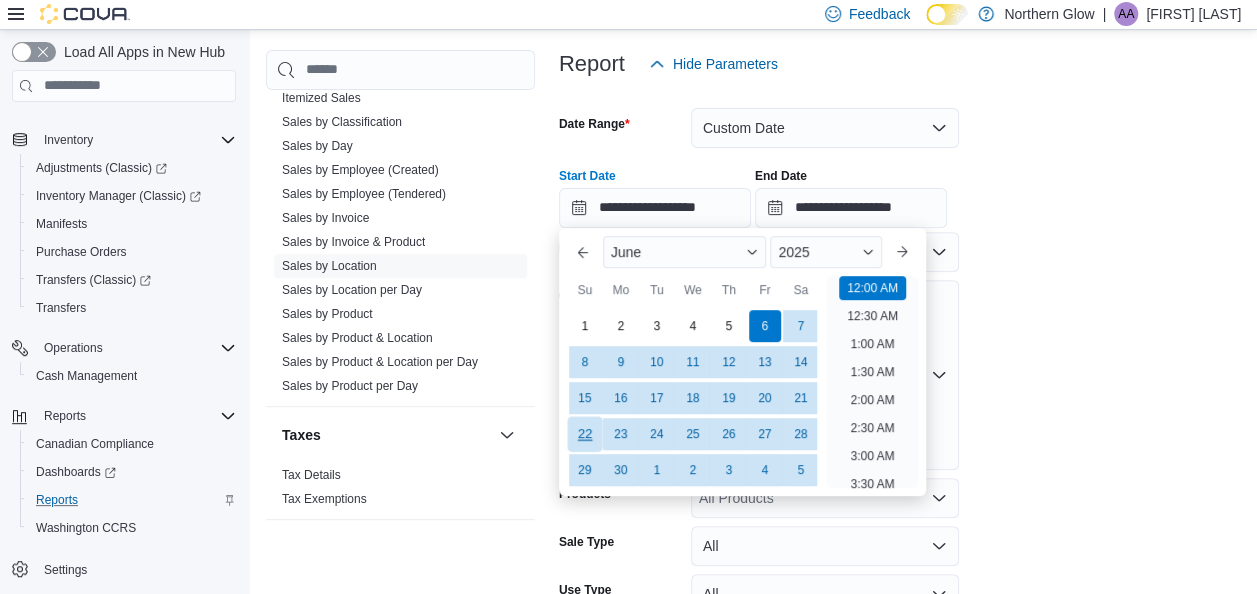 click on "22" at bounding box center [584, 433] 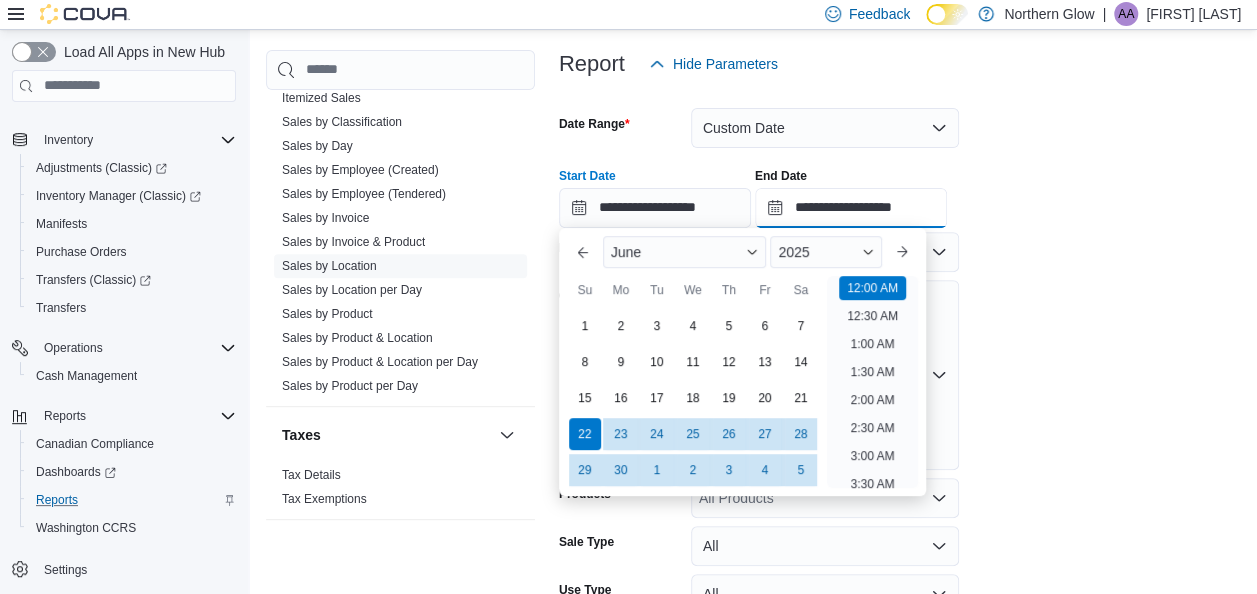 click on "**********" at bounding box center (851, 208) 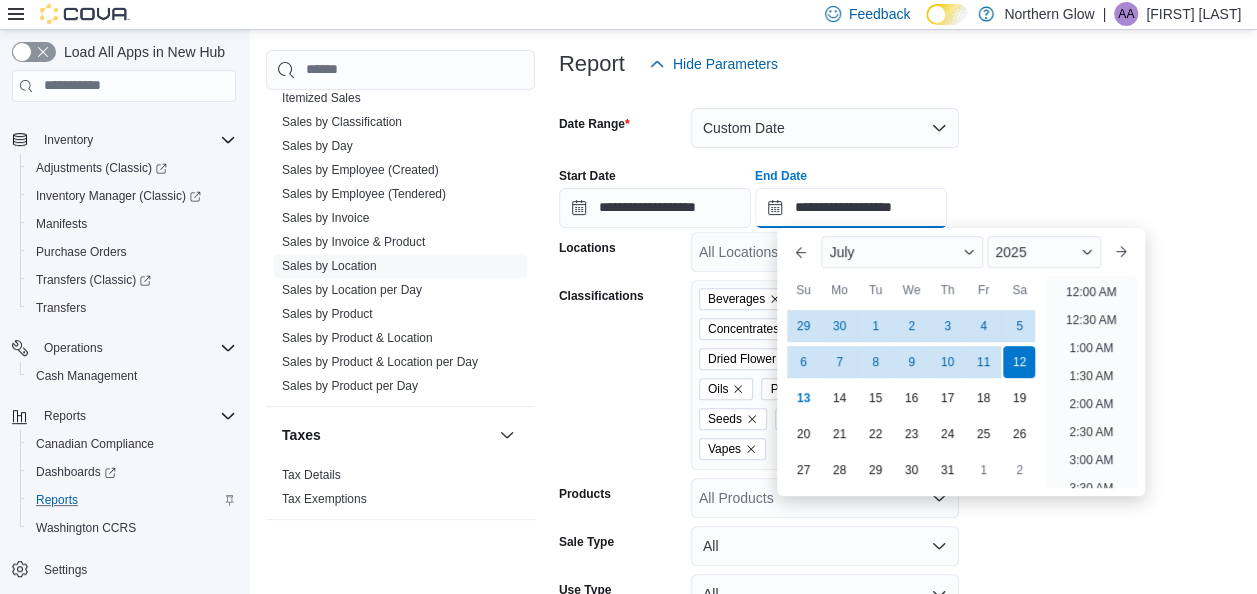 scroll, scrollTop: 1136, scrollLeft: 0, axis: vertical 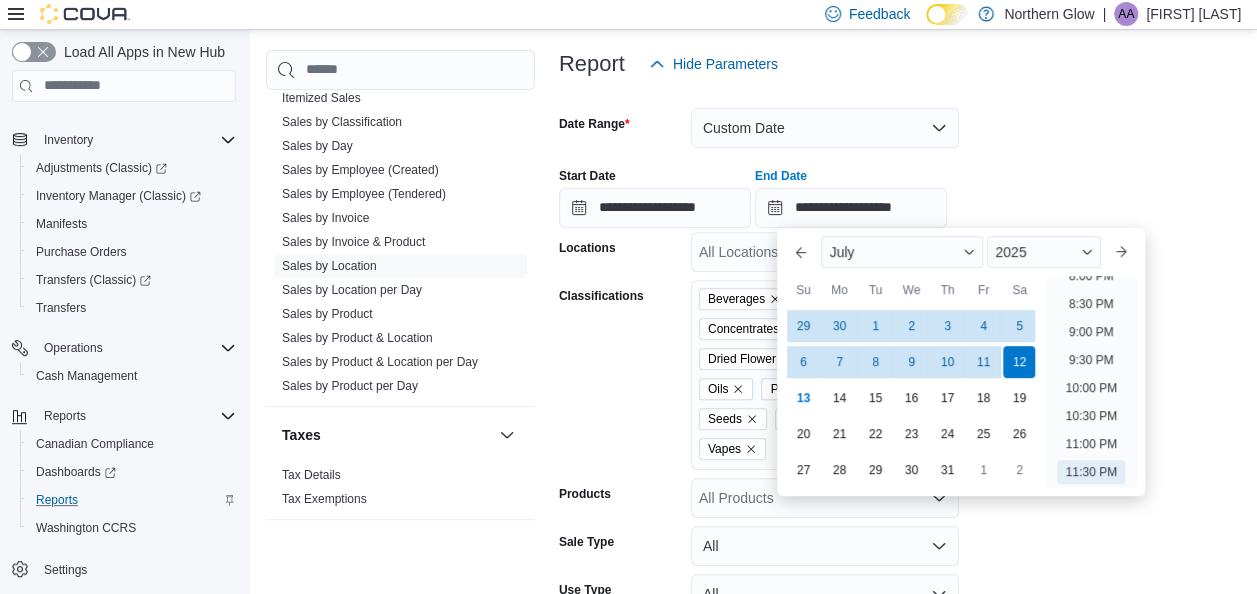 click on "**********" at bounding box center [904, 190] 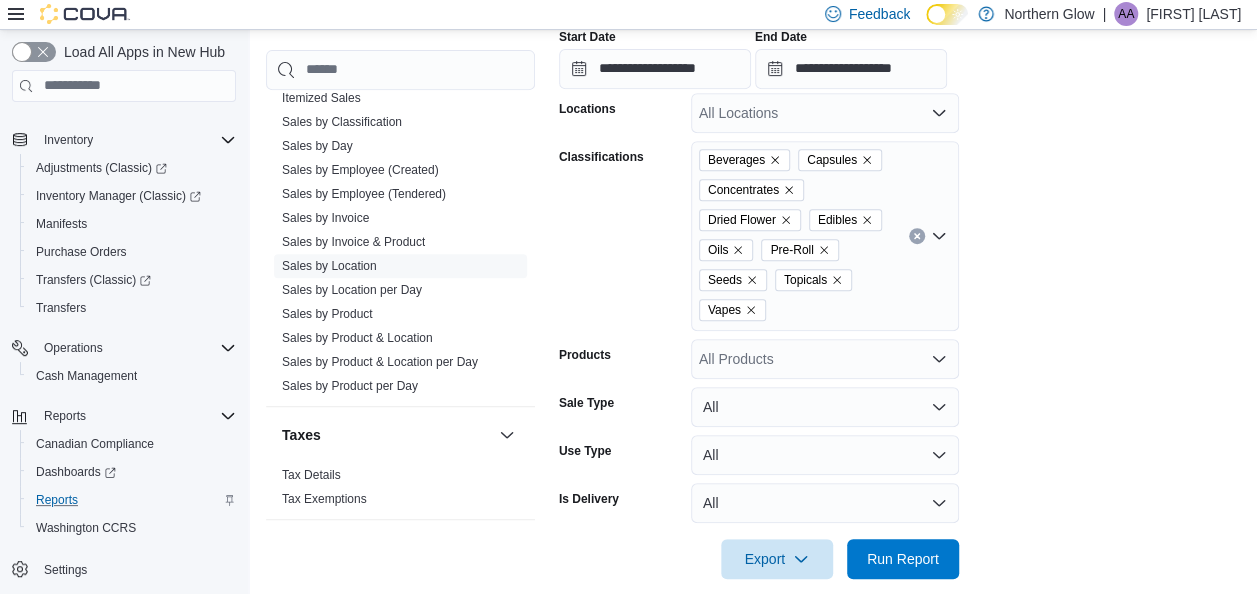 scroll, scrollTop: 423, scrollLeft: 0, axis: vertical 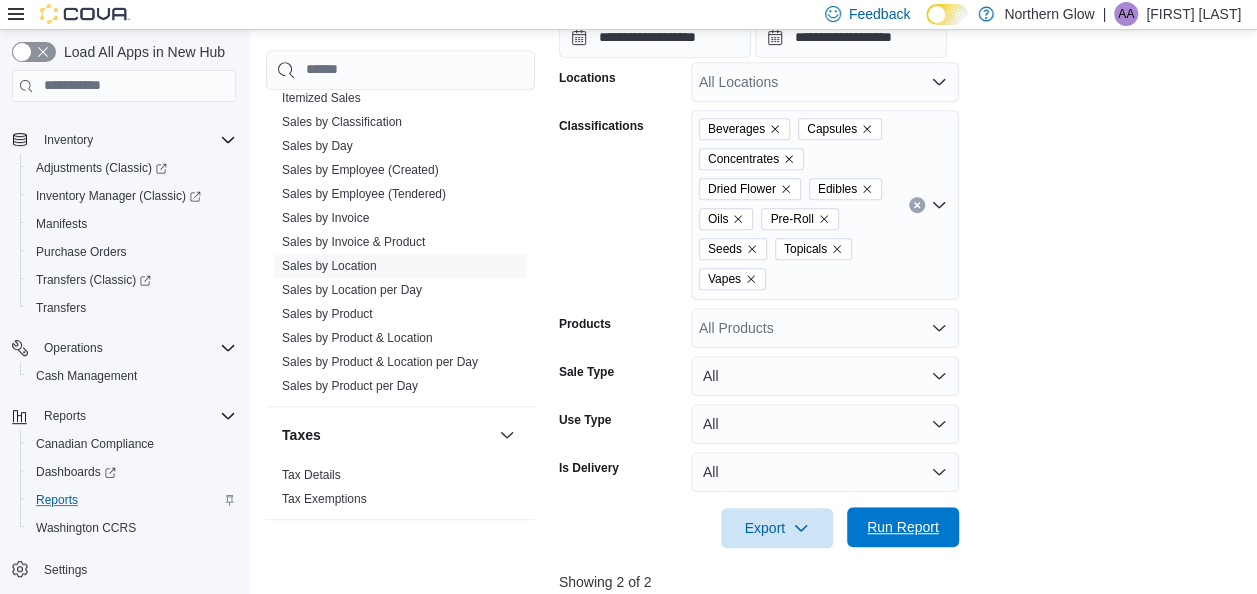 click on "Run Report" at bounding box center [903, 527] 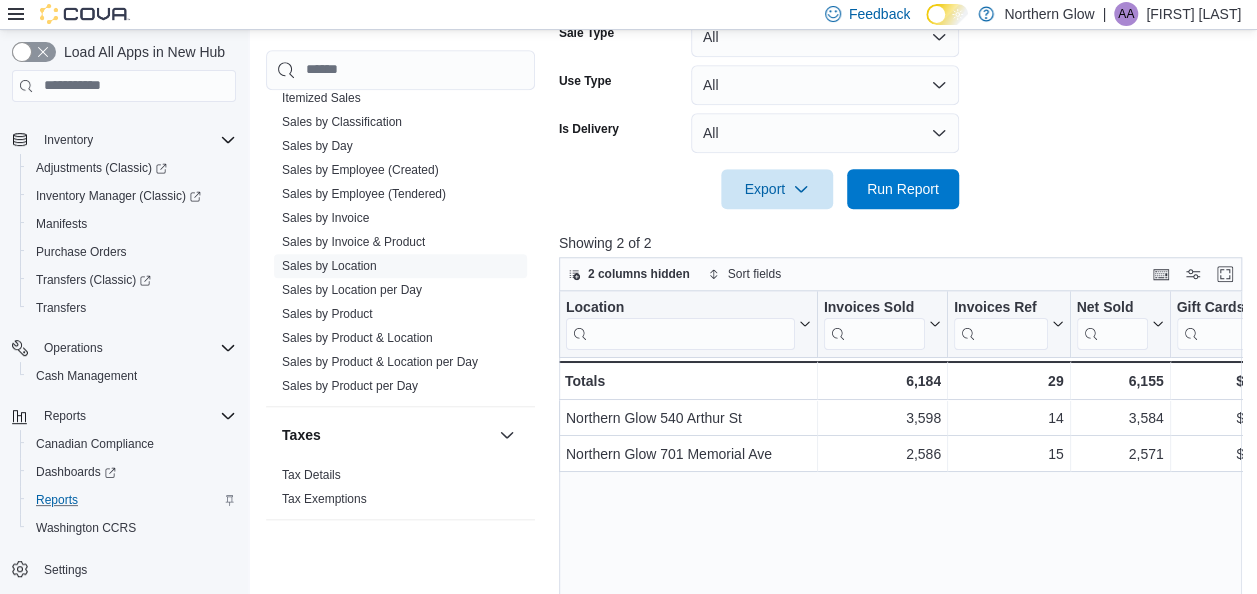 scroll, scrollTop: 764, scrollLeft: 0, axis: vertical 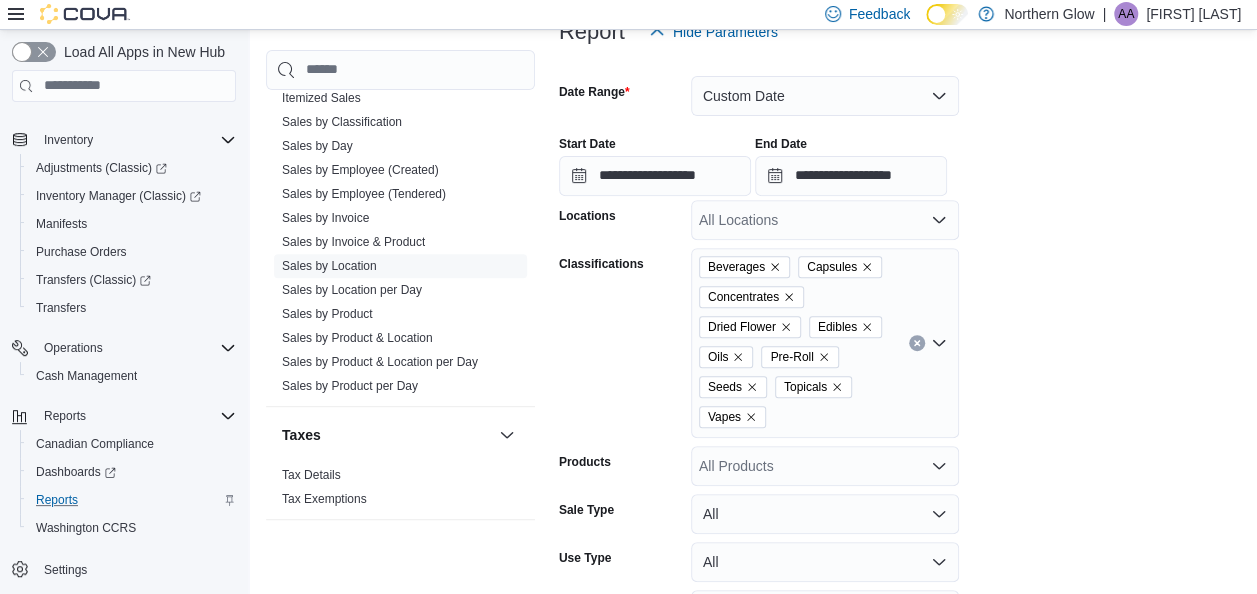 click on "Start Date" at bounding box center (655, 144) 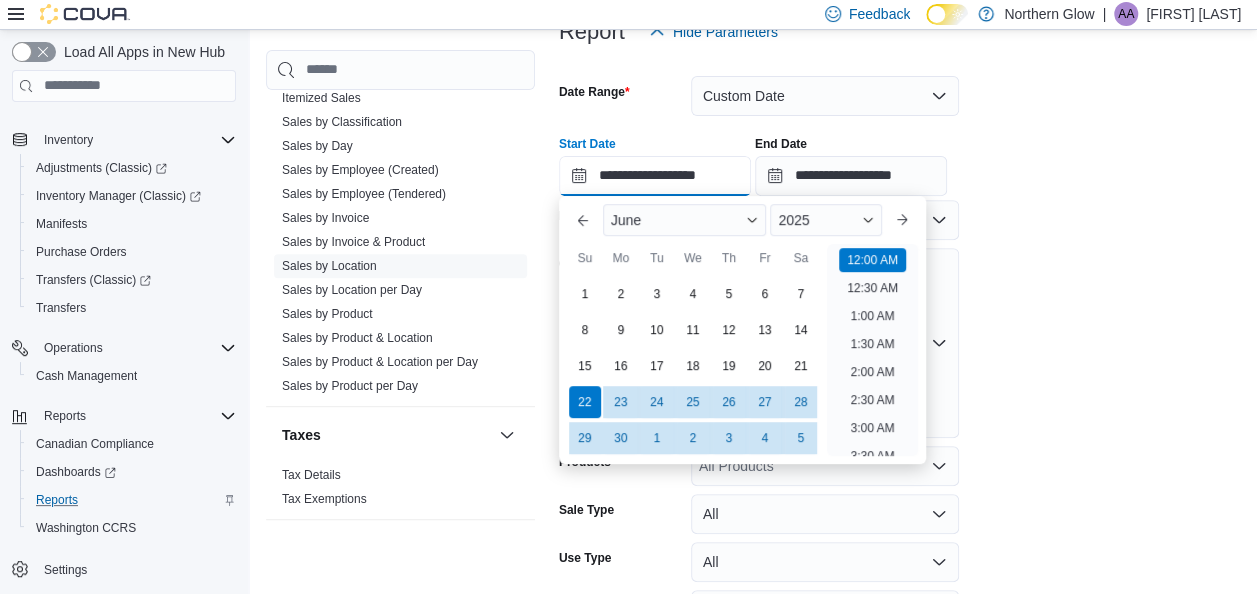 click on "**********" at bounding box center [655, 176] 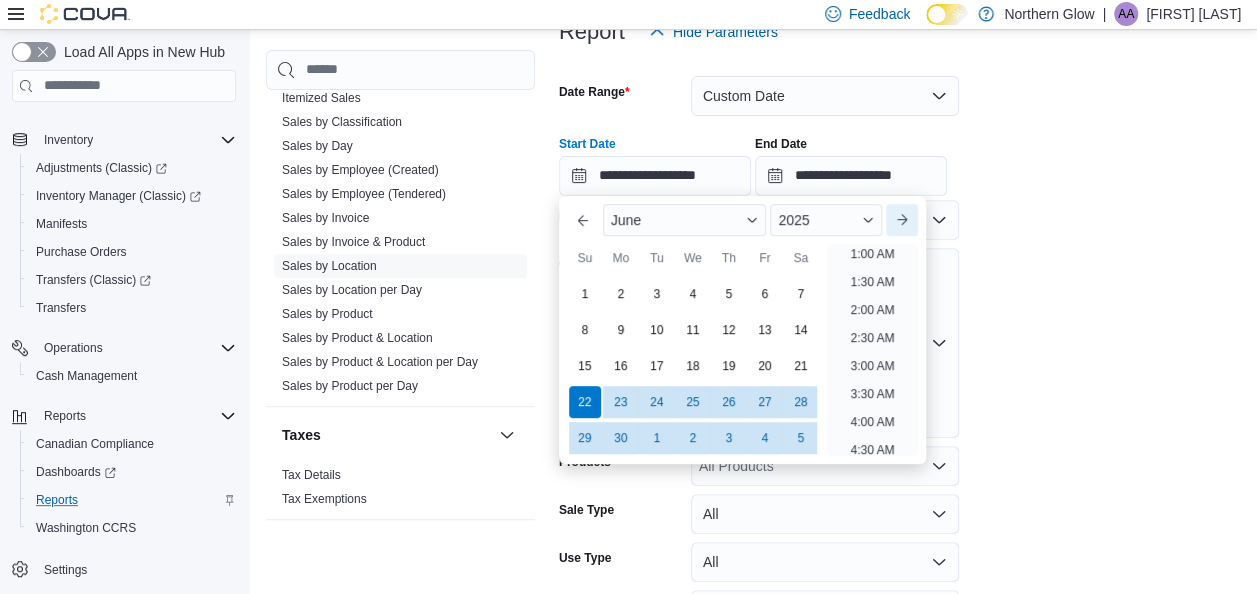 click on "Next month" at bounding box center (902, 220) 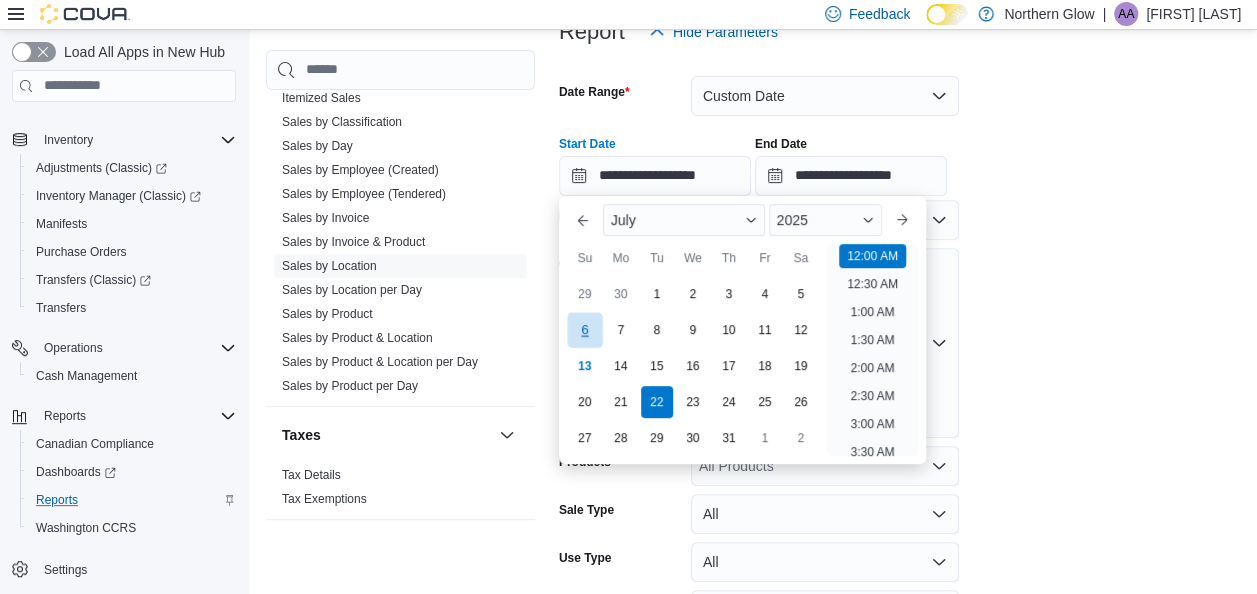 click on "6" at bounding box center (584, 329) 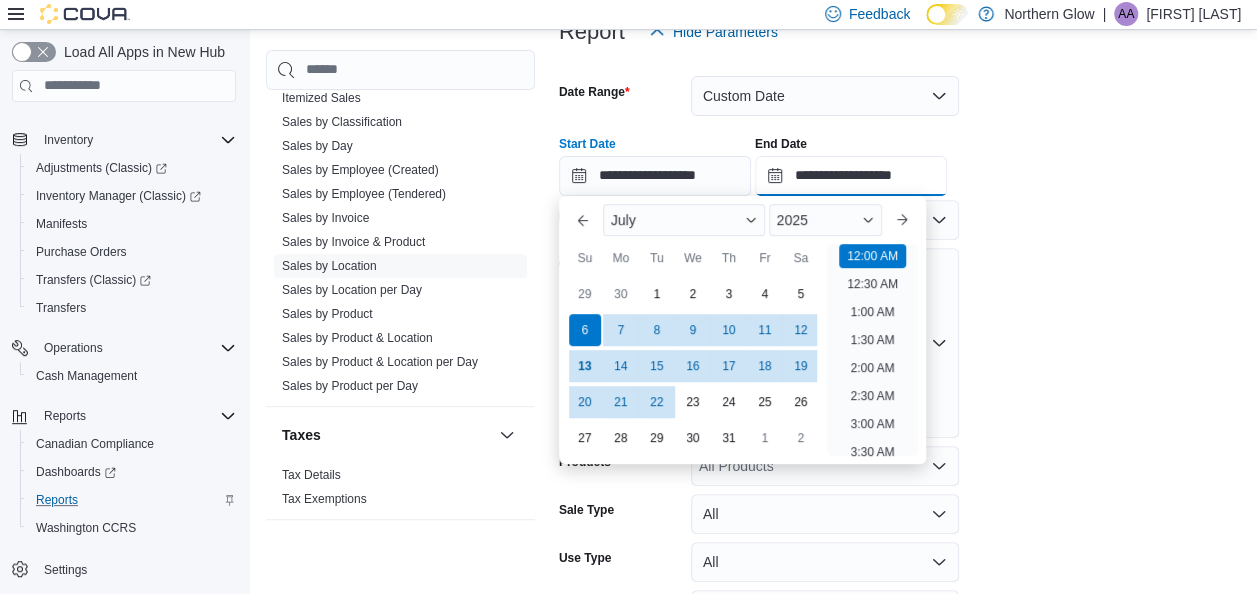 click on "**********" at bounding box center (851, 176) 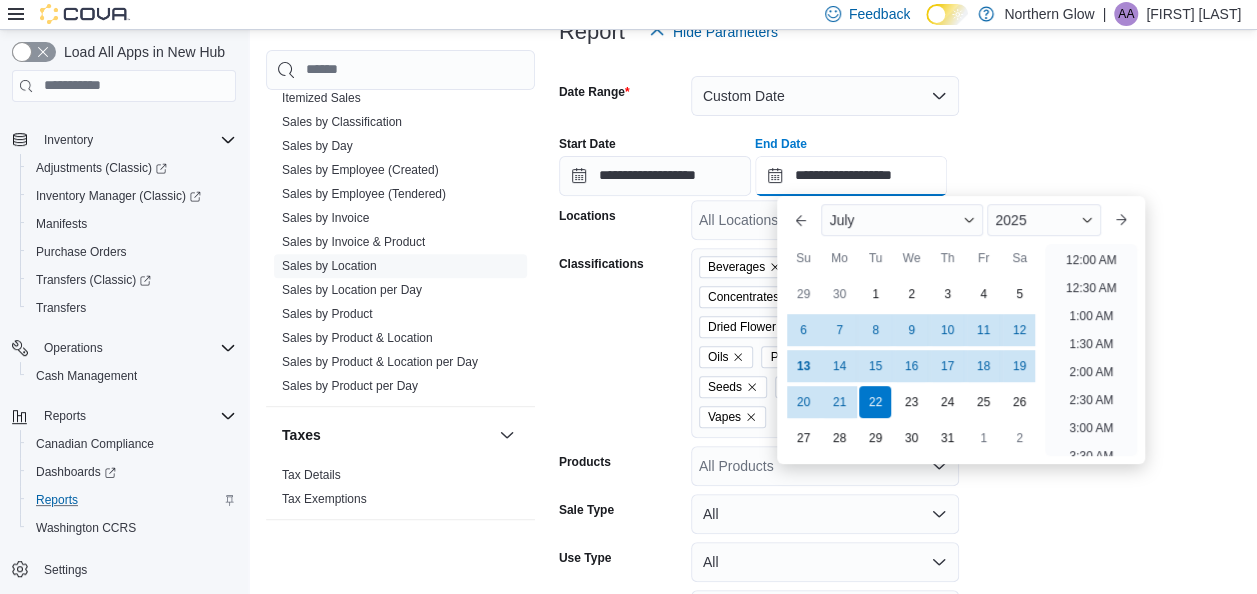 scroll, scrollTop: 1136, scrollLeft: 0, axis: vertical 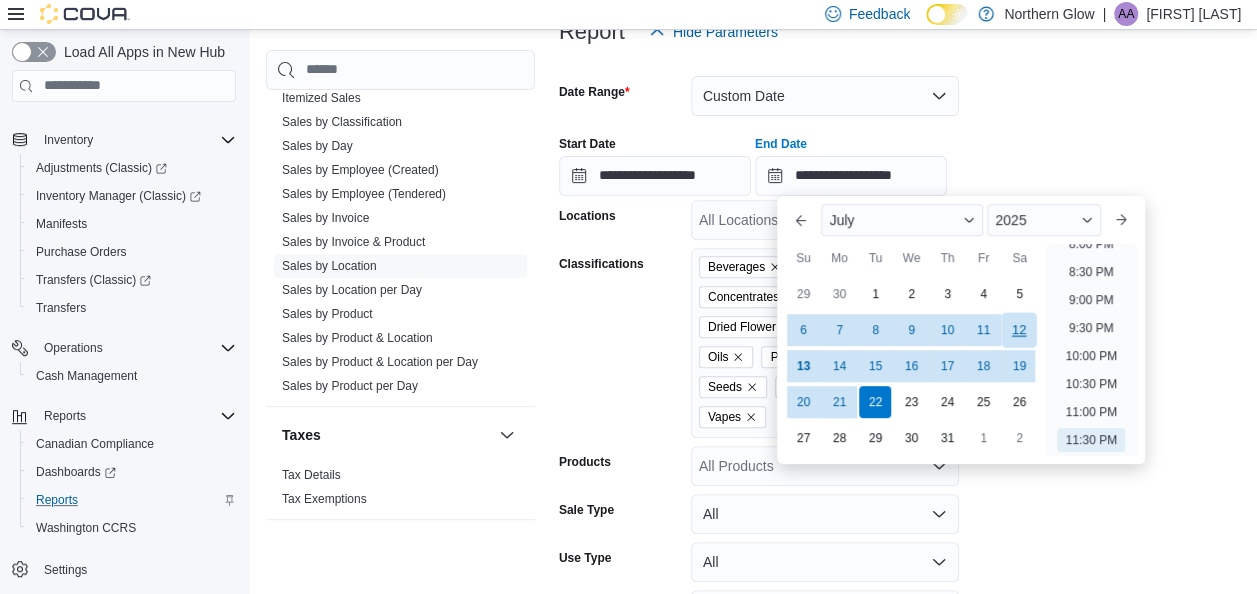 click on "12" at bounding box center [1019, 329] 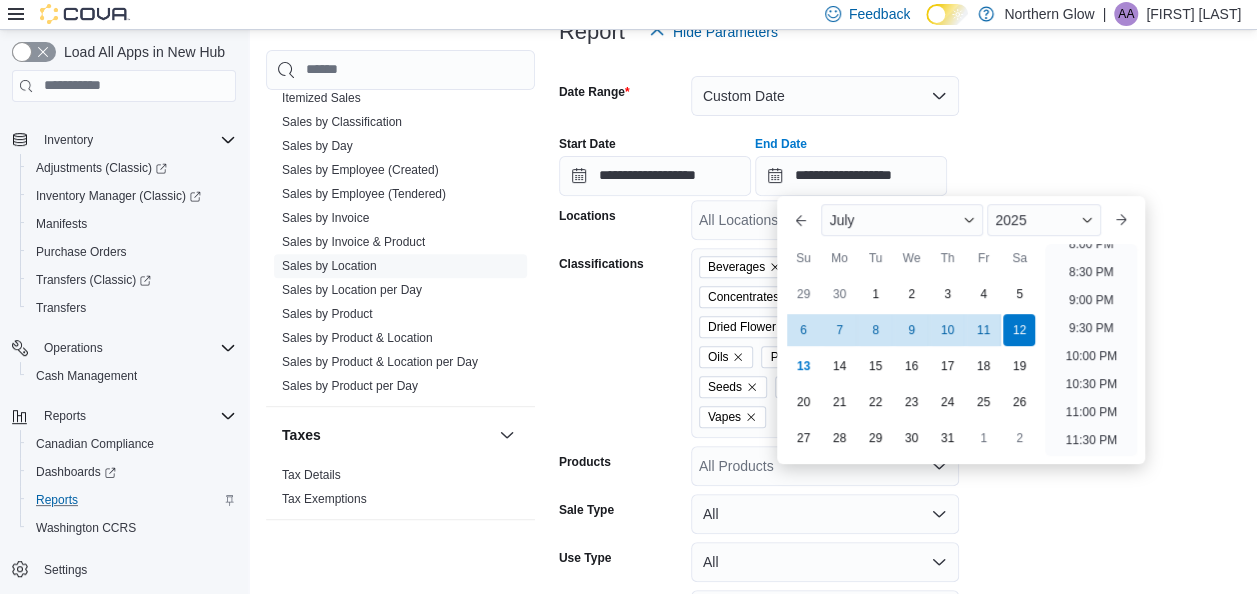 click on "**********" at bounding box center [904, 158] 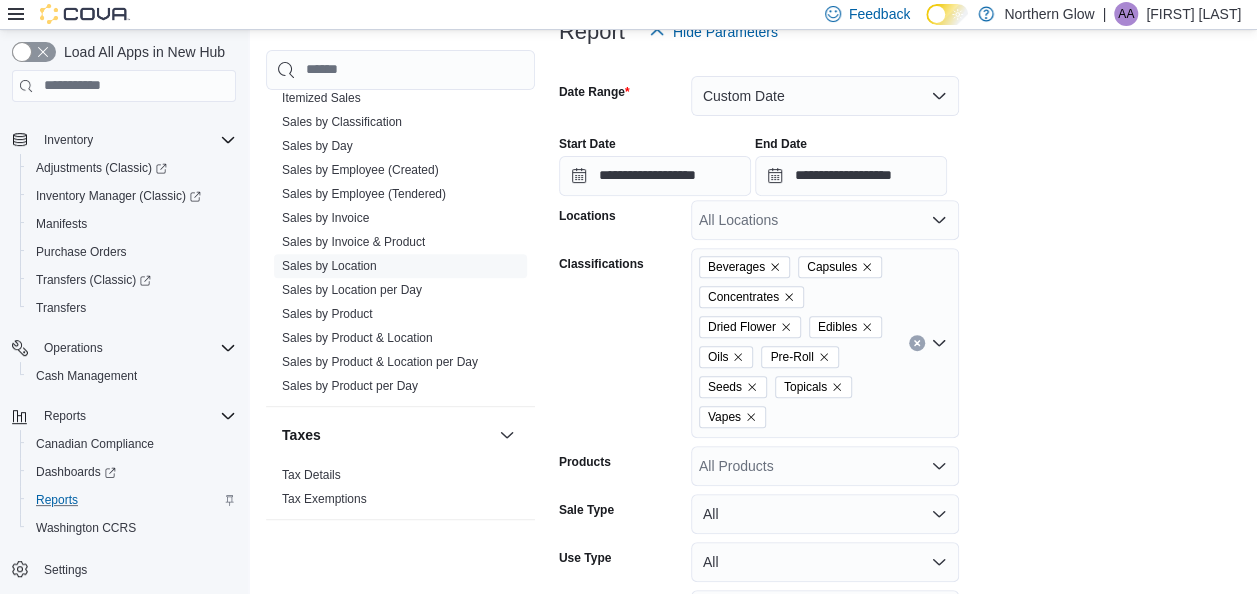scroll, scrollTop: 518, scrollLeft: 0, axis: vertical 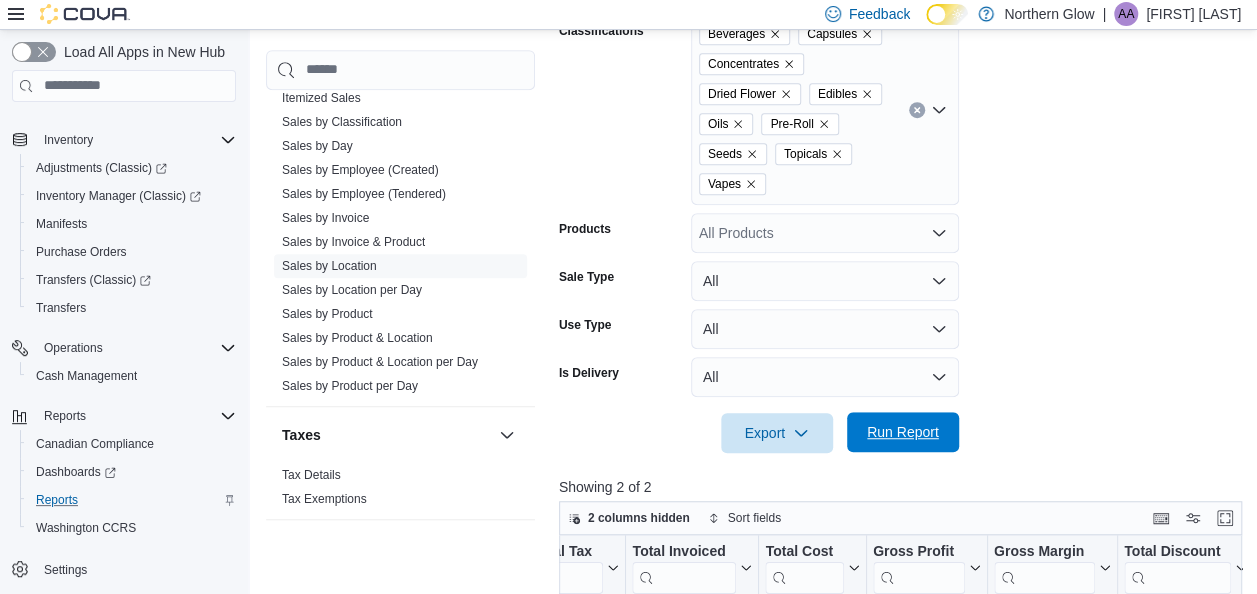 click on "Run Report" at bounding box center [903, 432] 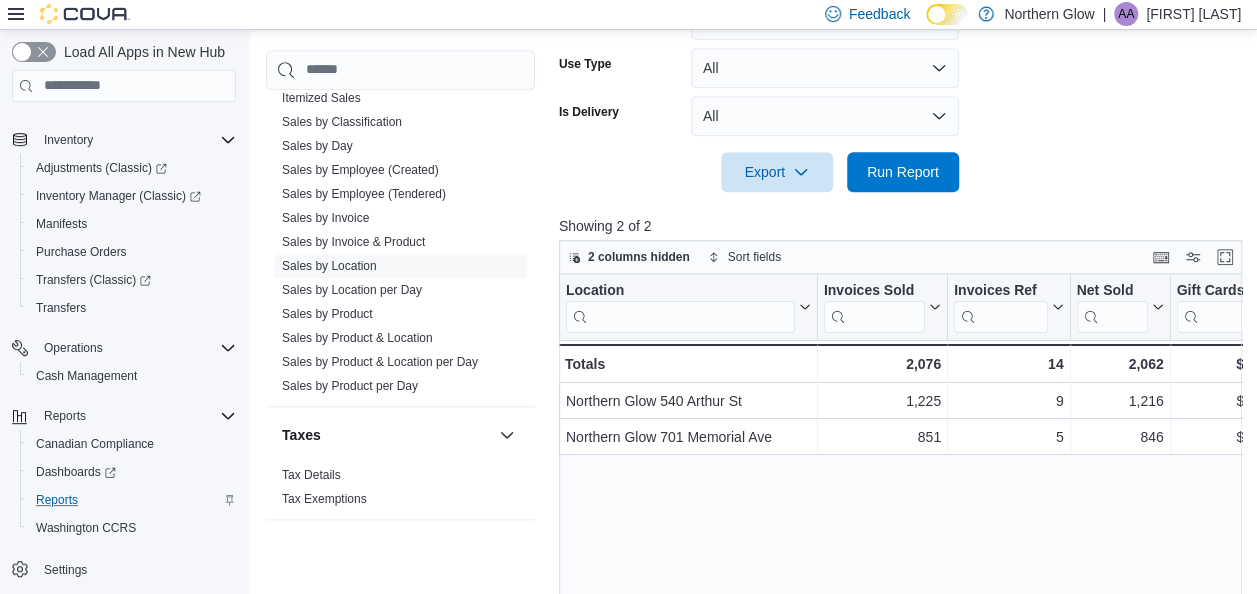 scroll, scrollTop: 846, scrollLeft: 0, axis: vertical 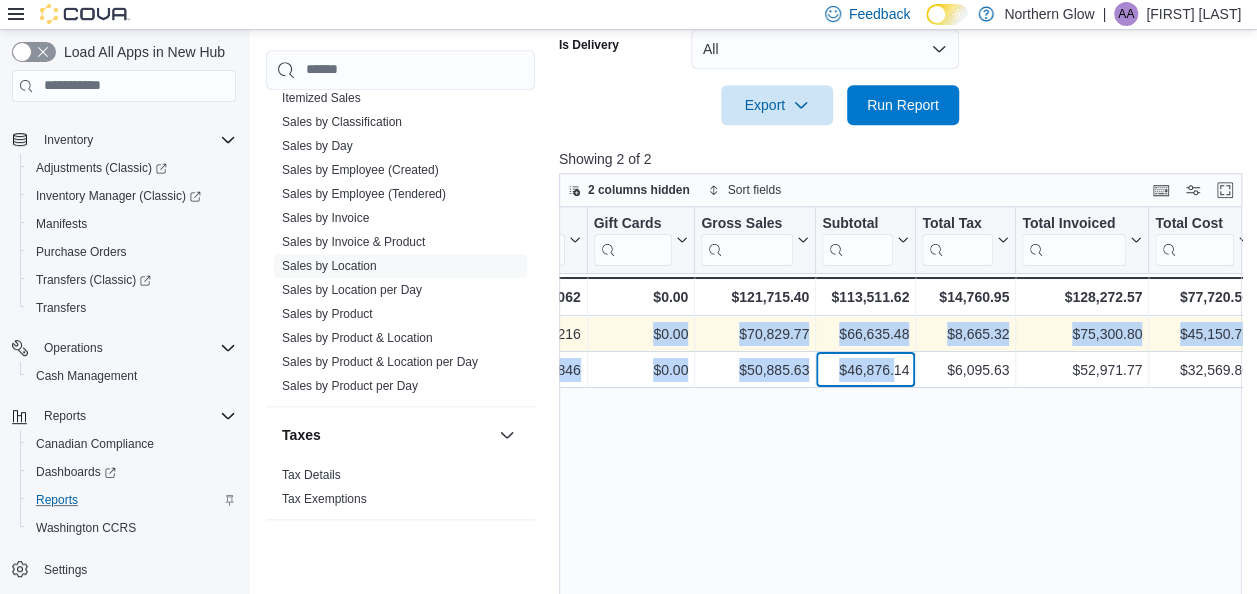 drag, startPoint x: 894, startPoint y: 365, endPoint x: 635, endPoint y: 331, distance: 261.22214 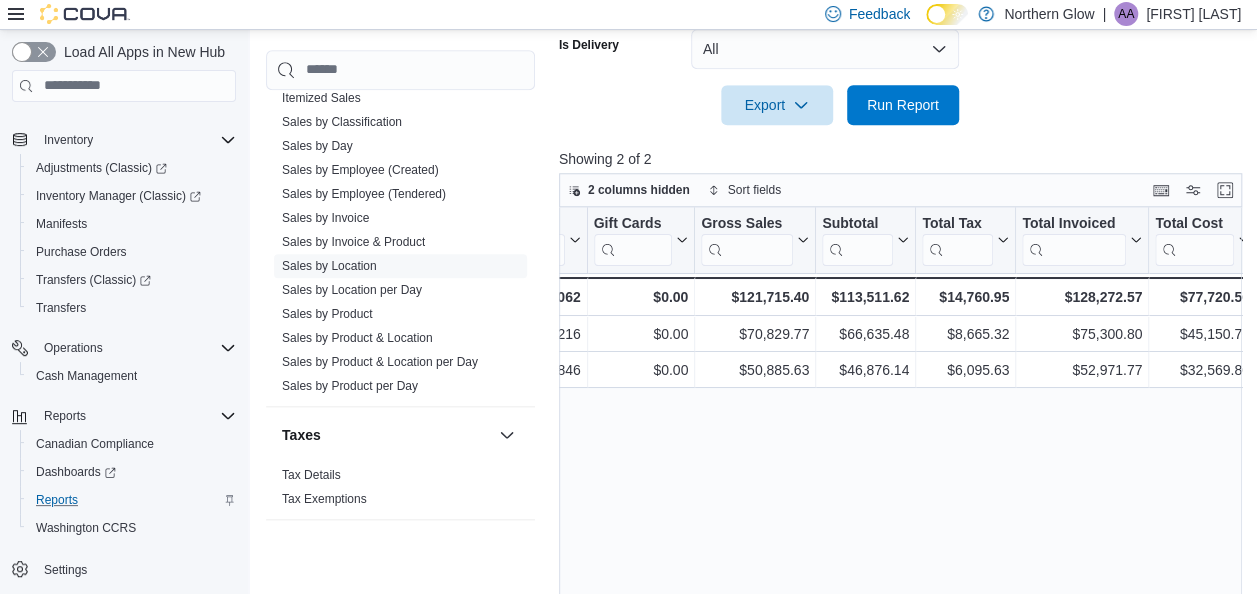 drag, startPoint x: 635, startPoint y: 331, endPoint x: 816, endPoint y: 438, distance: 210.26175 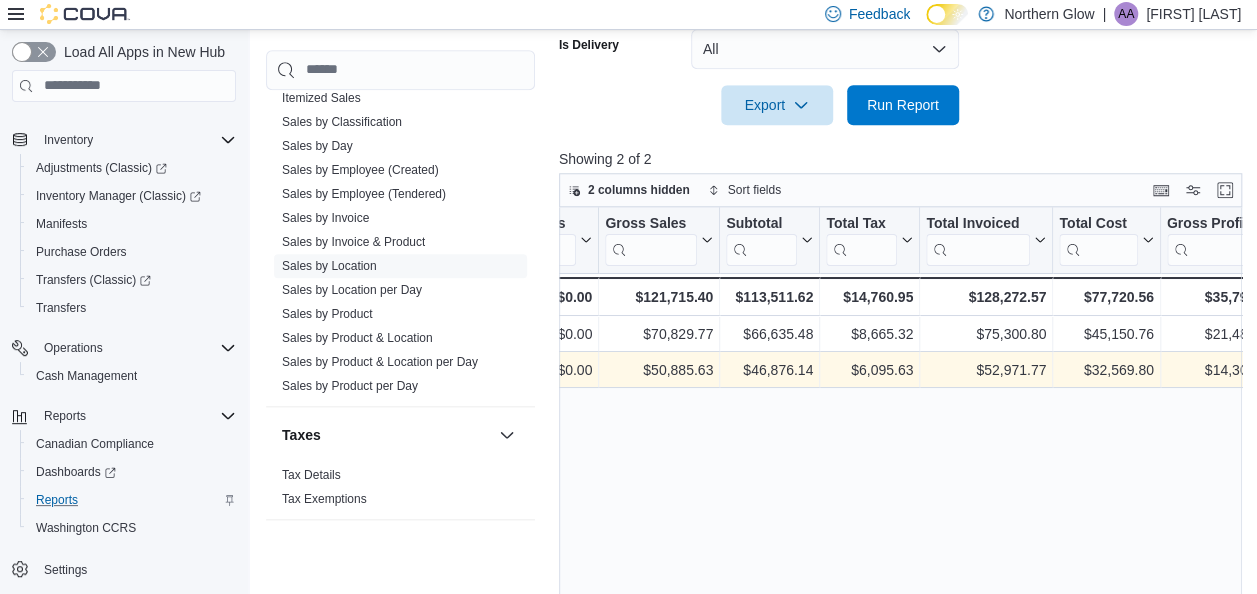 scroll, scrollTop: 0, scrollLeft: 676, axis: horizontal 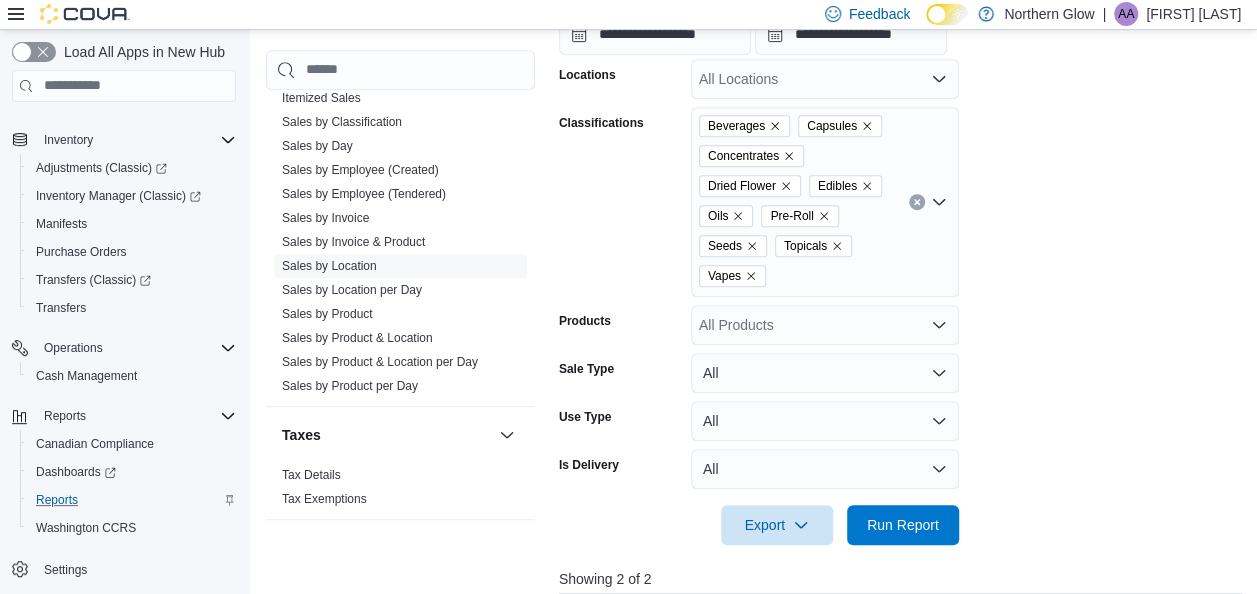 click 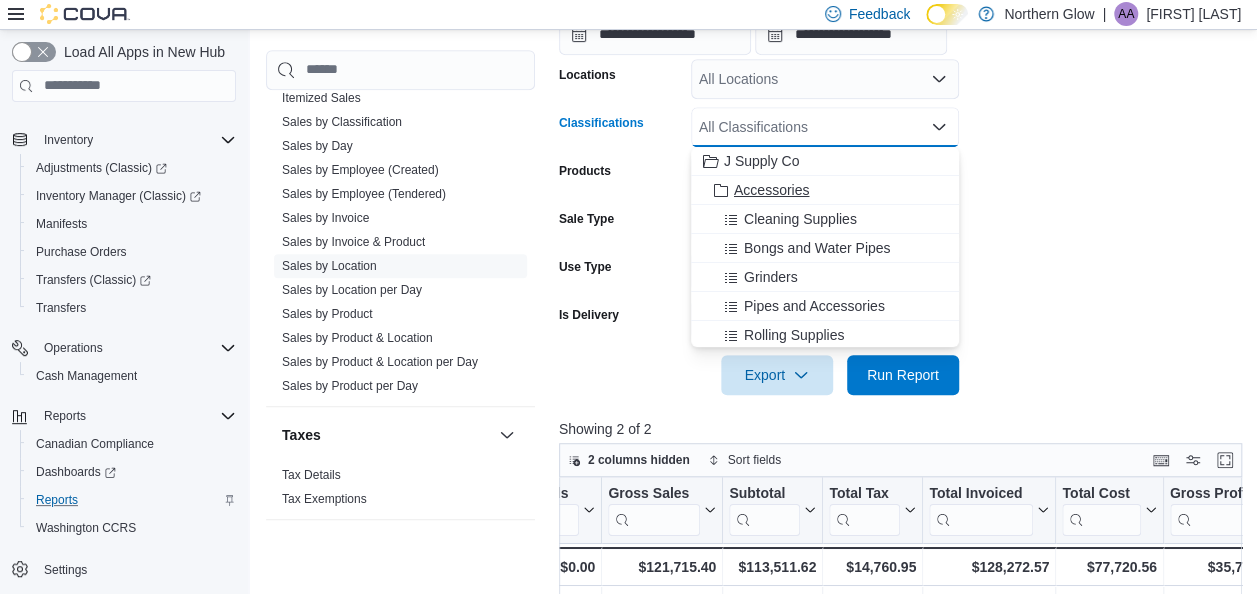 click on "Accessories" at bounding box center [825, 190] 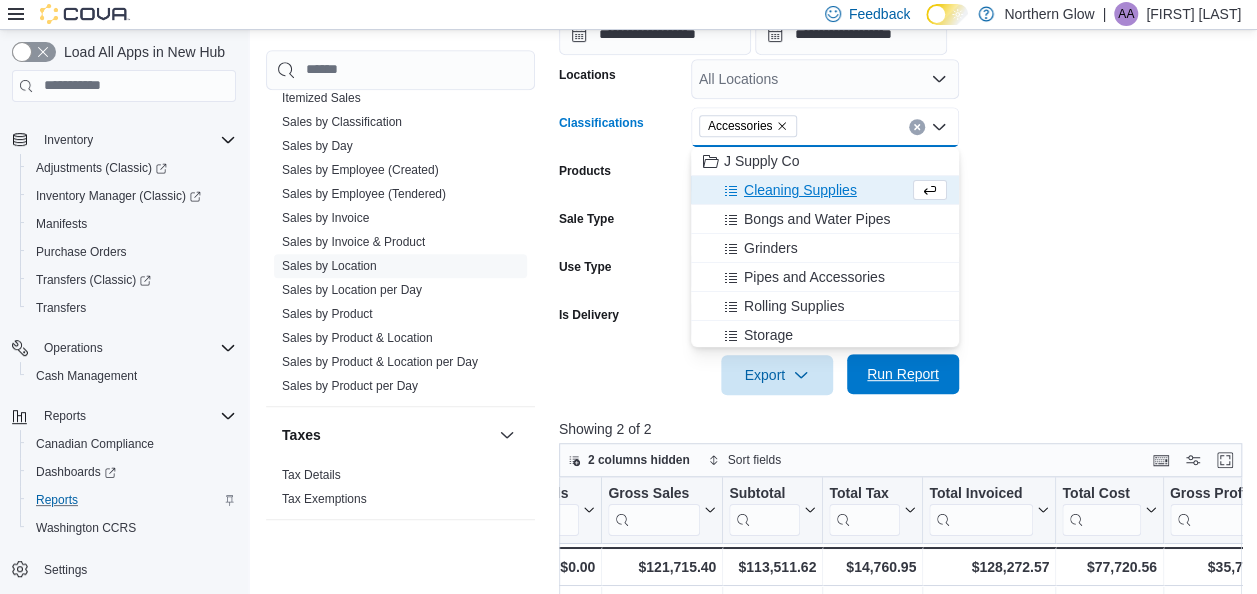 click on "Run Report" at bounding box center [903, 374] 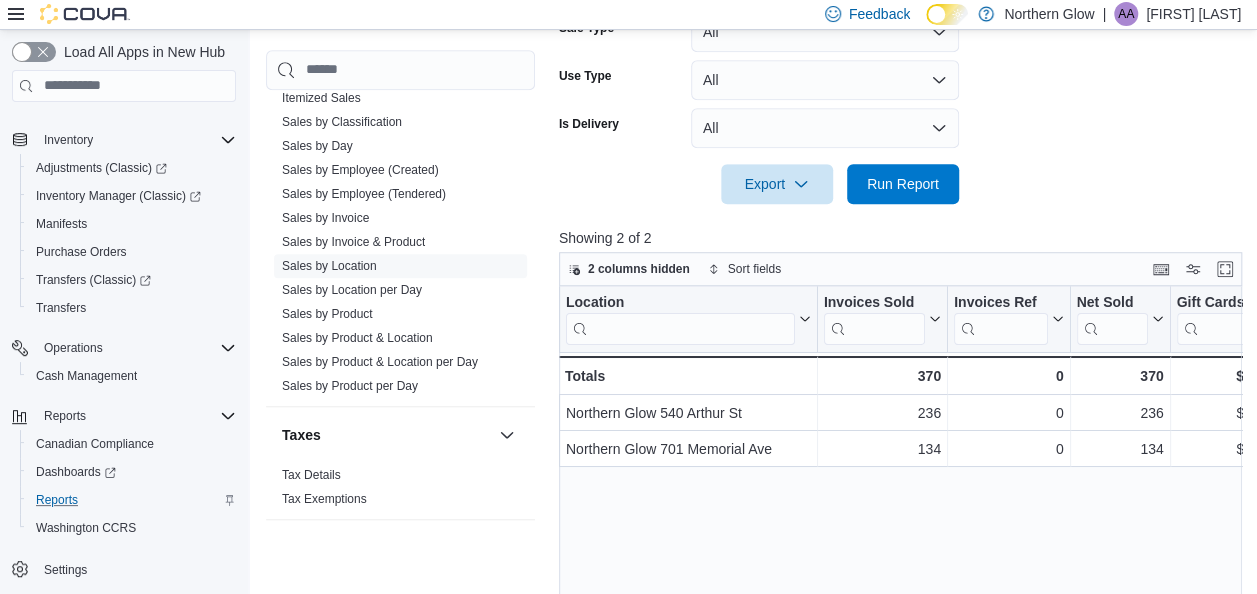 scroll, scrollTop: 765, scrollLeft: 0, axis: vertical 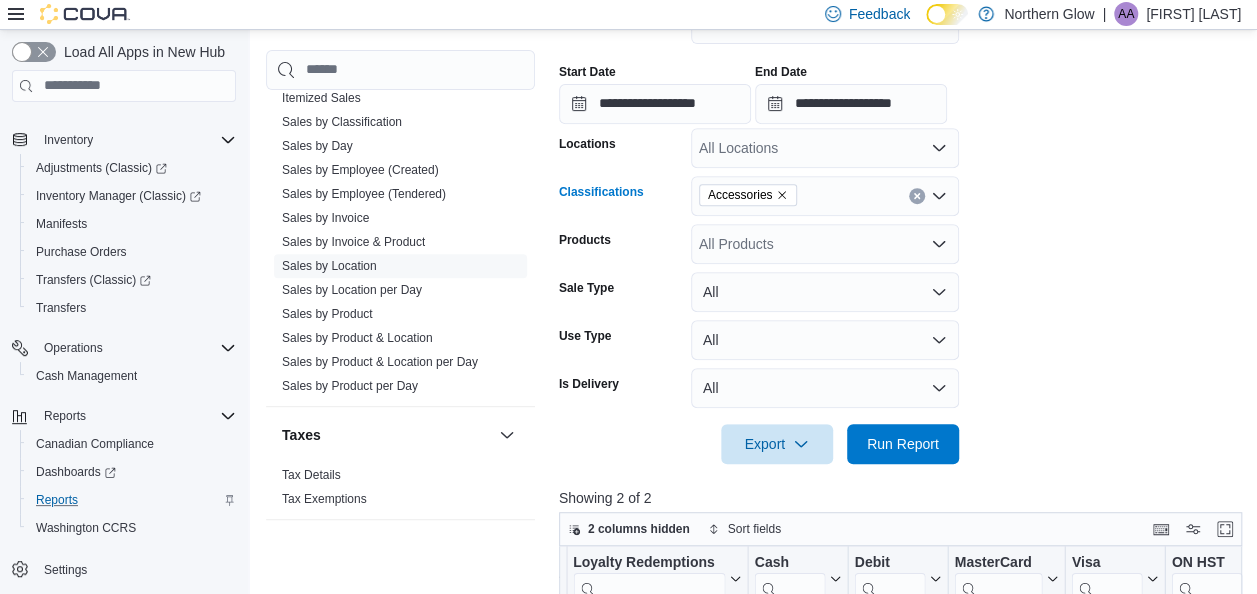 click 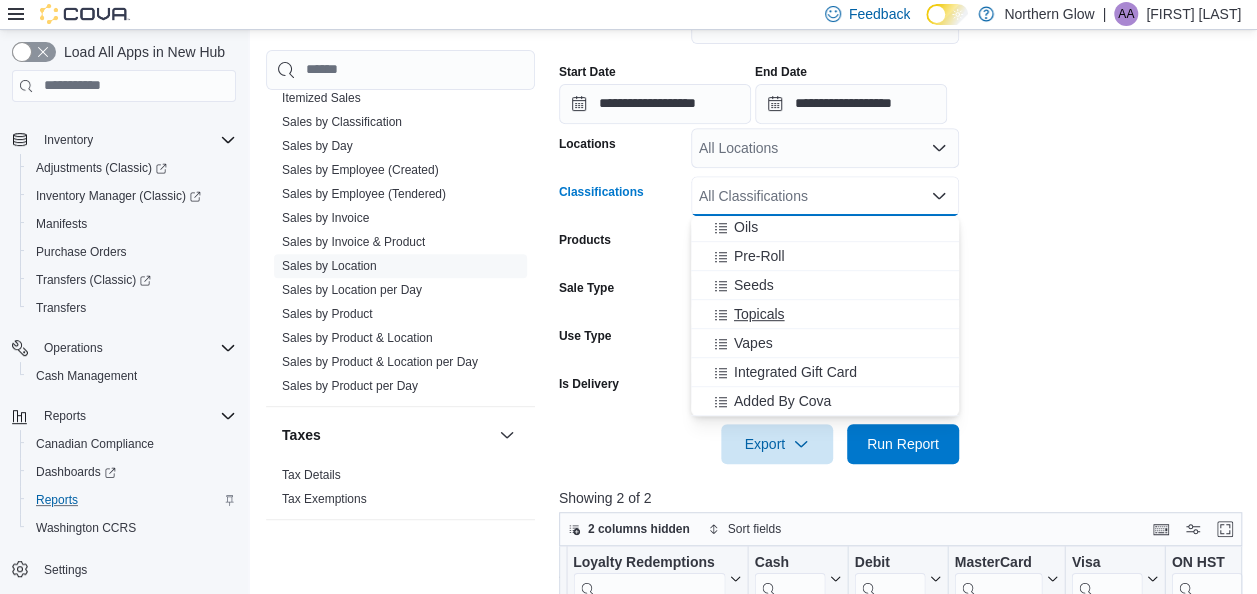click on "Topicals" at bounding box center (825, 314) 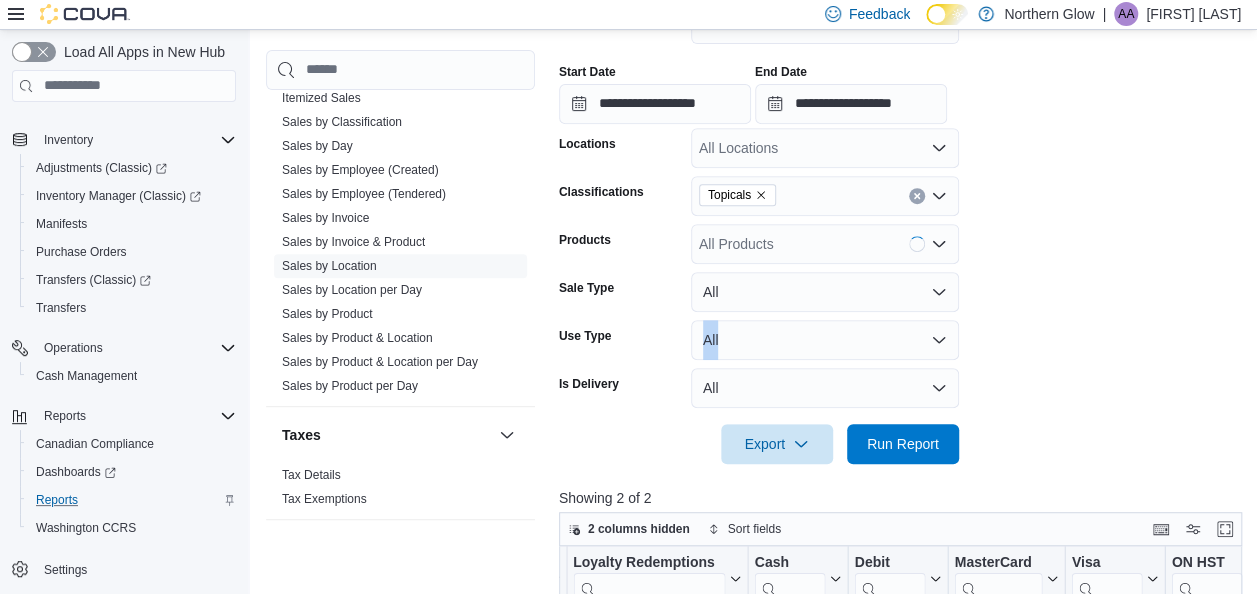 click on "**********" at bounding box center [904, 222] 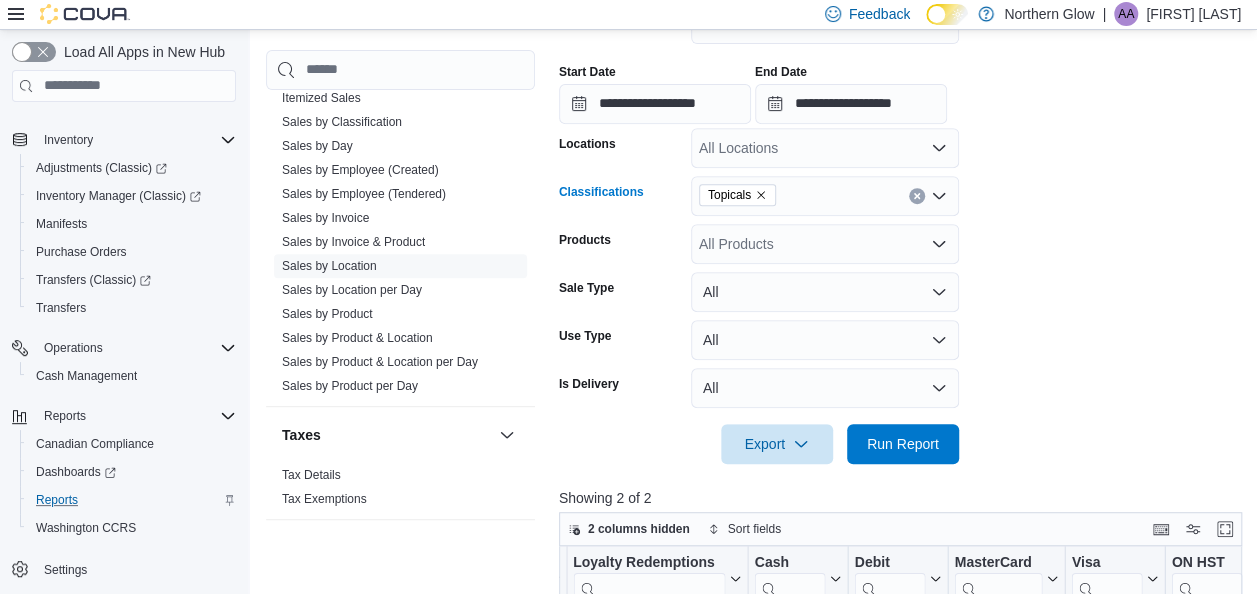 drag, startPoint x: 787, startPoint y: 313, endPoint x: 774, endPoint y: 198, distance: 115.73245 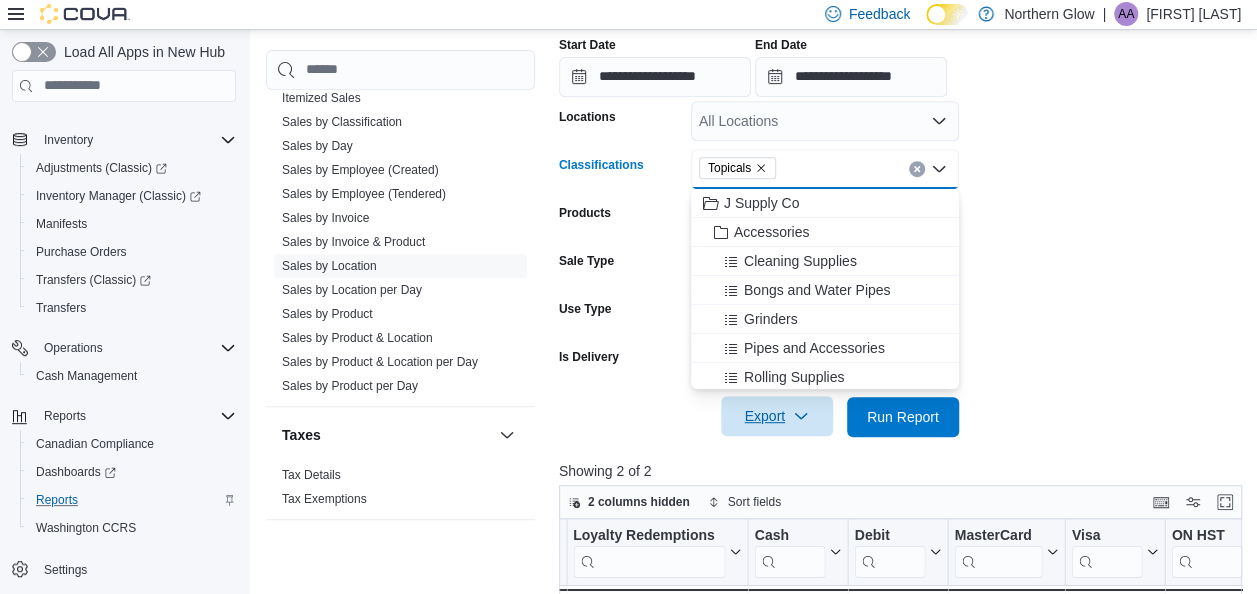 scroll, scrollTop: 385, scrollLeft: 0, axis: vertical 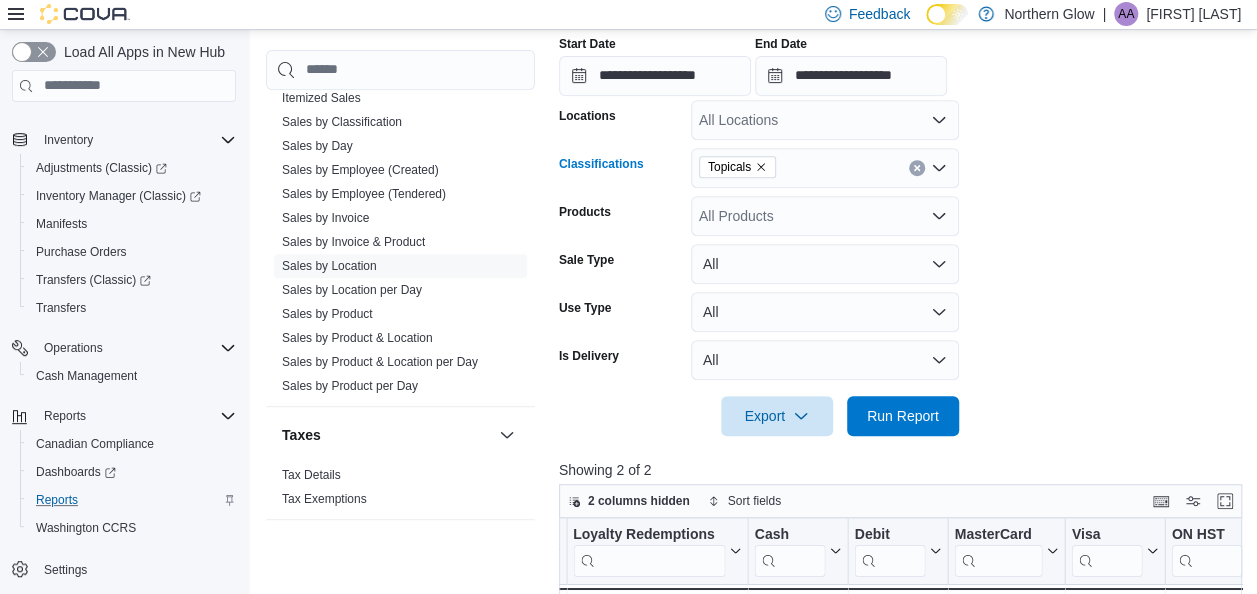 click on "Topicals" at bounding box center (825, 168) 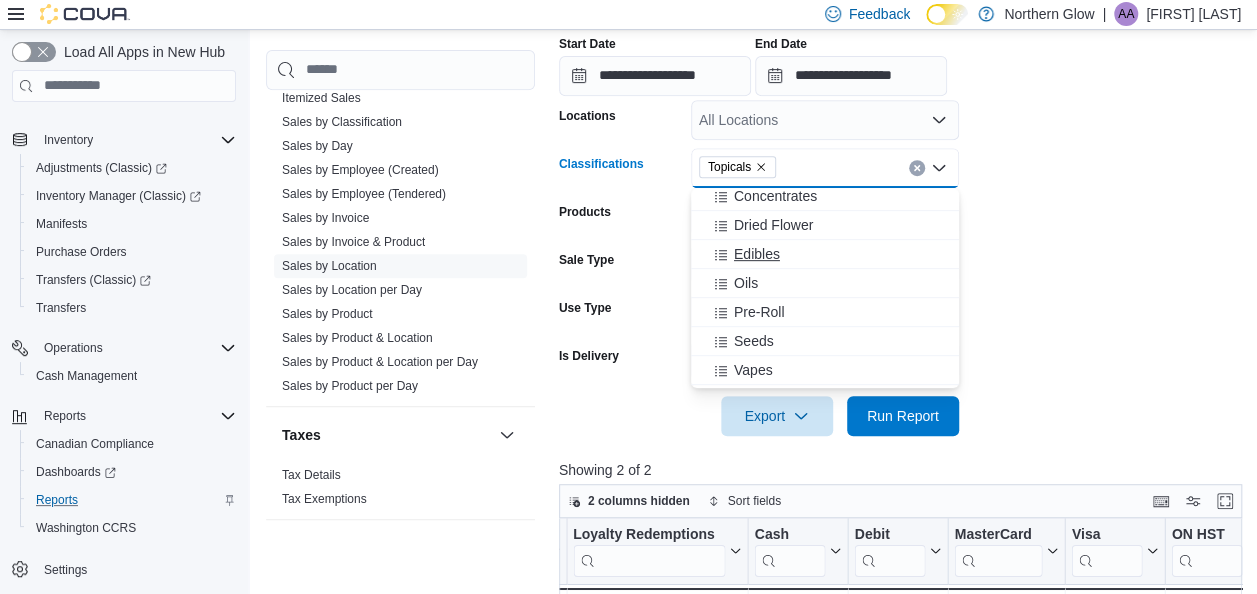 click on "Edibles" at bounding box center [825, 254] 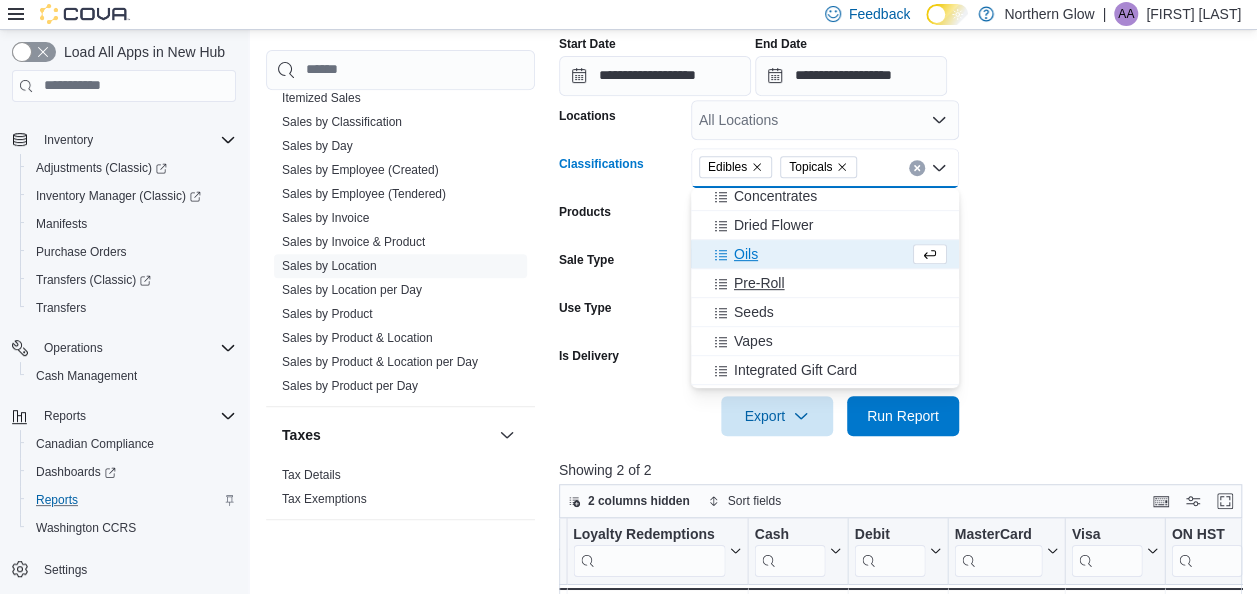 click on "Pre-Roll" at bounding box center (825, 283) 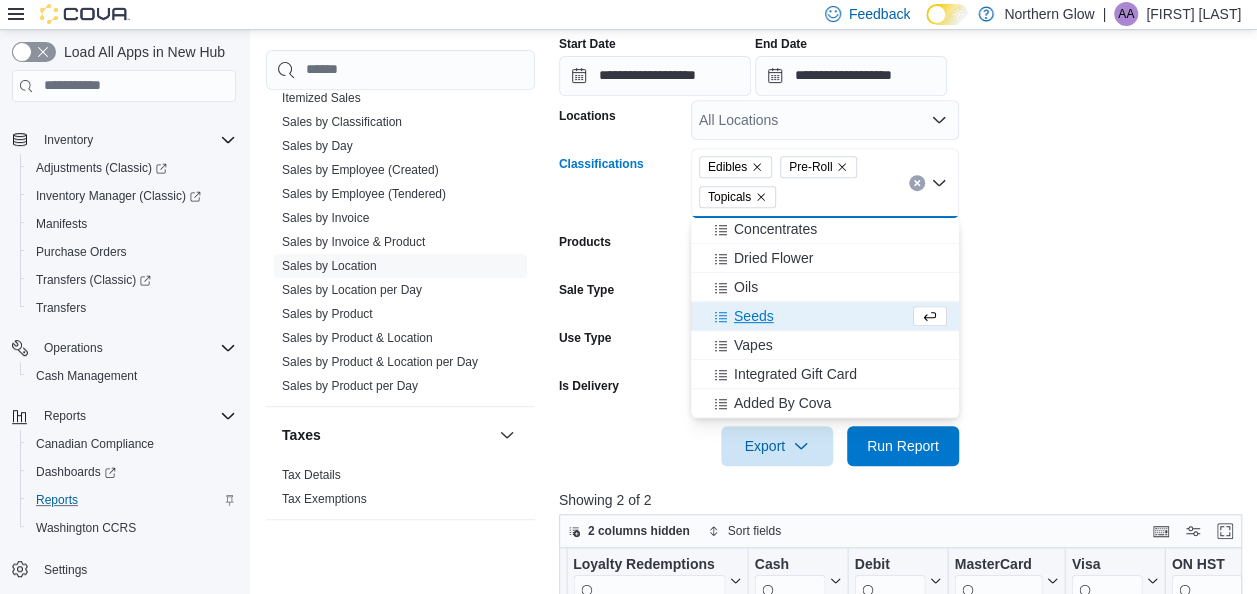 click on "Seeds" at bounding box center (754, 316) 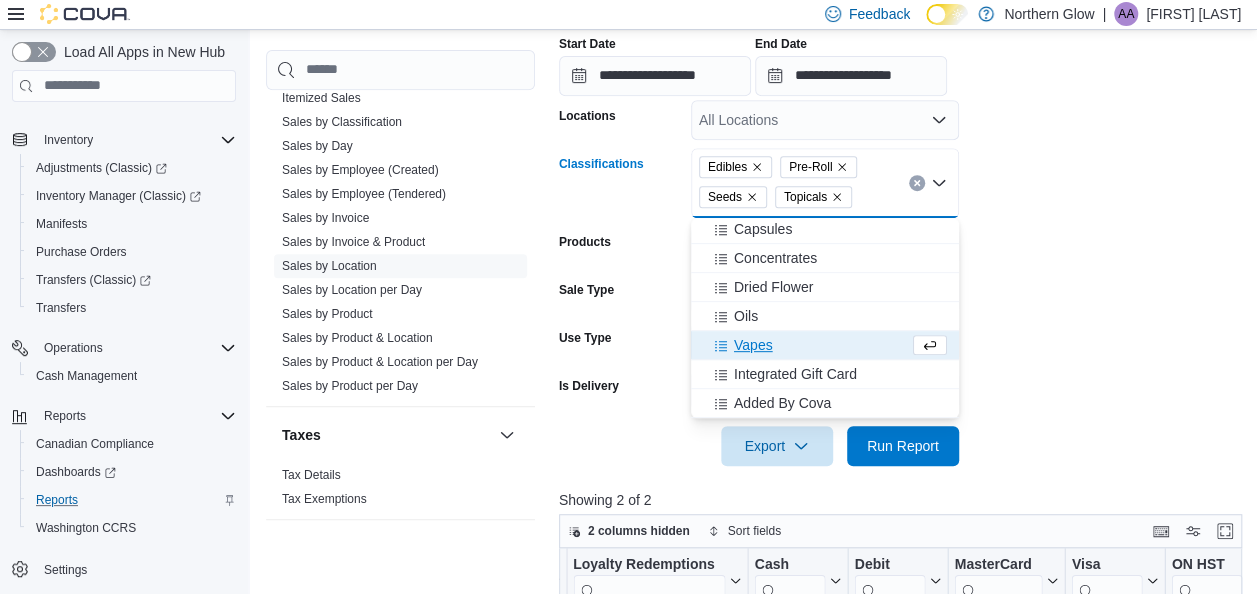 click on "Vapes" at bounding box center [753, 345] 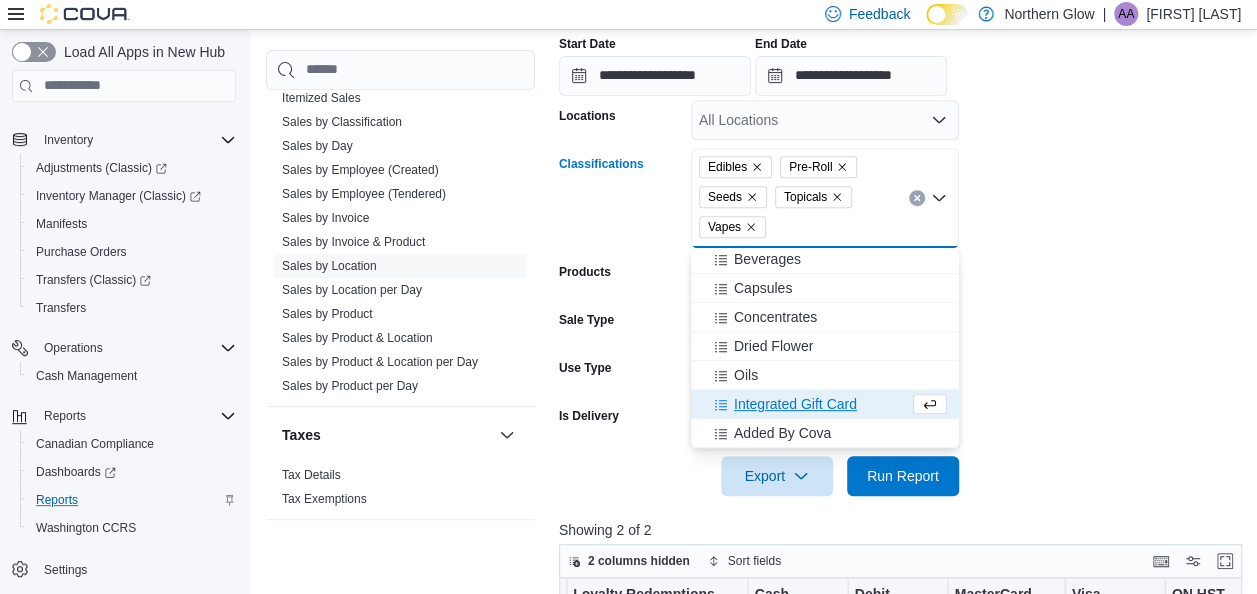 scroll, scrollTop: 467, scrollLeft: 0, axis: vertical 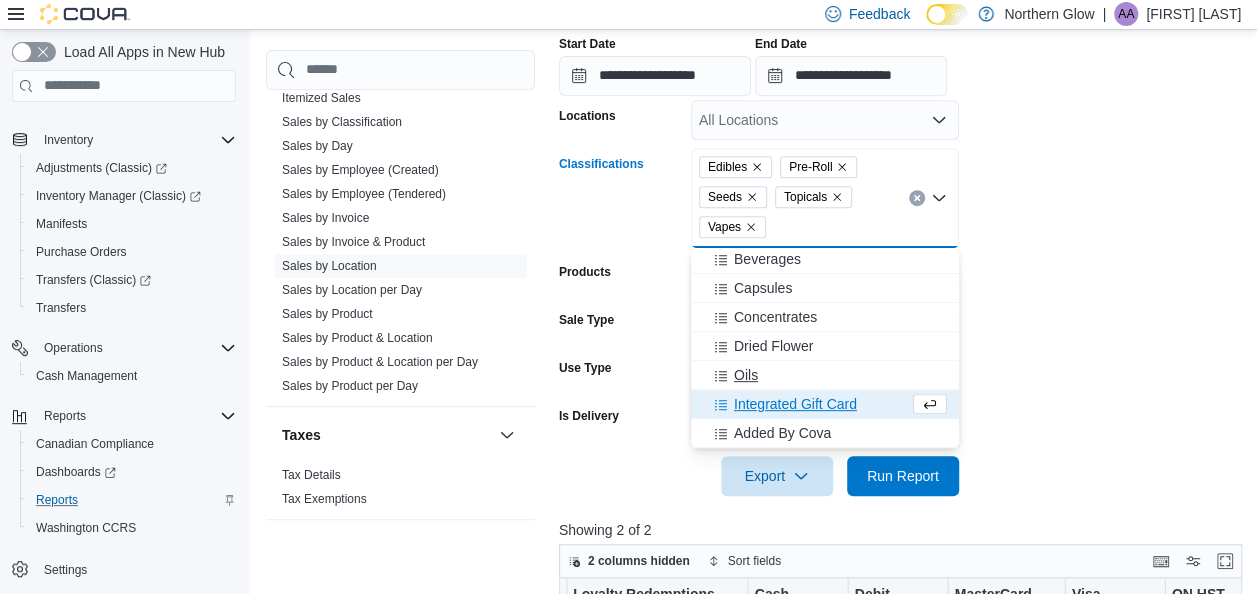 click on "Oils" at bounding box center [746, 375] 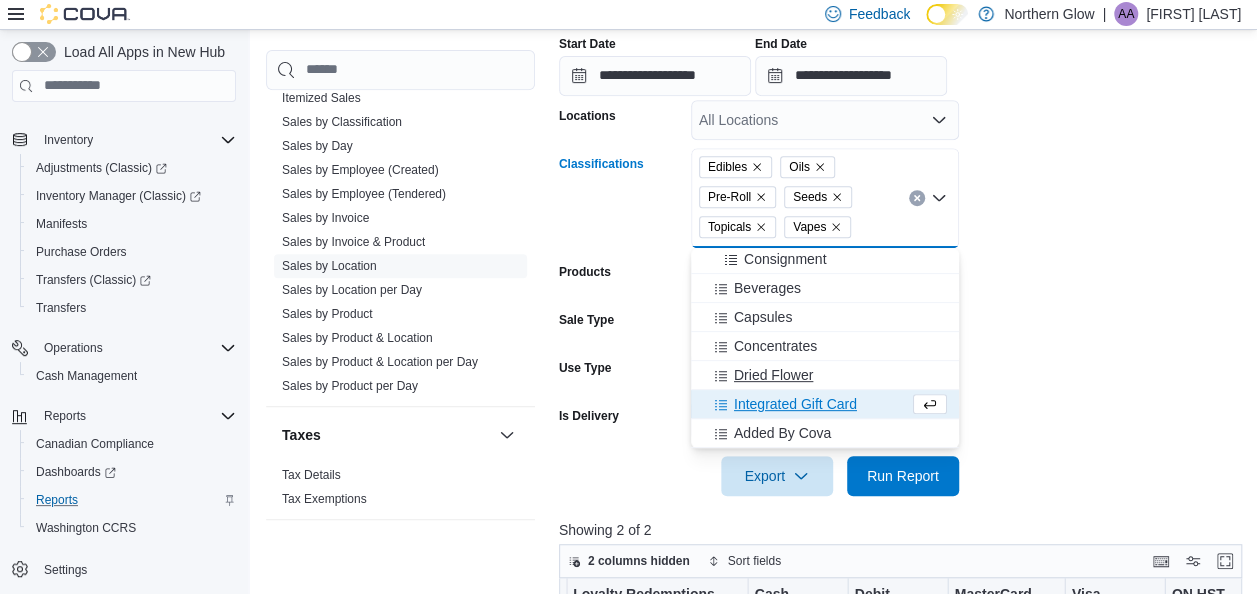click on "Dried Flower" at bounding box center (773, 375) 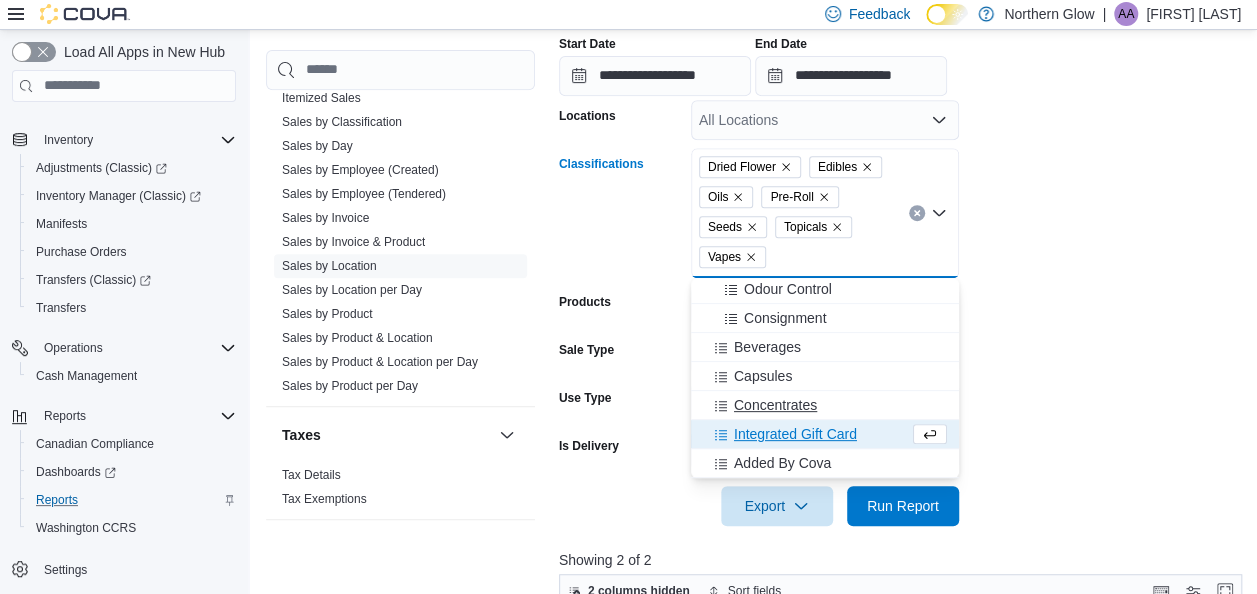 click on "Concentrates" at bounding box center [775, 405] 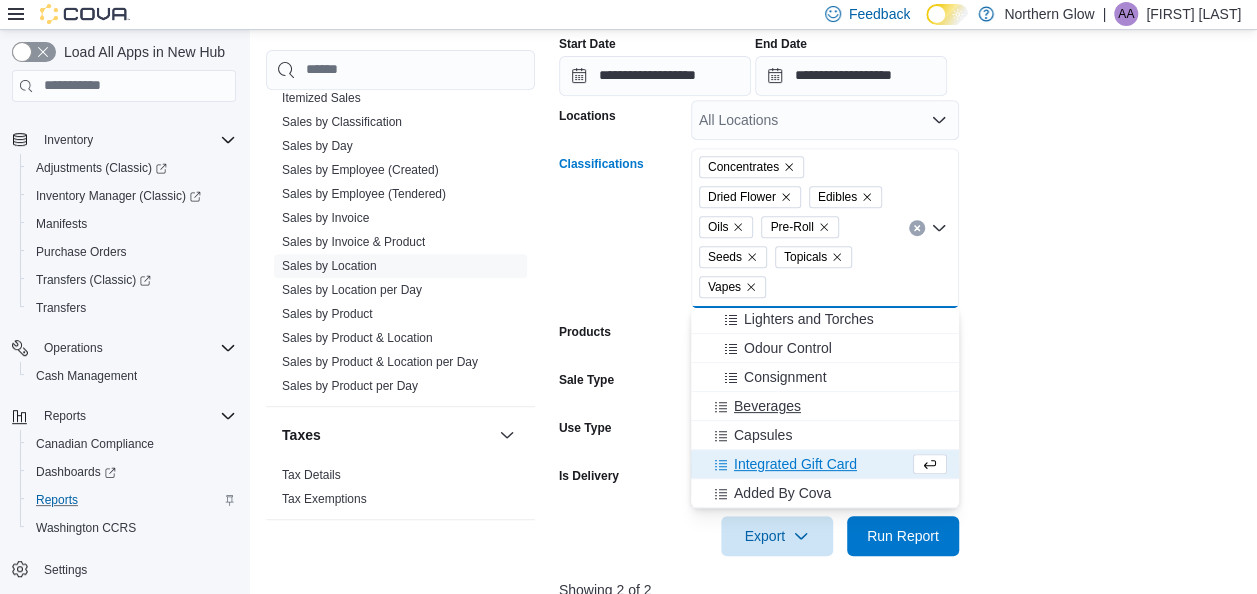 click on "Beverages" at bounding box center [825, 406] 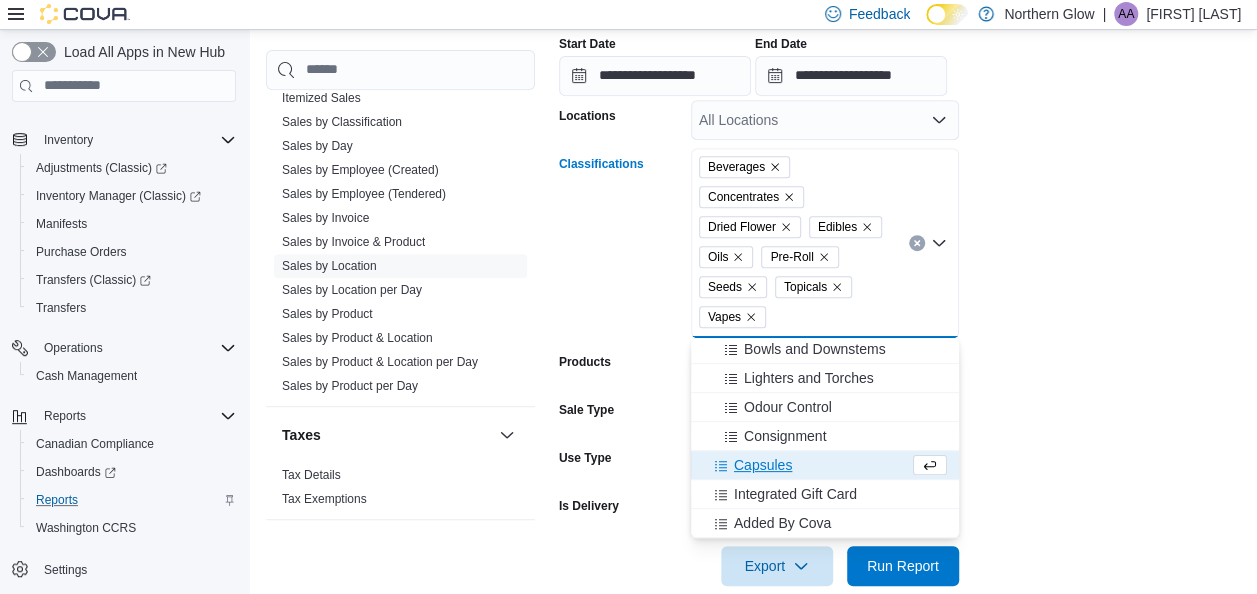 click on "Capsules" at bounding box center (763, 465) 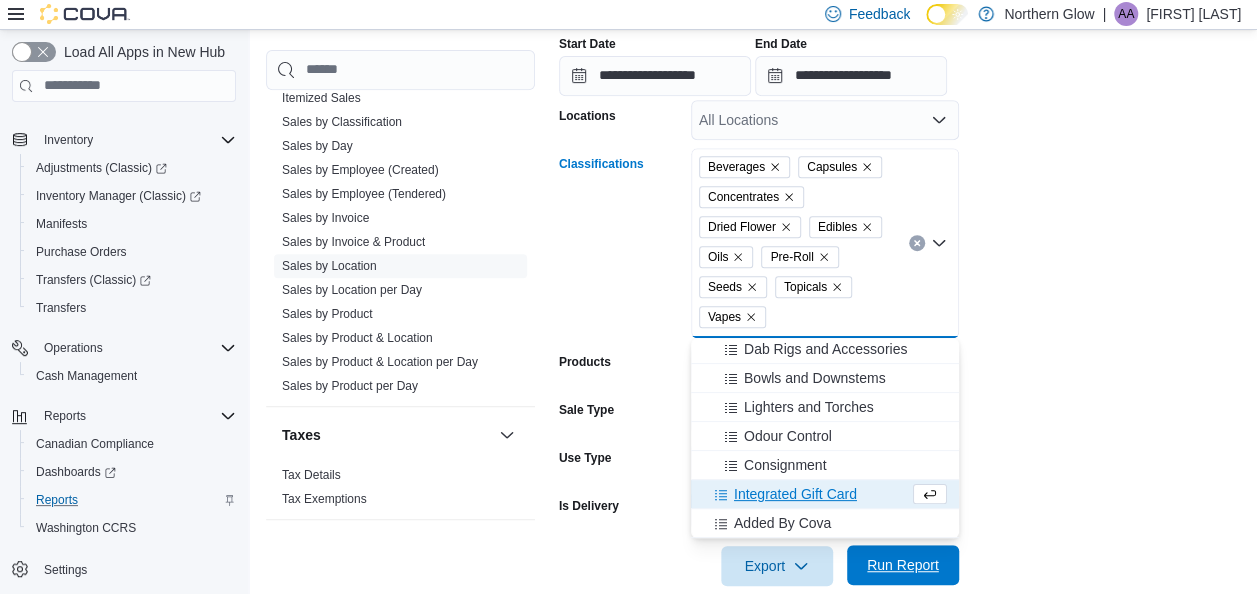 click on "Run Report" at bounding box center (903, 565) 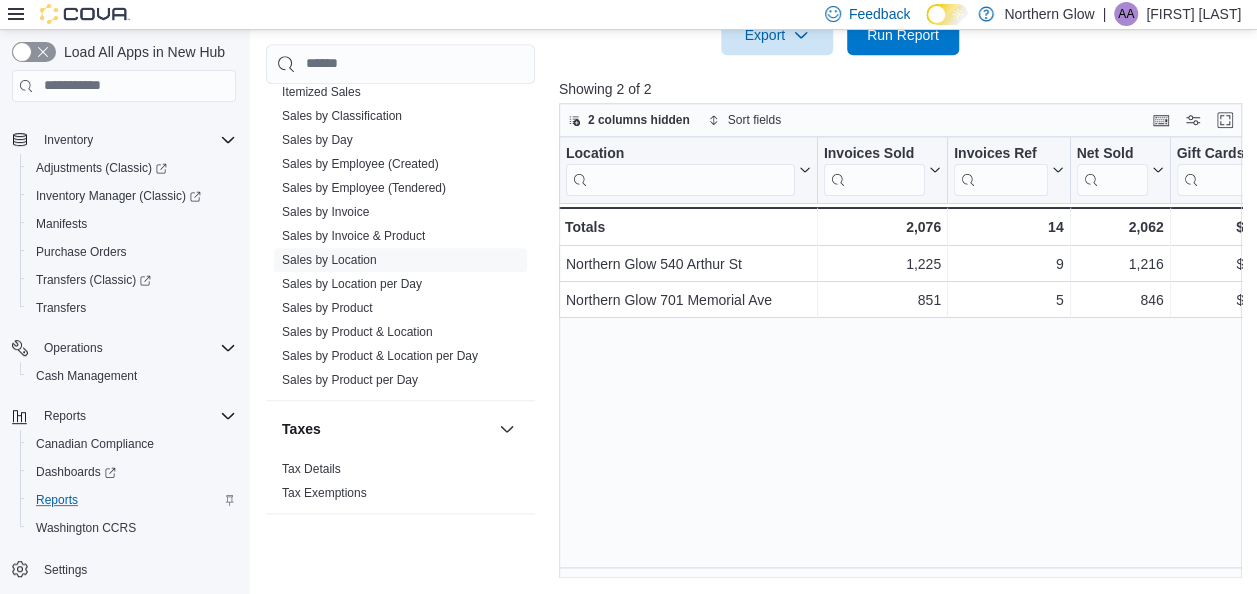scroll, scrollTop: 916, scrollLeft: 0, axis: vertical 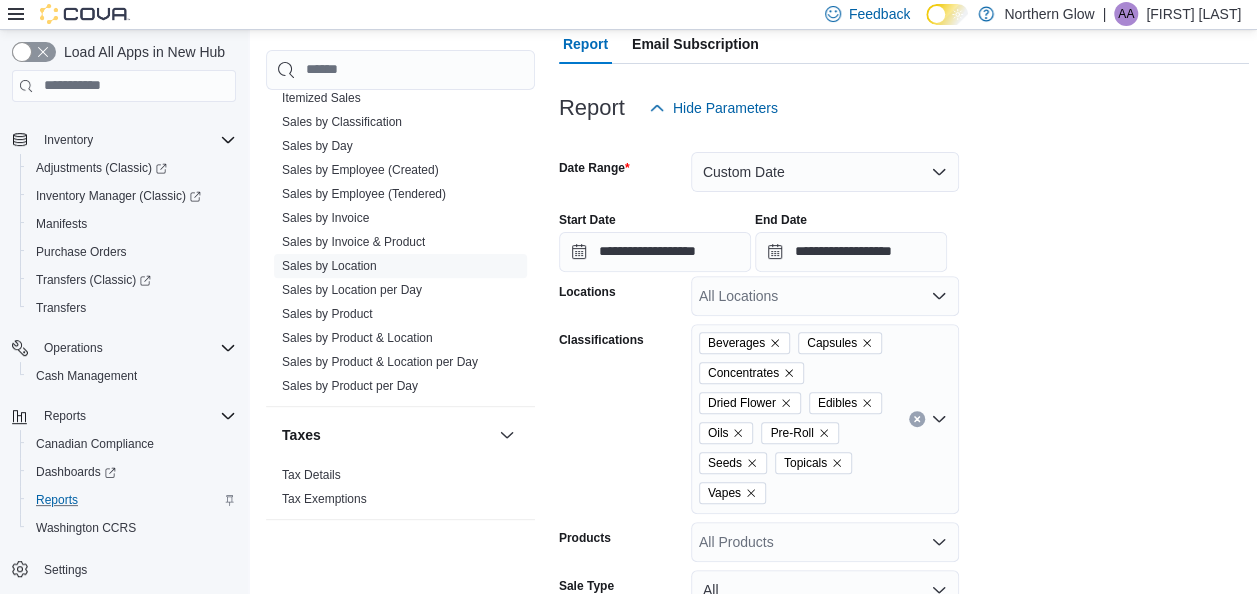click 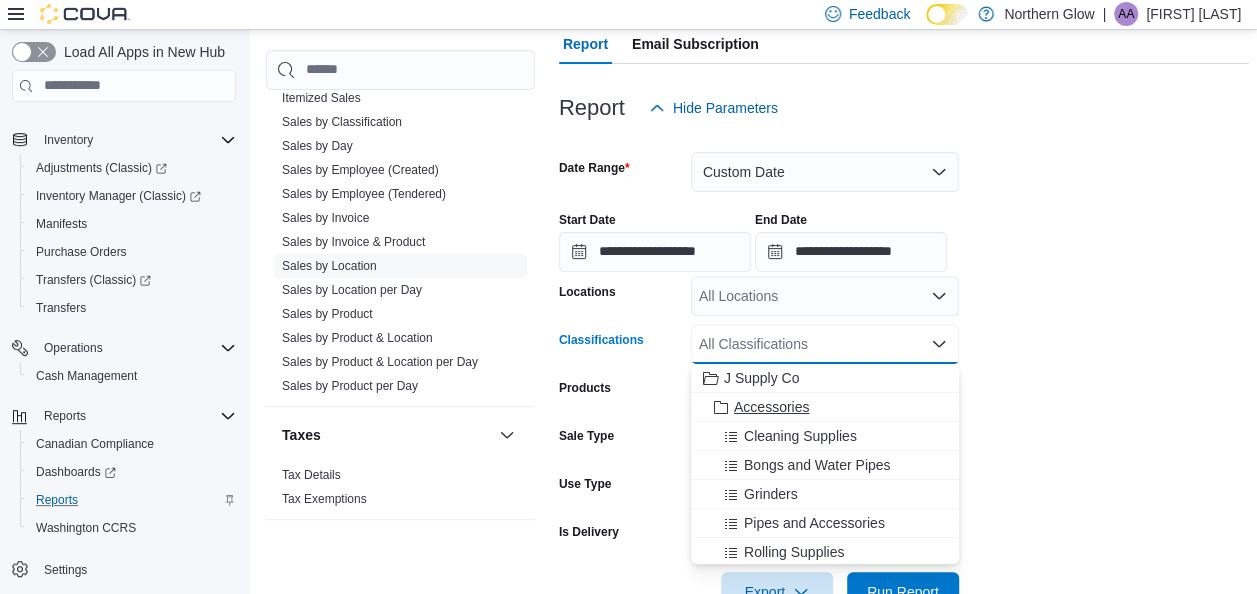 click on "Accessories" at bounding box center [771, 407] 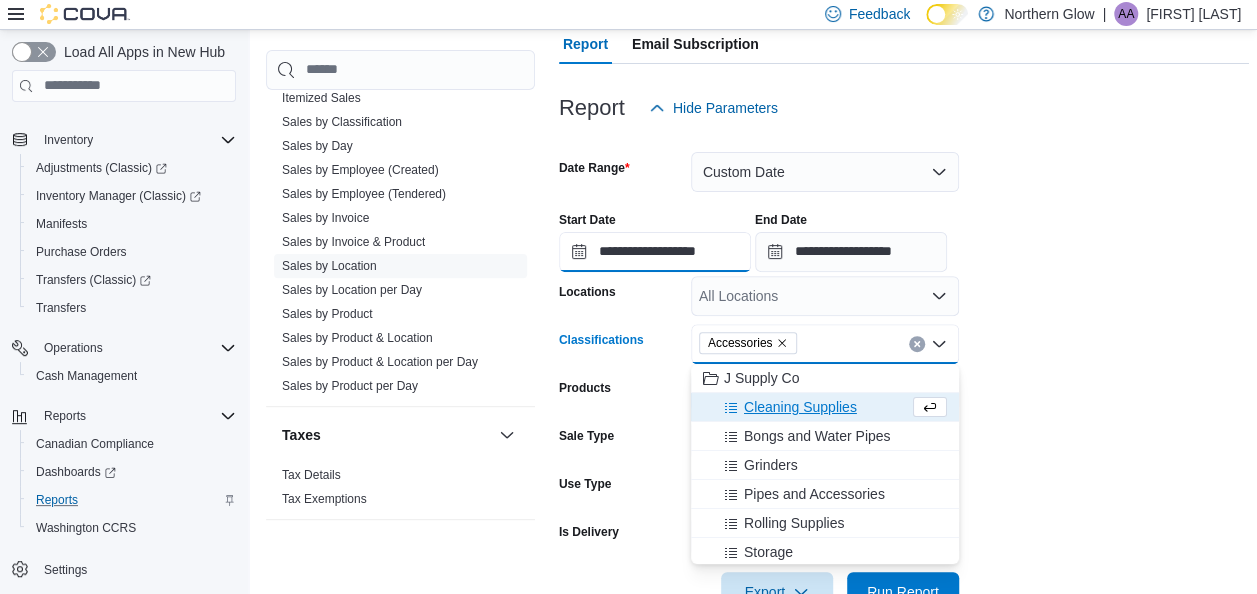 click on "**********" at bounding box center [655, 252] 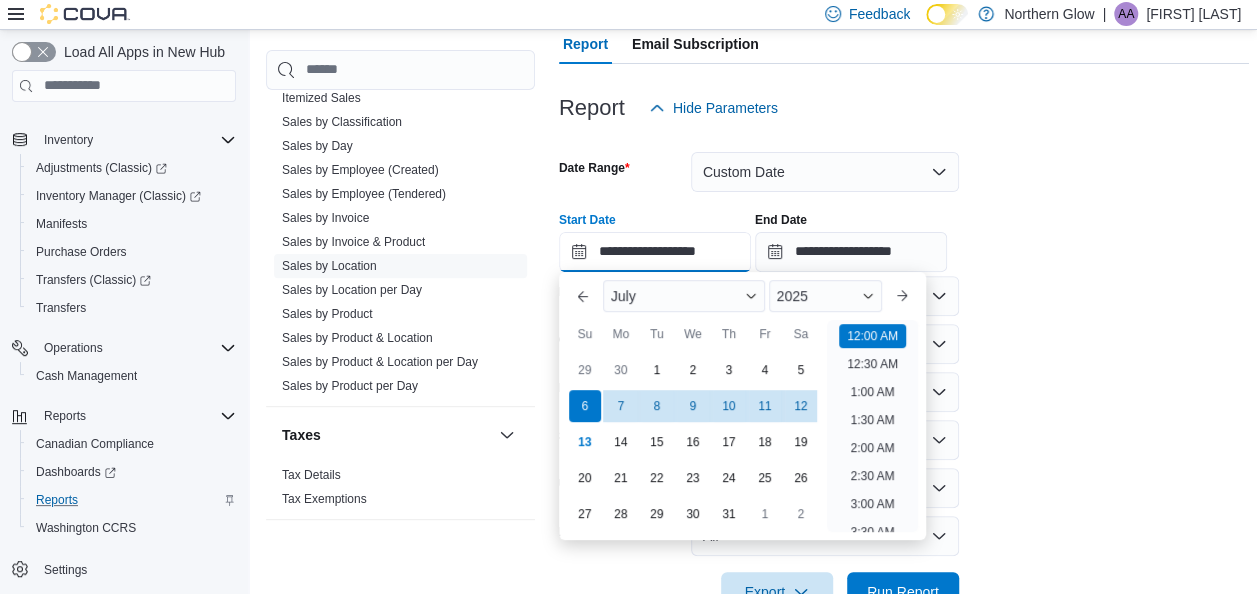 scroll, scrollTop: 62, scrollLeft: 0, axis: vertical 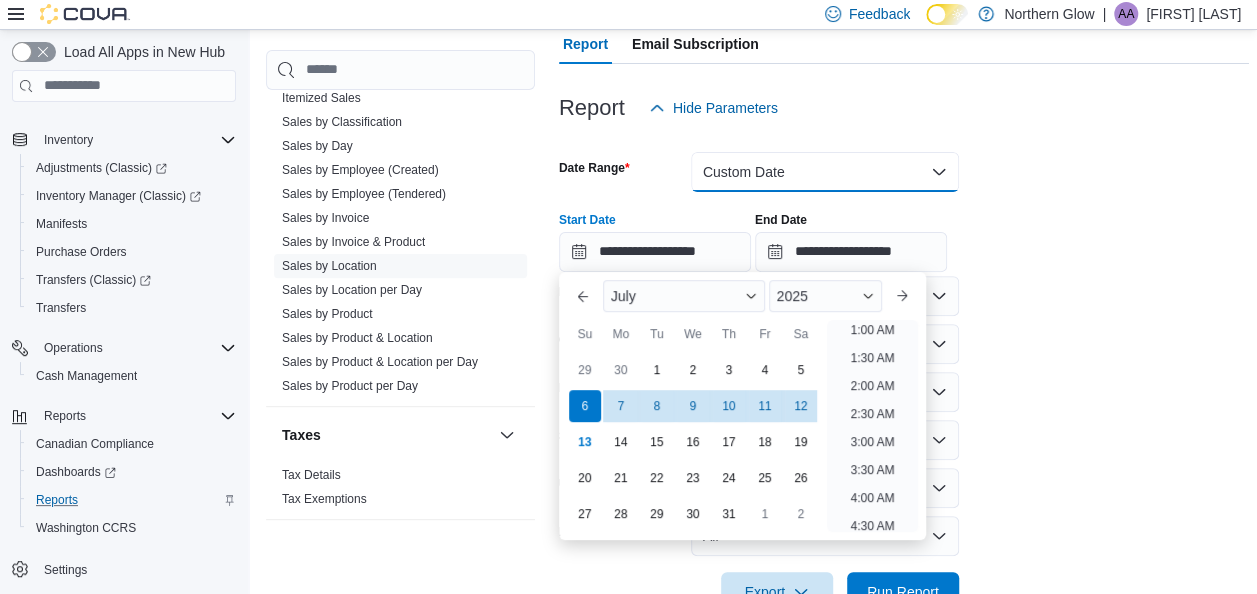 click on "Custom Date" at bounding box center (825, 172) 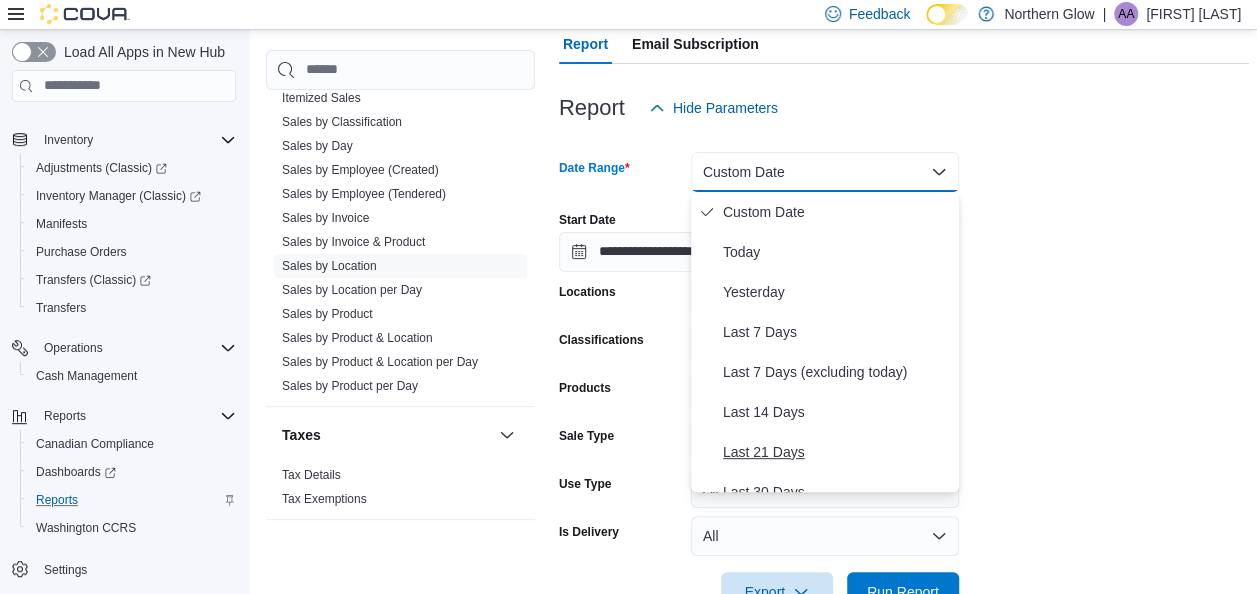 scroll, scrollTop: 32, scrollLeft: 0, axis: vertical 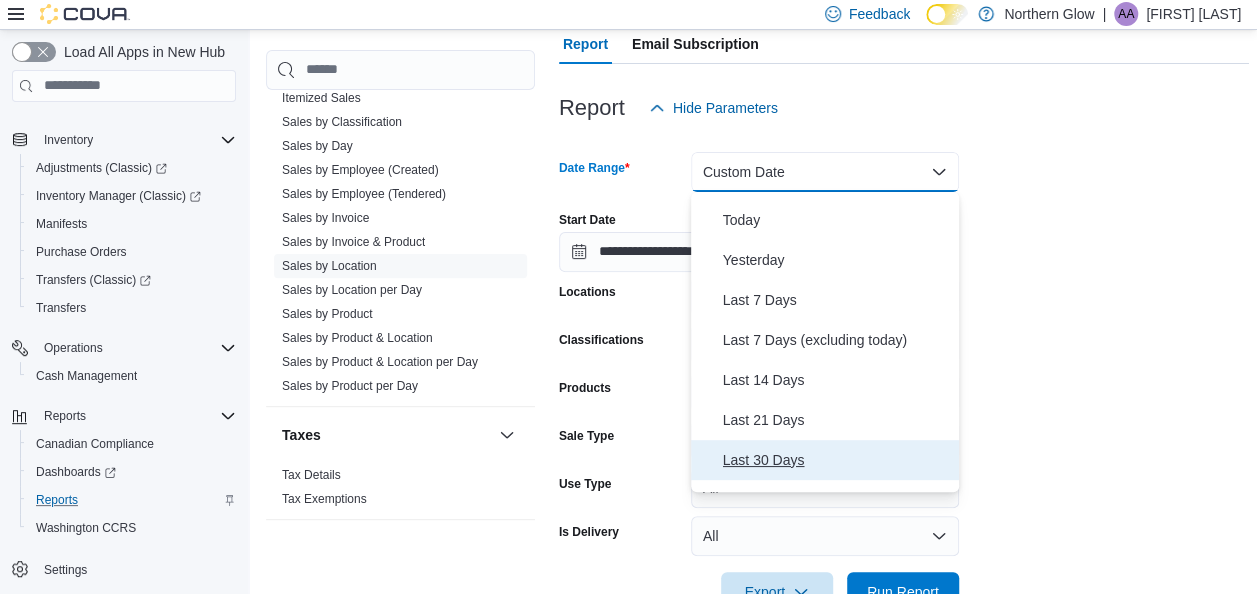 click on "Last 30 Days" at bounding box center (837, 460) 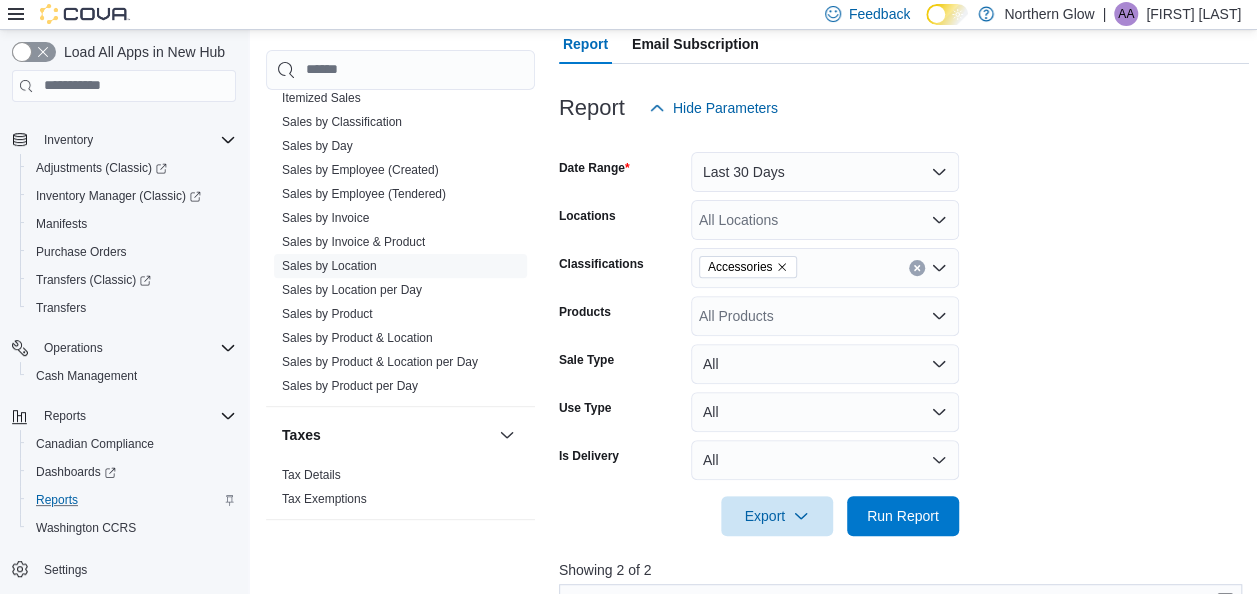 click at bounding box center (904, 488) 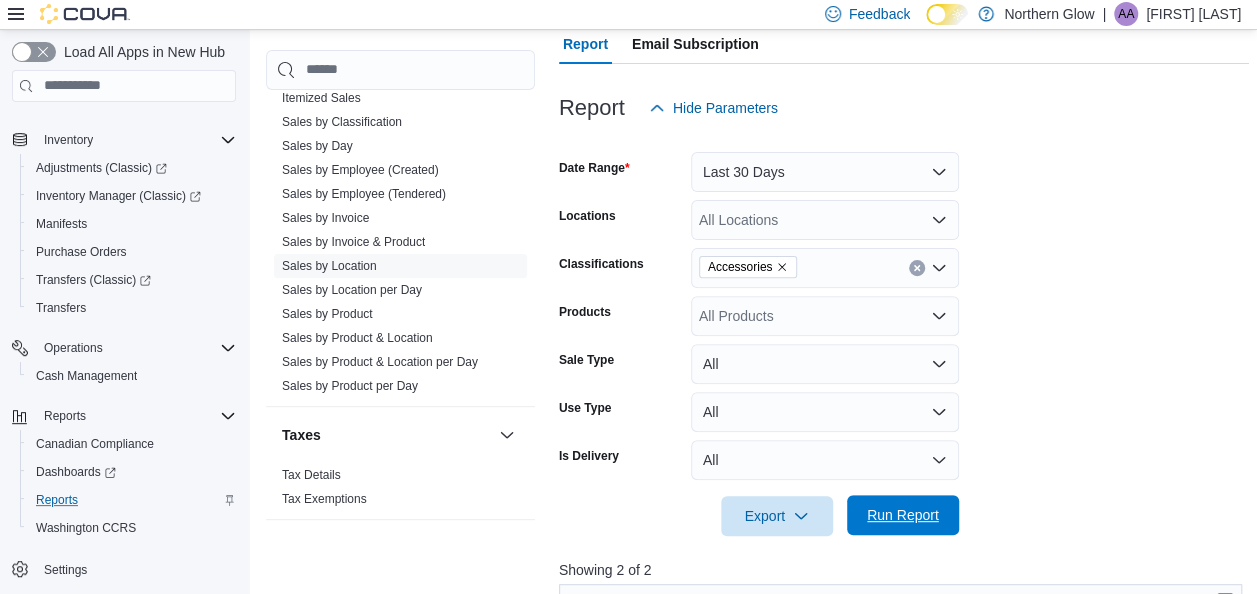 click on "Run Report" at bounding box center (903, 515) 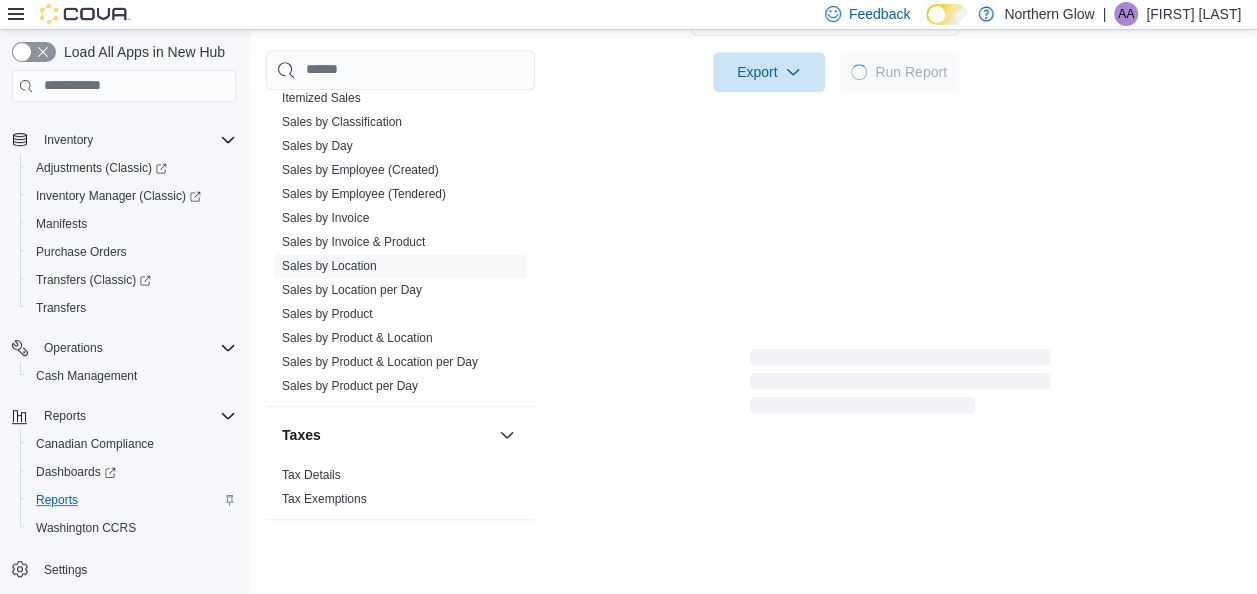 scroll, scrollTop: 631, scrollLeft: 0, axis: vertical 